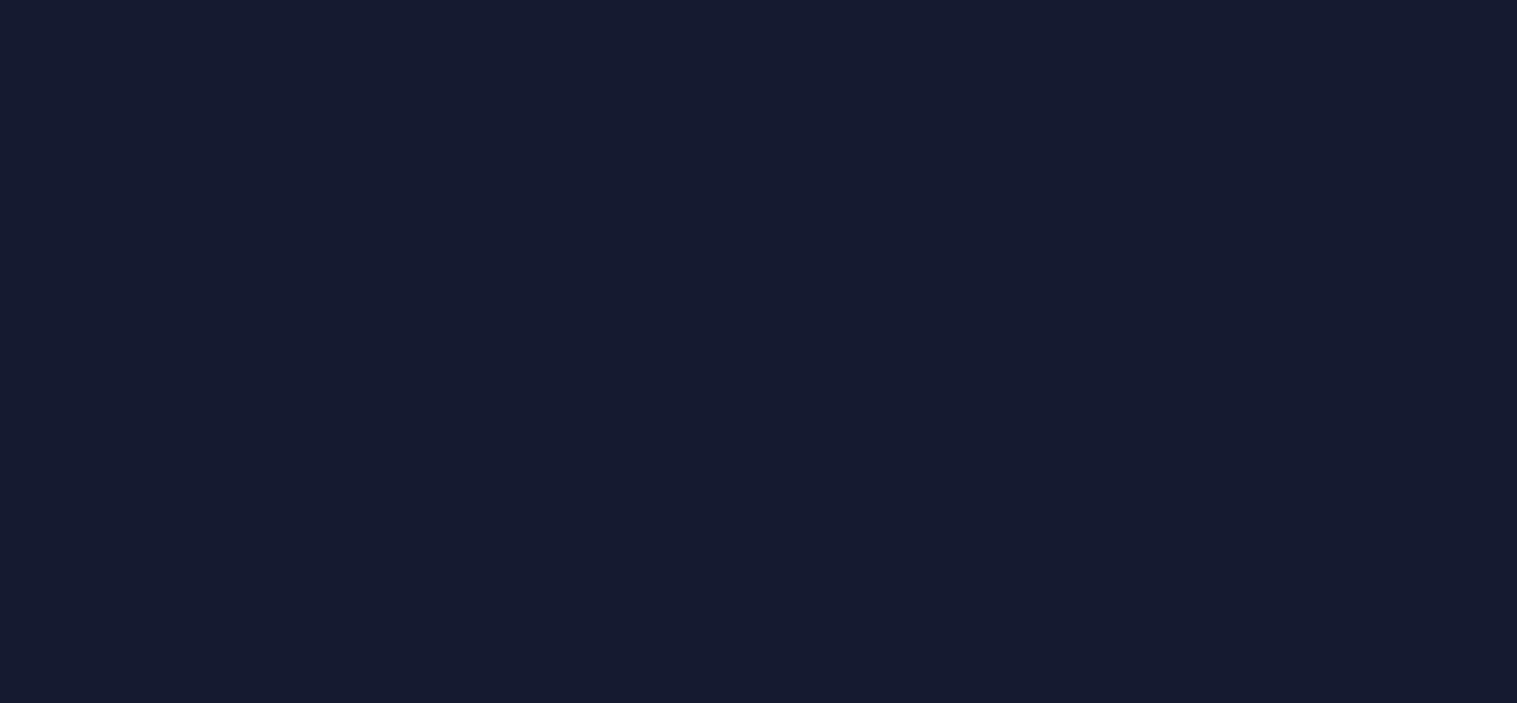 scroll, scrollTop: 0, scrollLeft: 0, axis: both 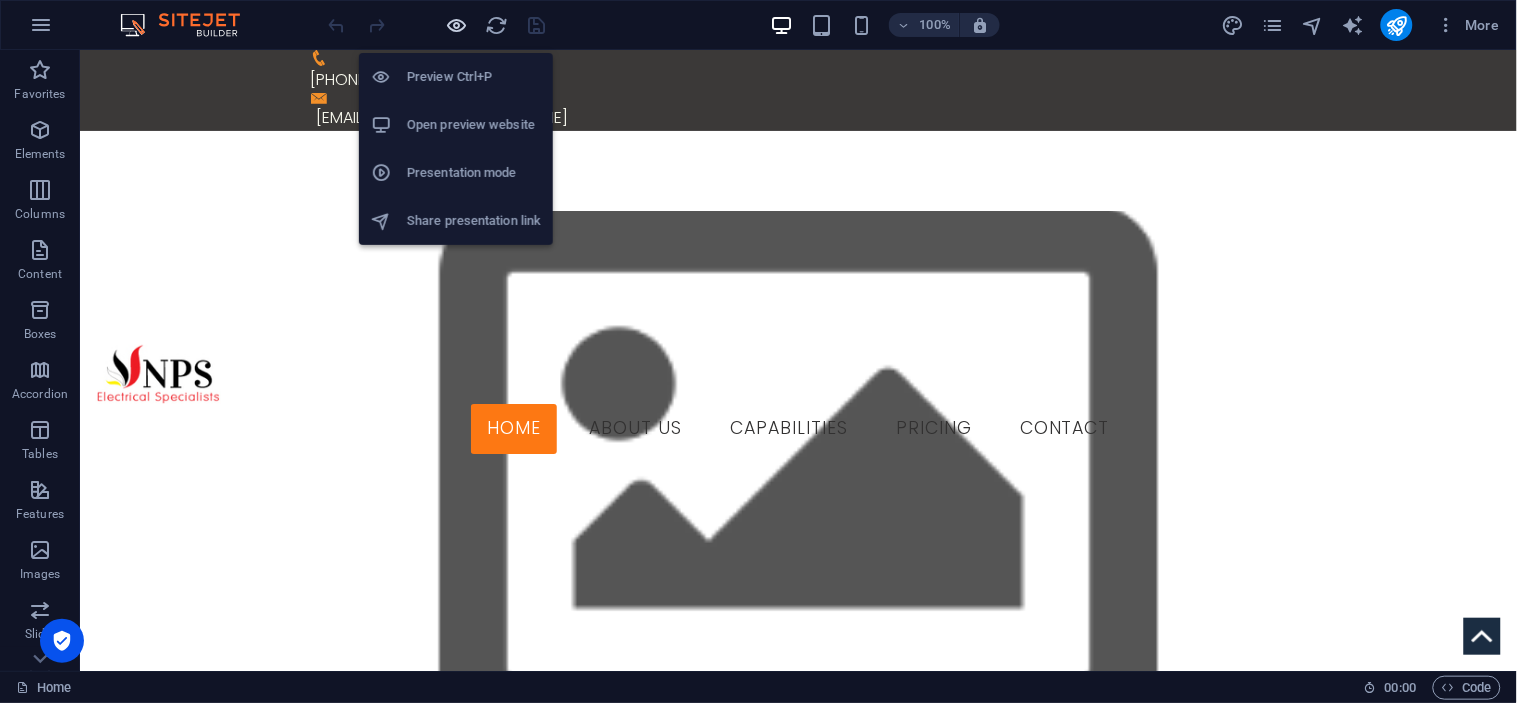 click at bounding box center (457, 25) 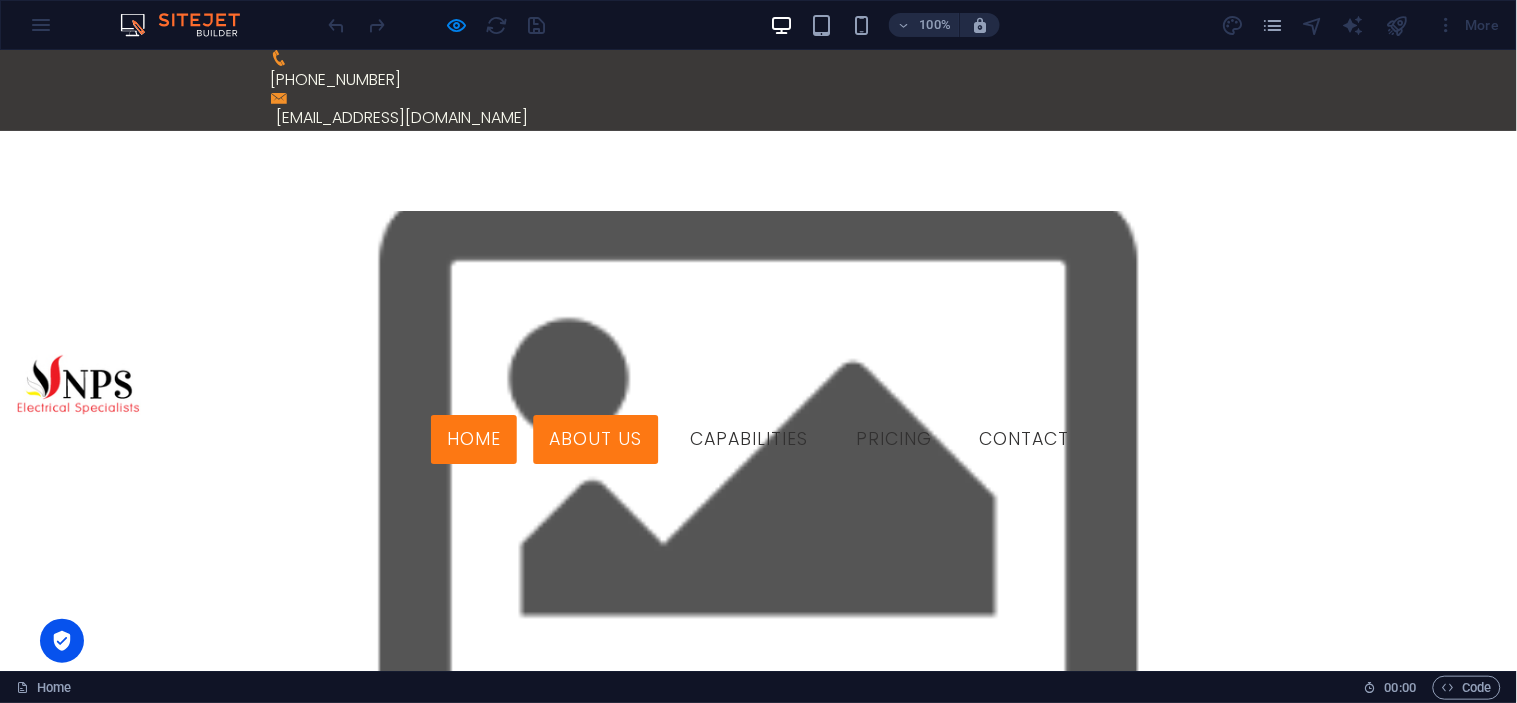 click on "About us" at bounding box center (595, 439) 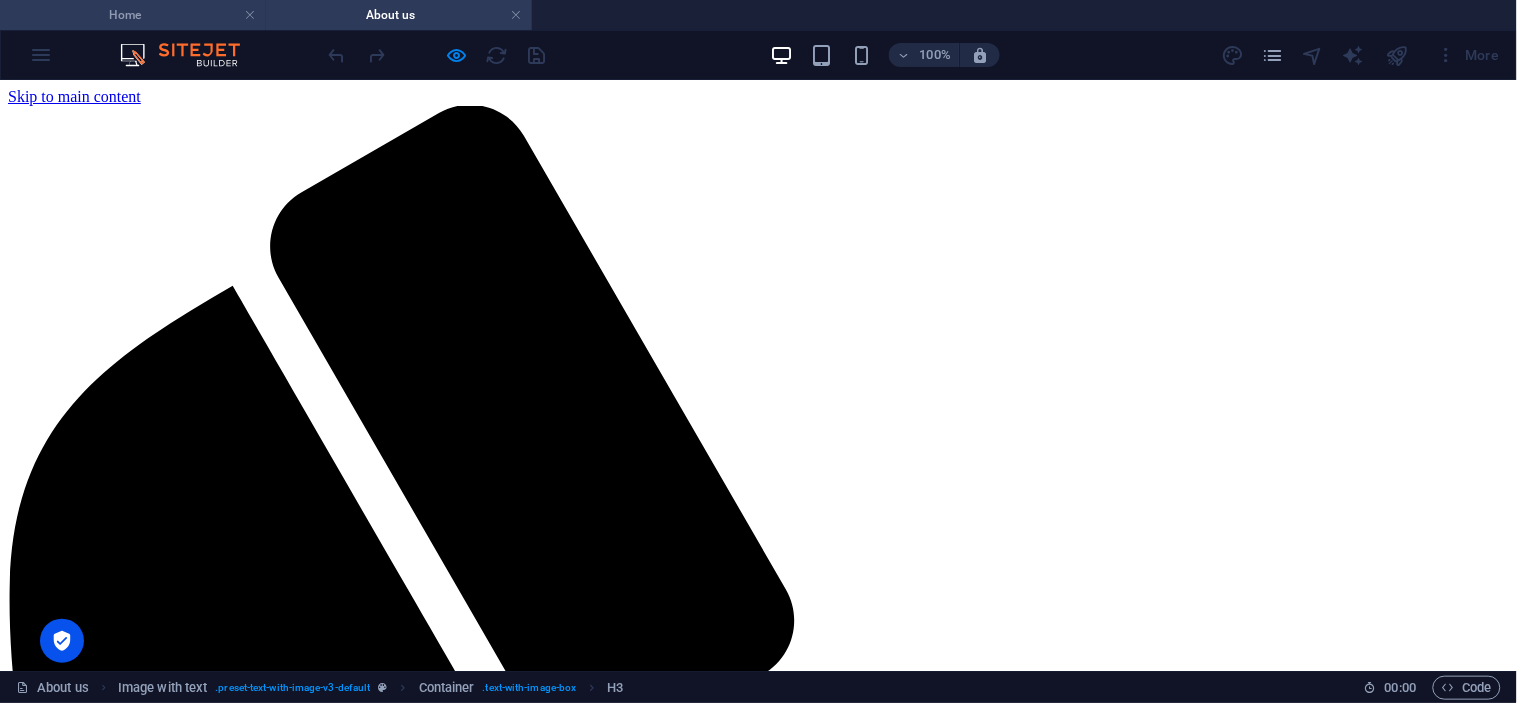 scroll, scrollTop: 492, scrollLeft: 0, axis: vertical 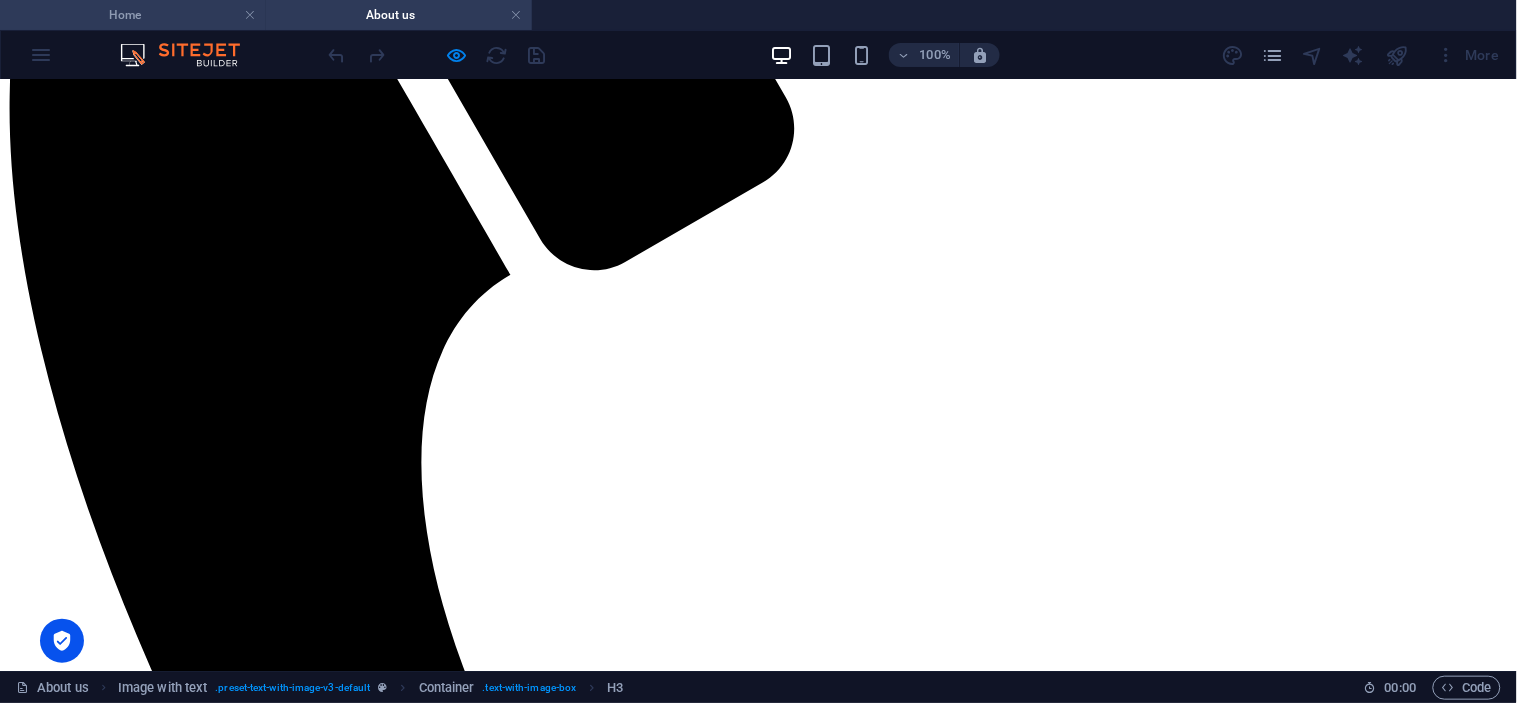 click on "Home" at bounding box center [133, 15] 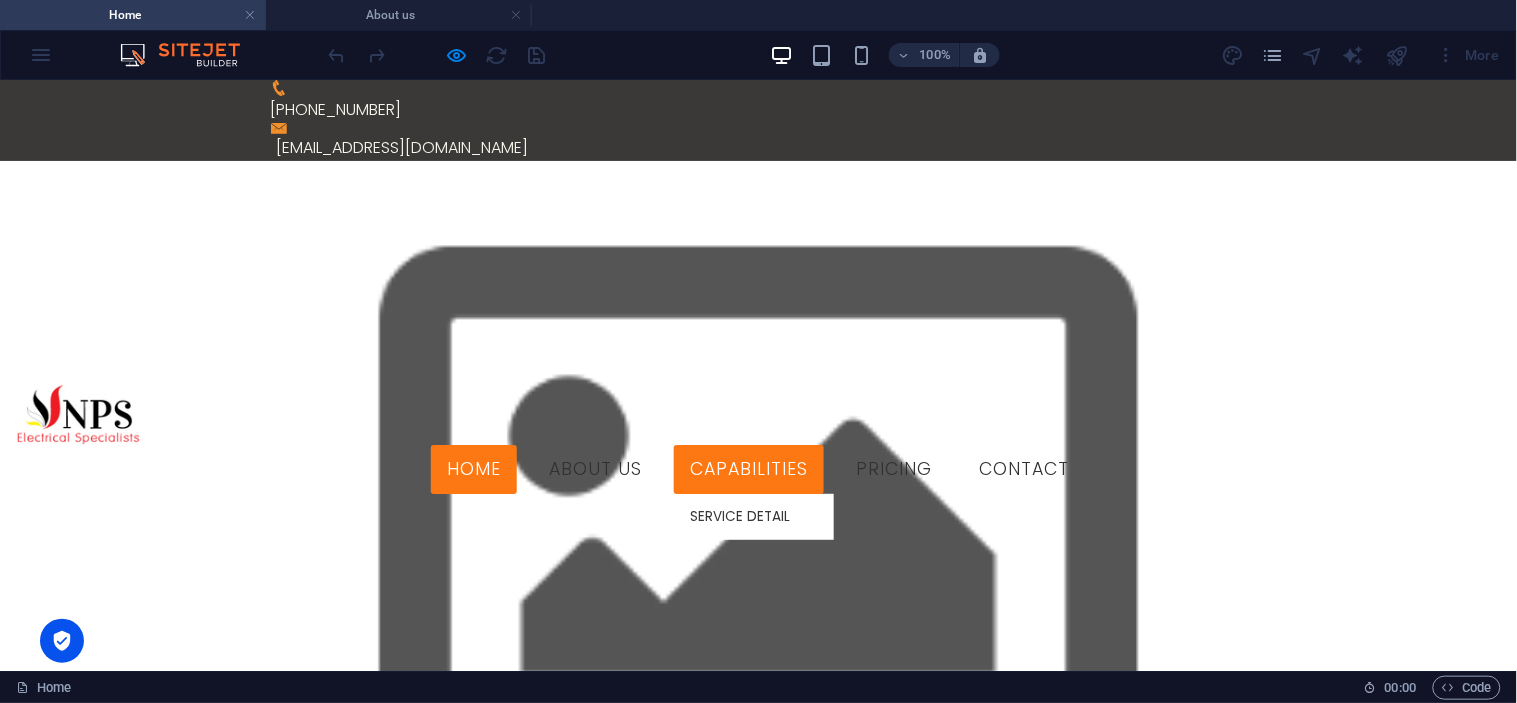 click on "capabilities" at bounding box center (749, 469) 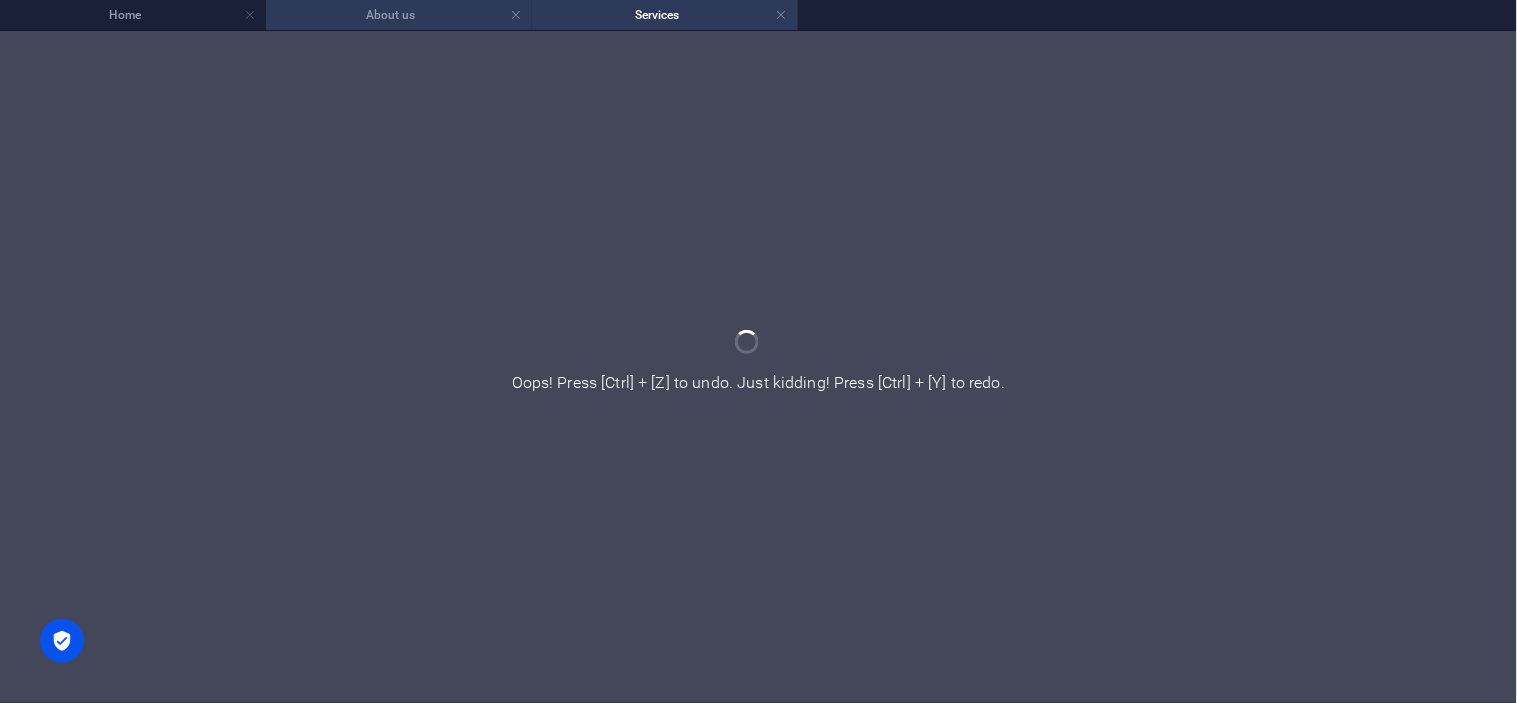 click on "About us" at bounding box center [399, 15] 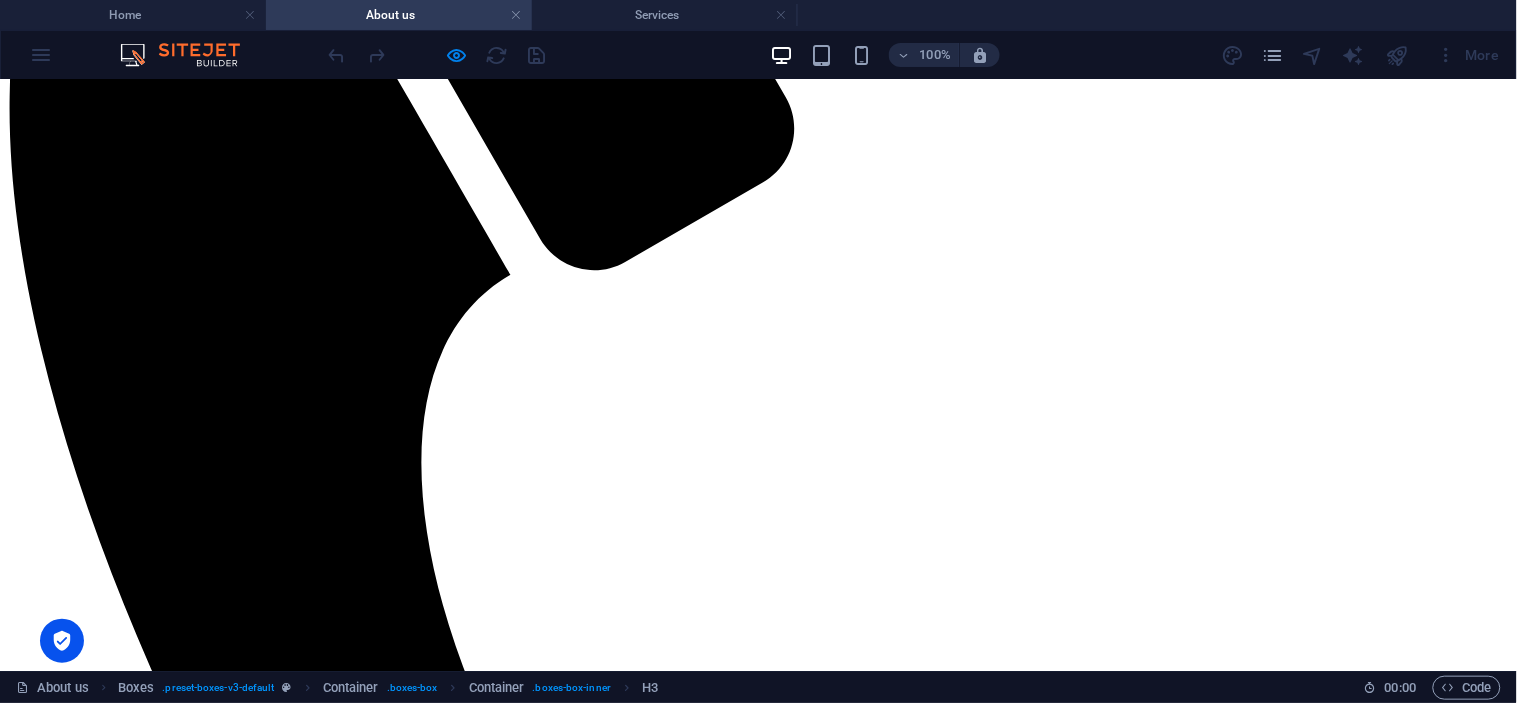 scroll, scrollTop: 0, scrollLeft: 0, axis: both 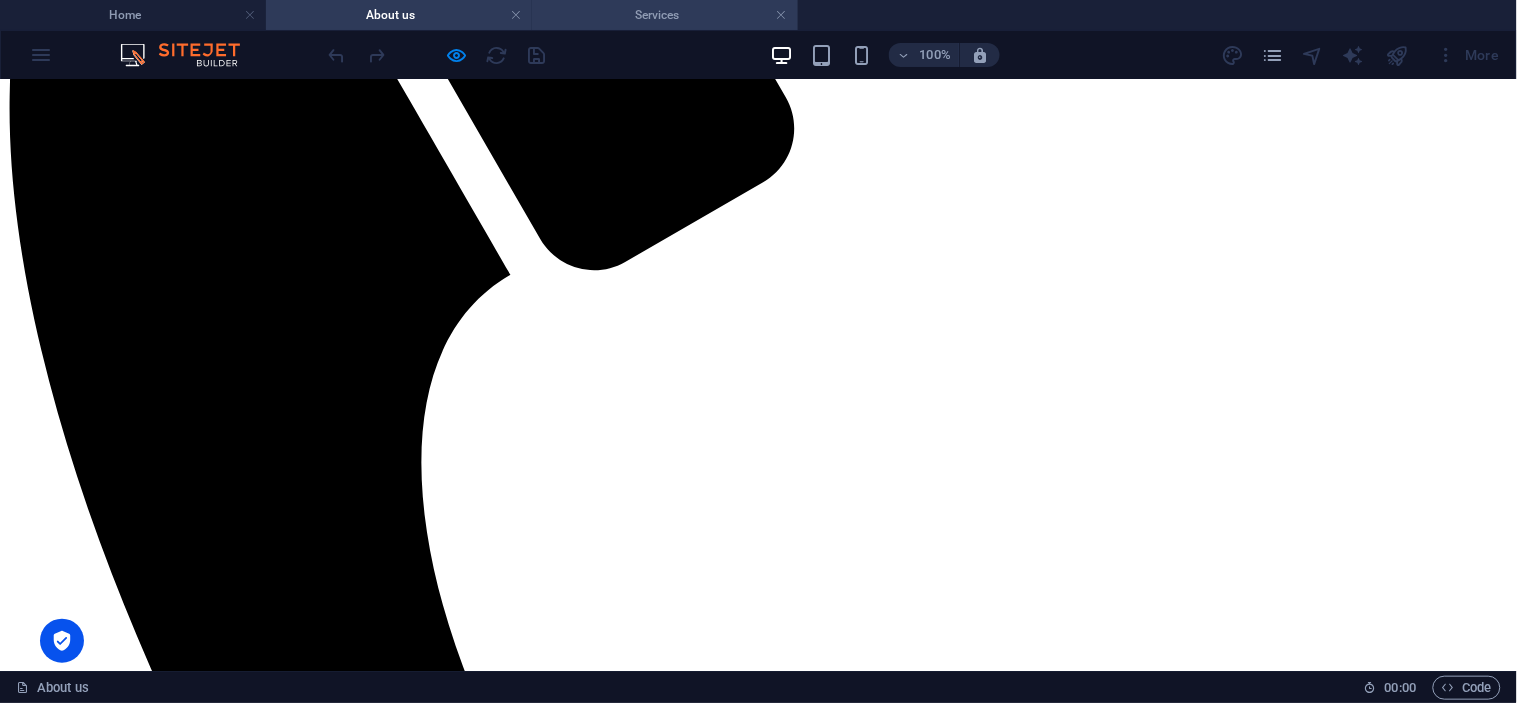 click on "Services" at bounding box center (665, 15) 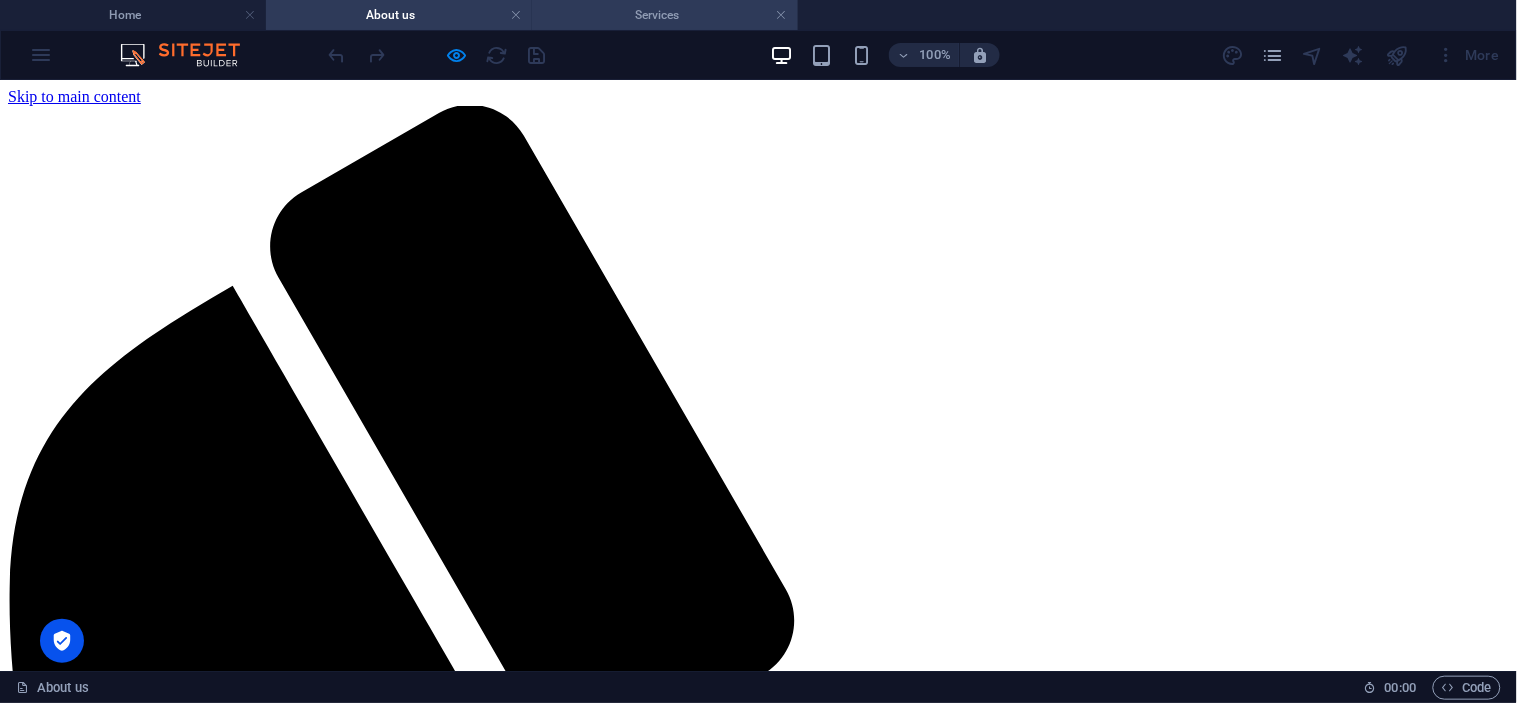 scroll, scrollTop: 643, scrollLeft: 0, axis: vertical 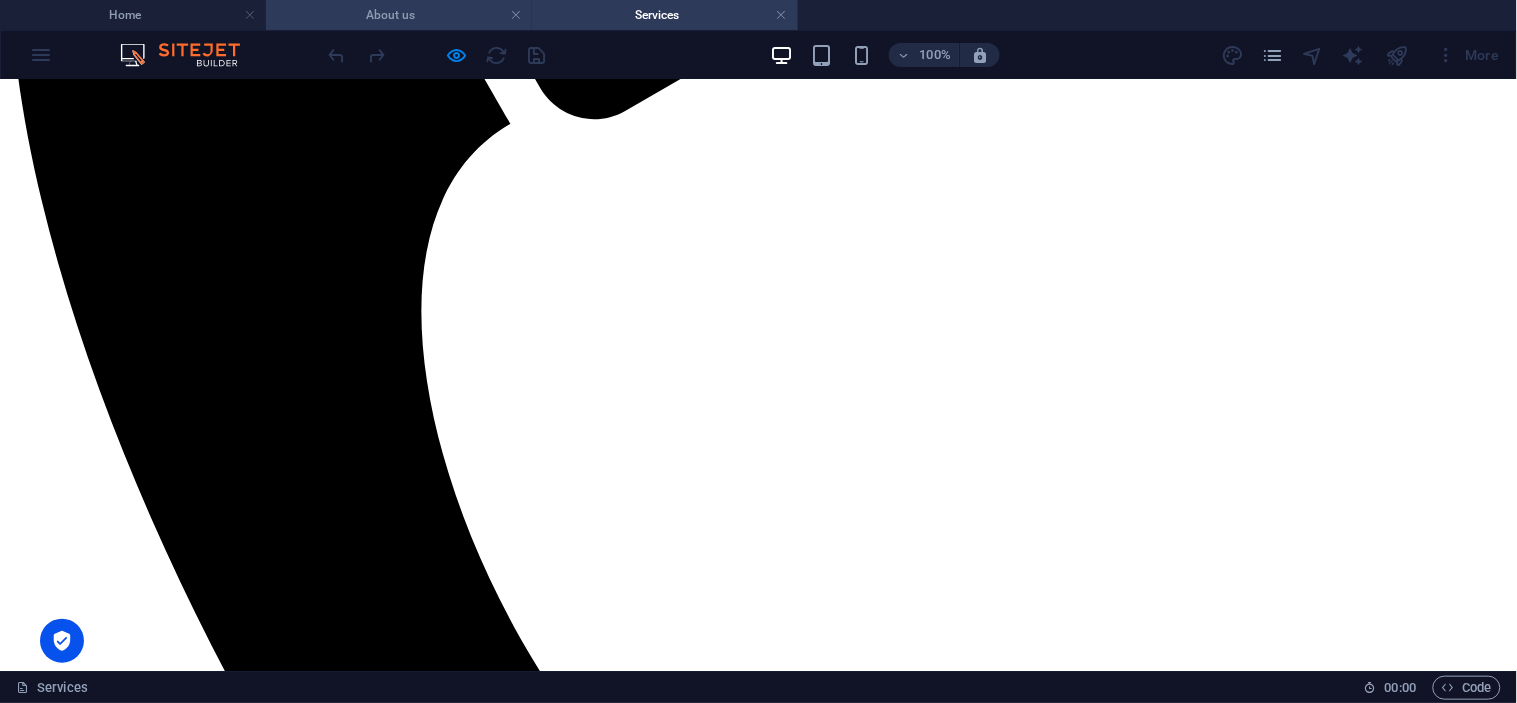click on "About us" at bounding box center [399, 15] 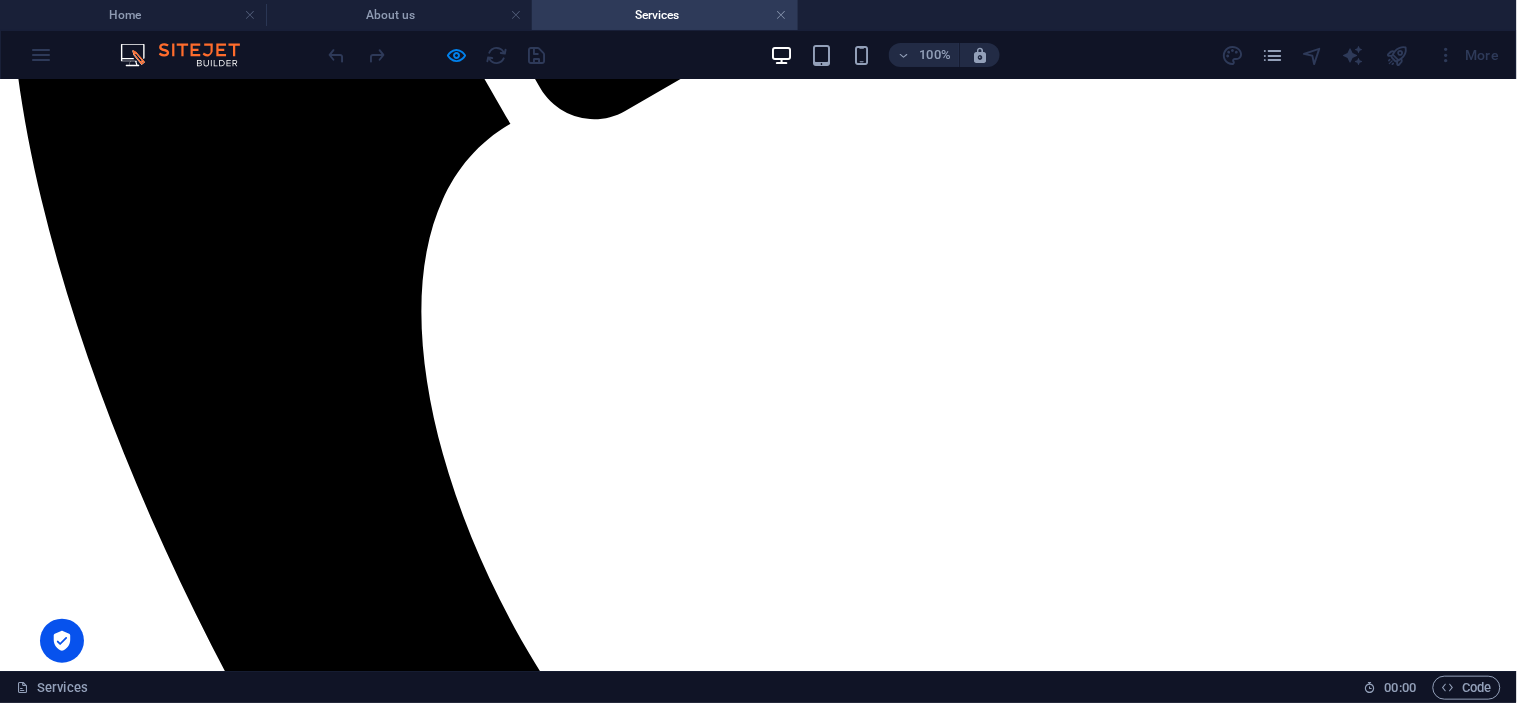 scroll, scrollTop: 0, scrollLeft: 0, axis: both 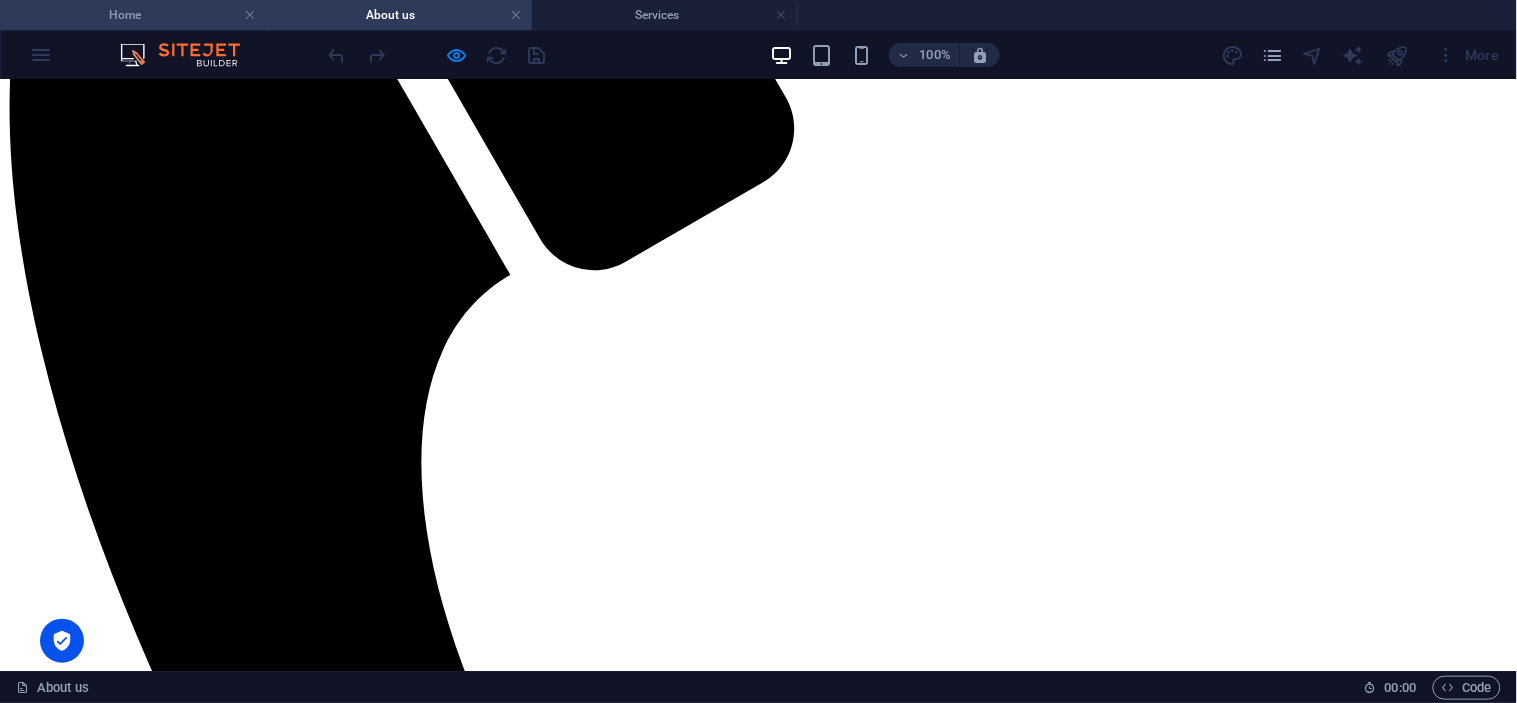 click on "Home" at bounding box center (133, 15) 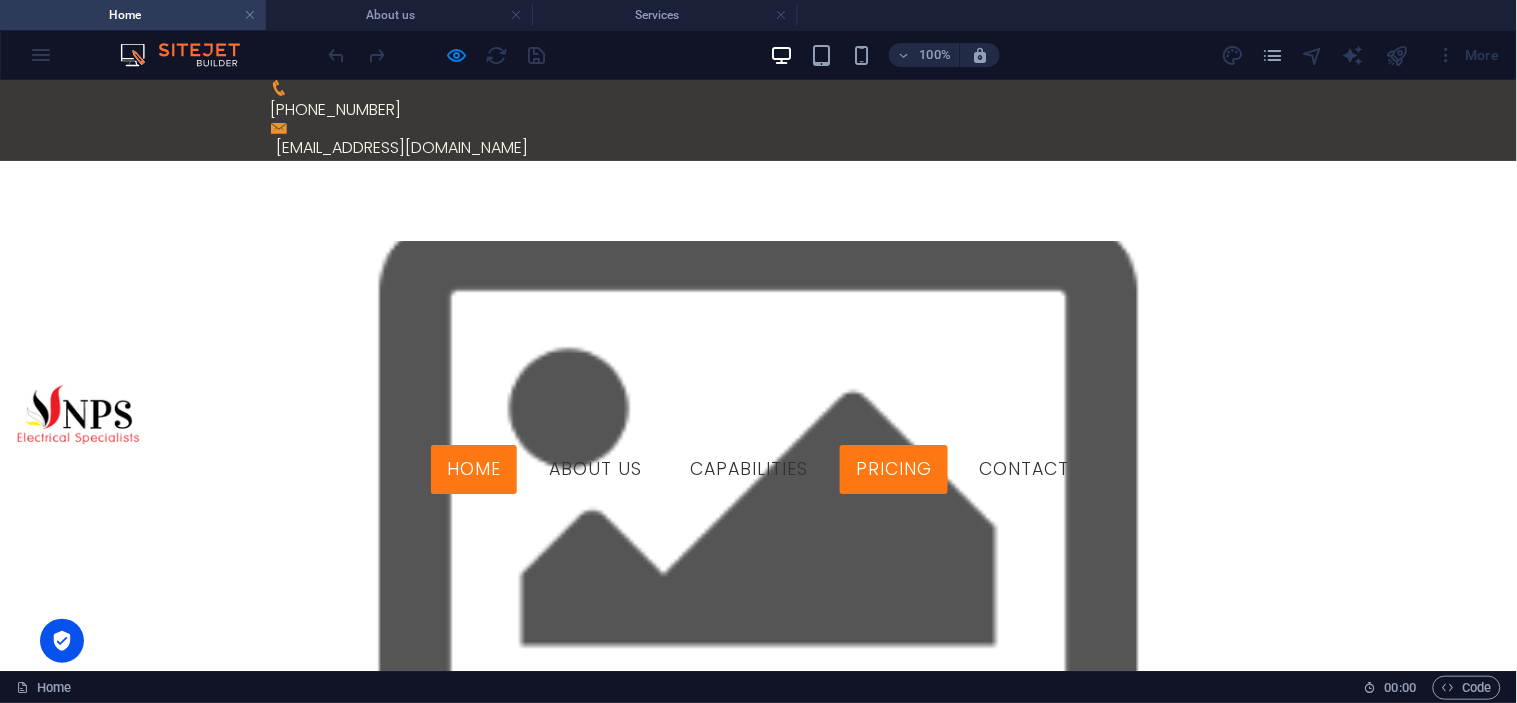 click on "Pricing" at bounding box center [894, 469] 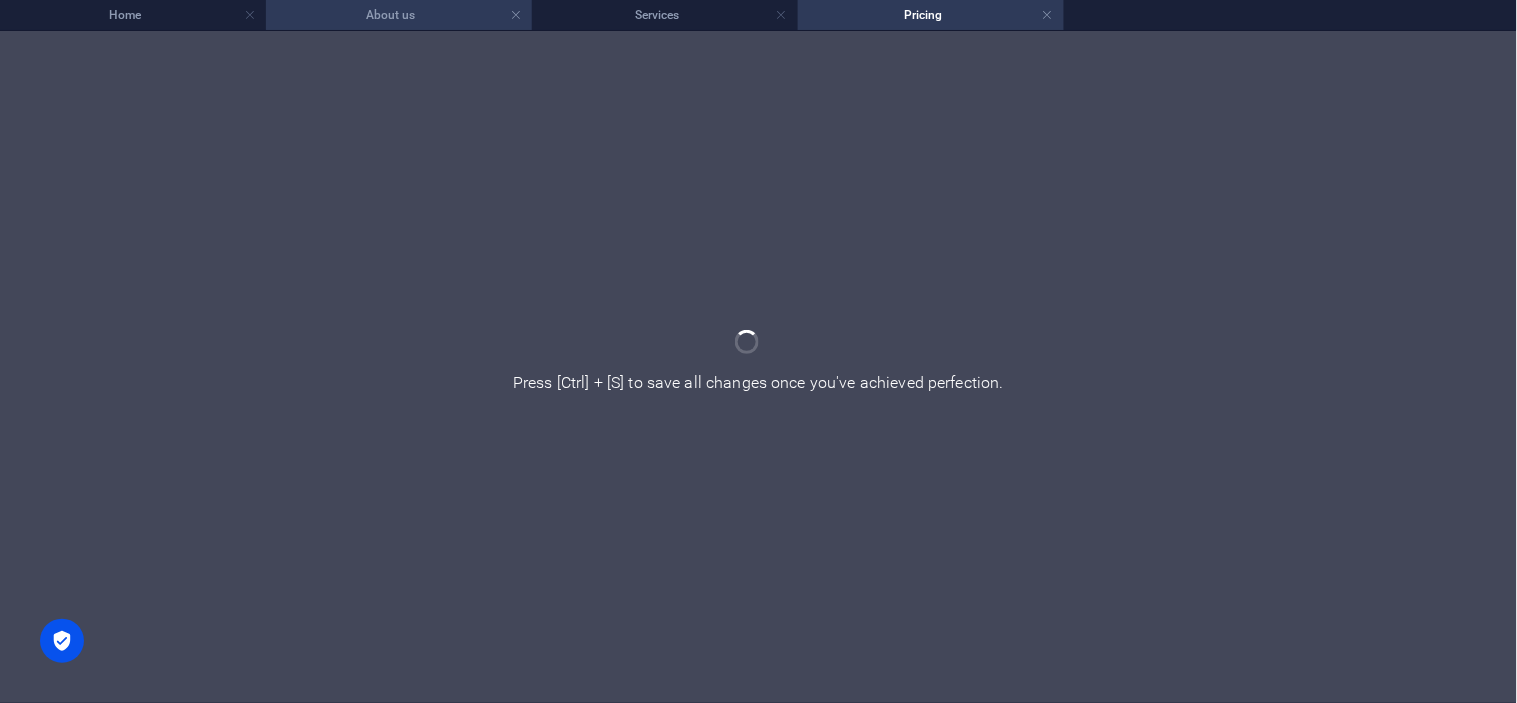 click on "About us" at bounding box center [399, 15] 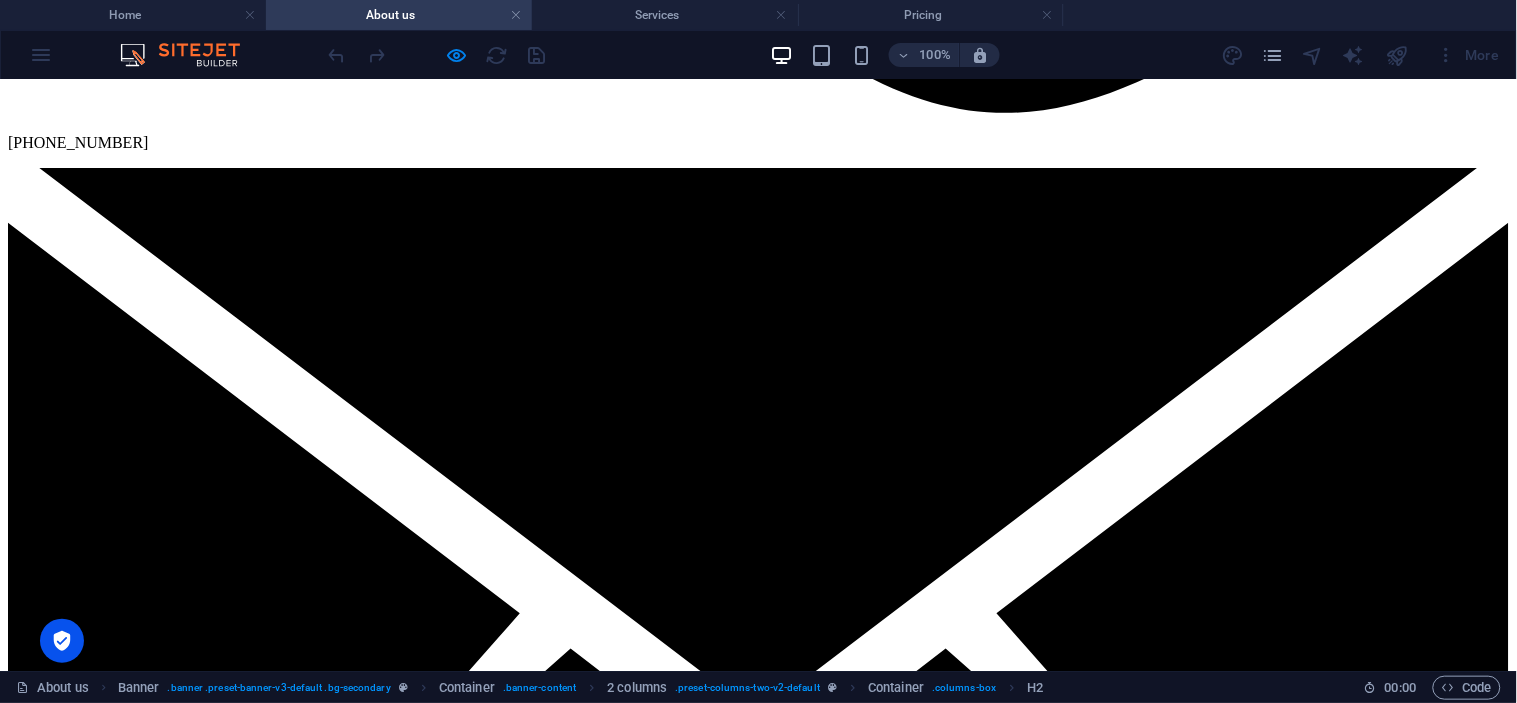 scroll, scrollTop: 1763, scrollLeft: 0, axis: vertical 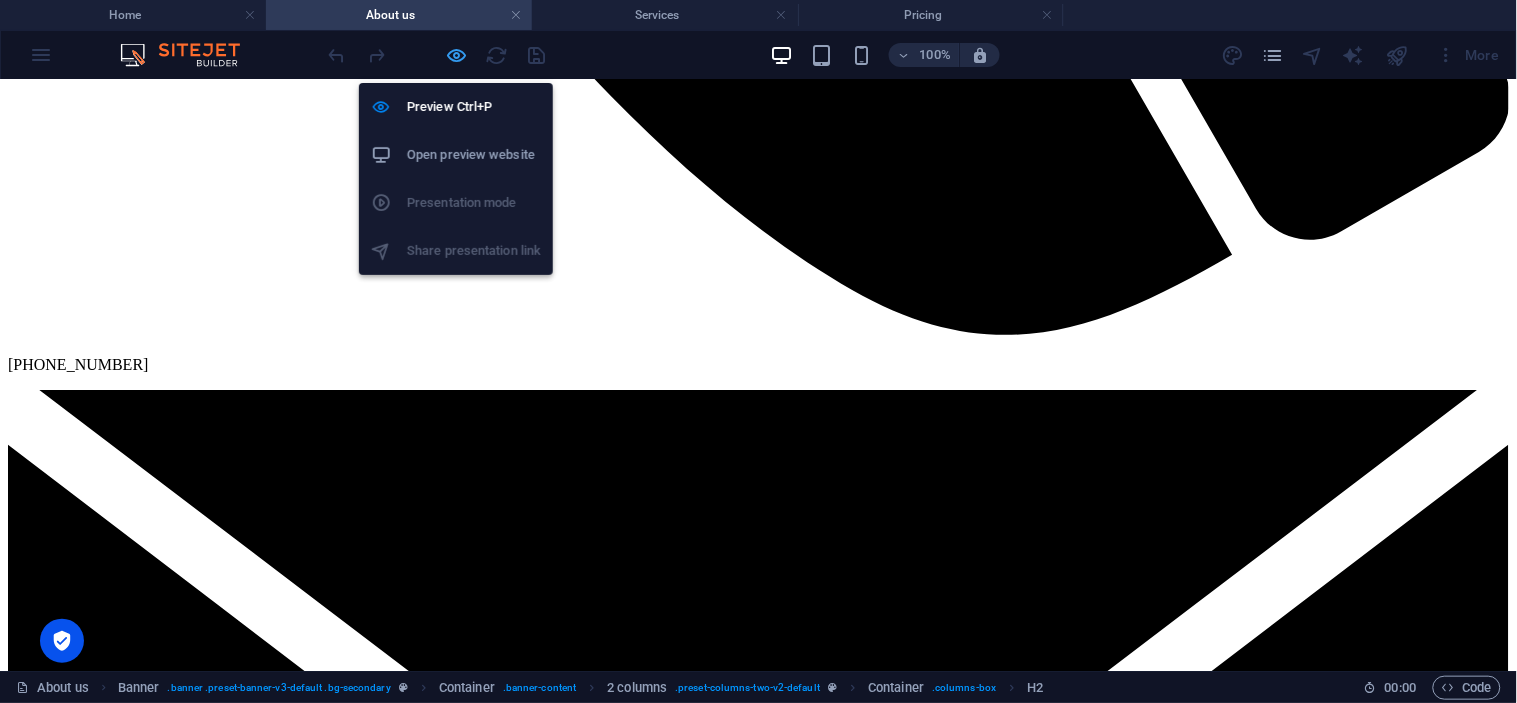 click at bounding box center (457, 55) 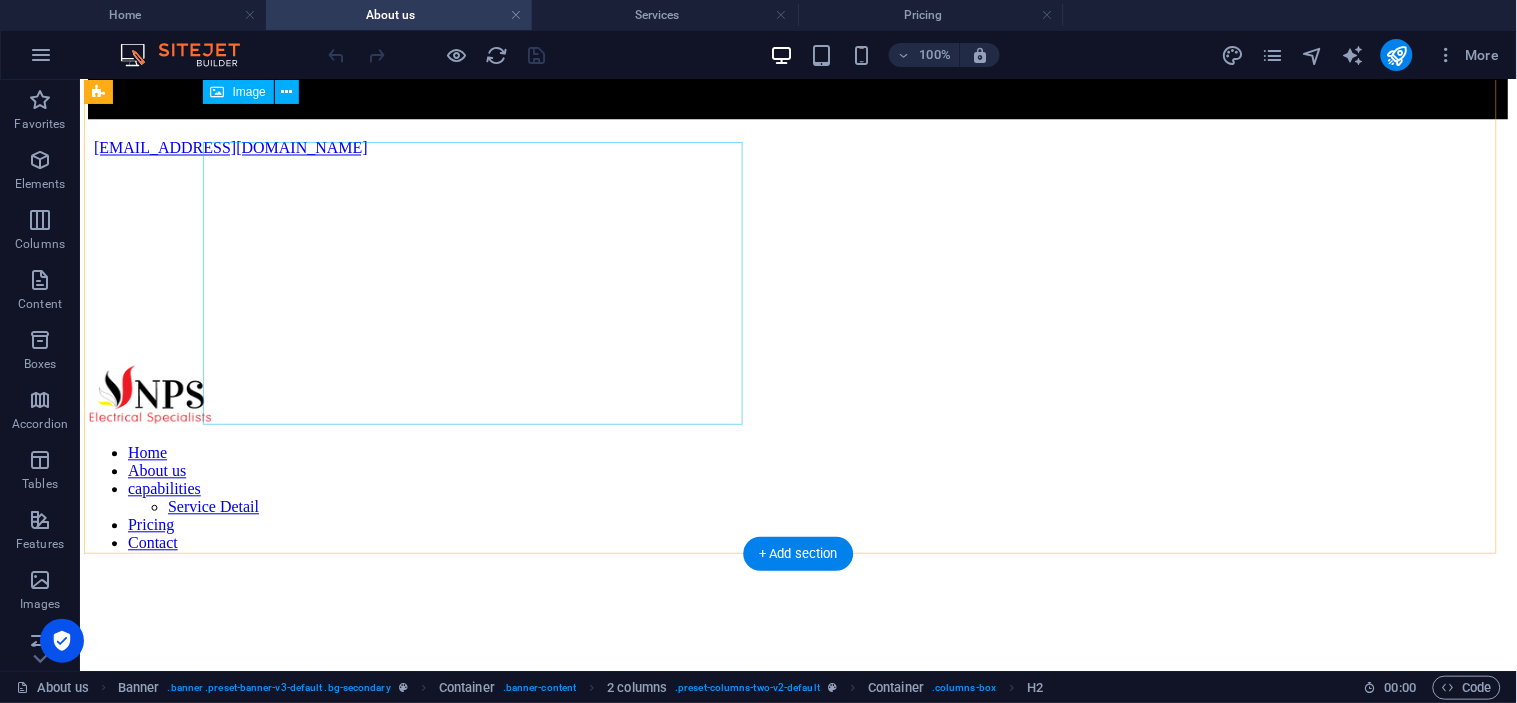 scroll, scrollTop: 2833, scrollLeft: 0, axis: vertical 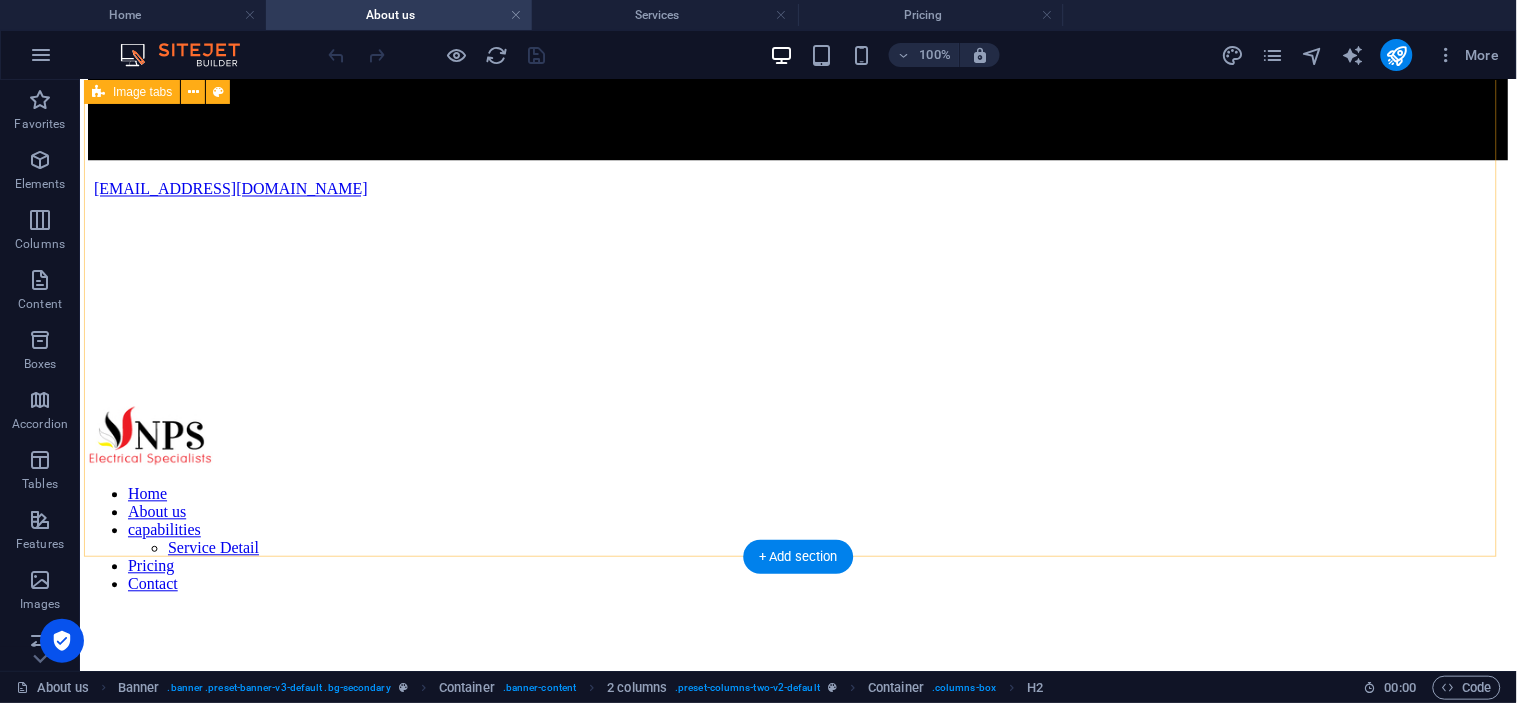 click on "Electrical       We provide our clients  with complete Domestic/ Industrial electrical  solutions. Generators   We provide quality  Generator Hire,  Installation, Service/Repair  /Maintenance solutions. Renewable Energy, Data and Alarm systems We design, build and  service, flexible and  effective systems and  solutions for our clients . Refrigeration / Air-conditioning We perform installation  and service to all types  of refrigeration and air-  conditioning, including  large HVAC systems." at bounding box center (797, 6425) 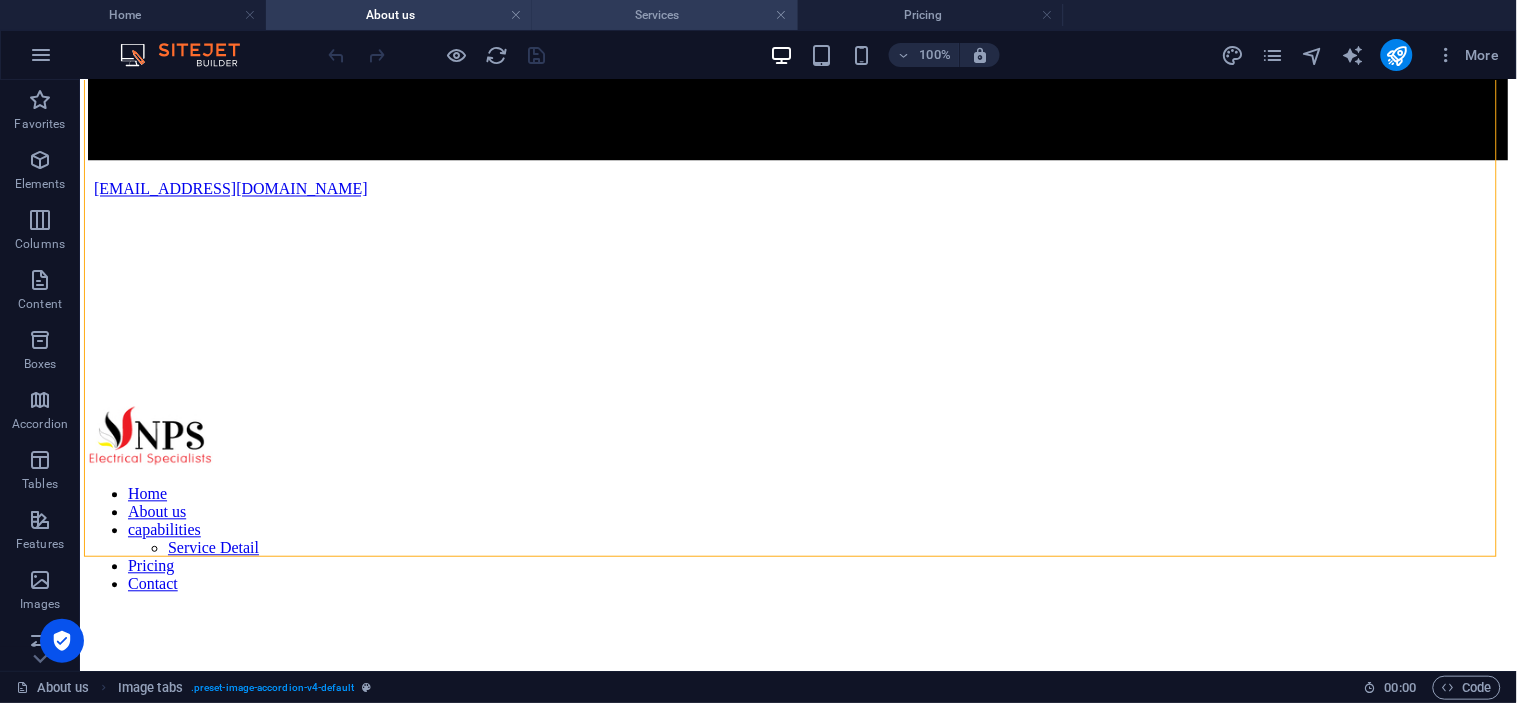 click on "Services" at bounding box center (665, 15) 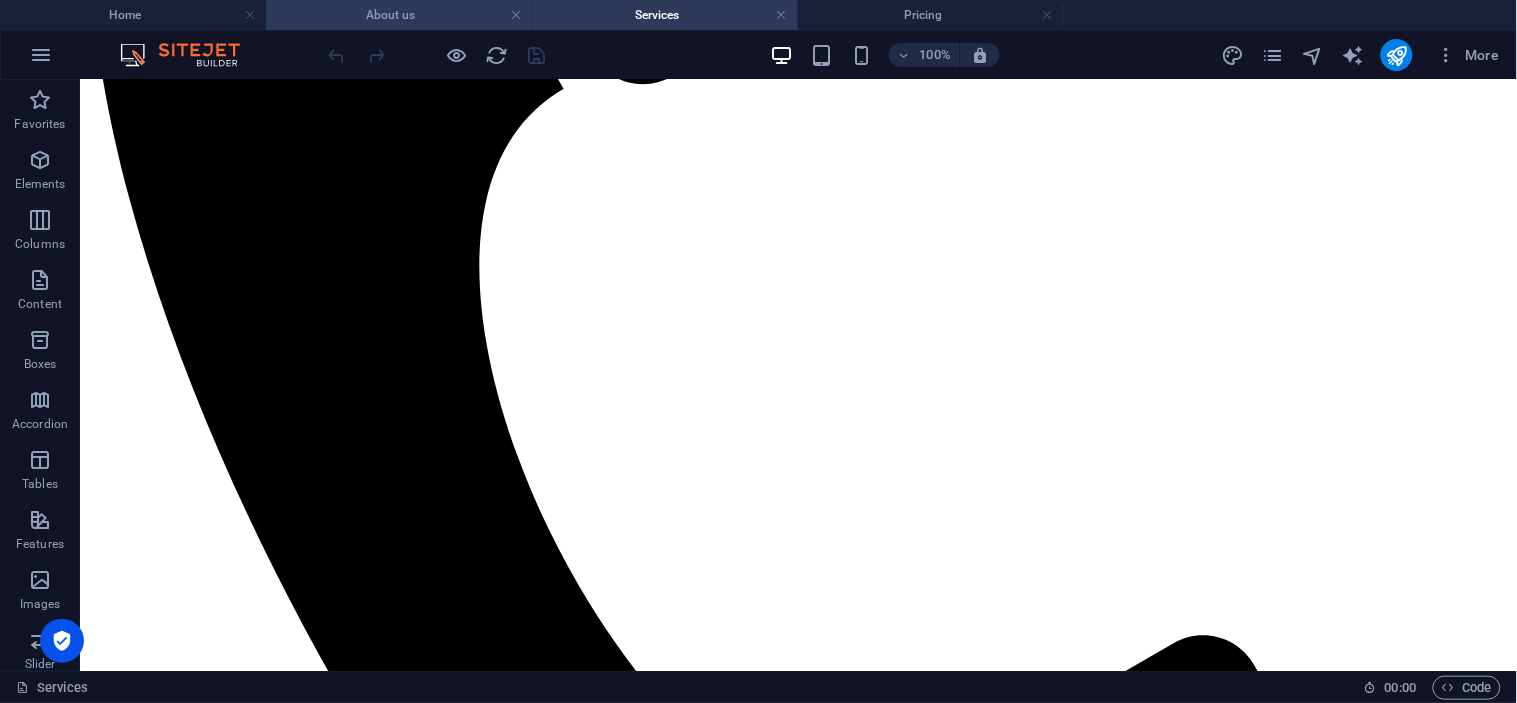 click on "About us" at bounding box center (399, 15) 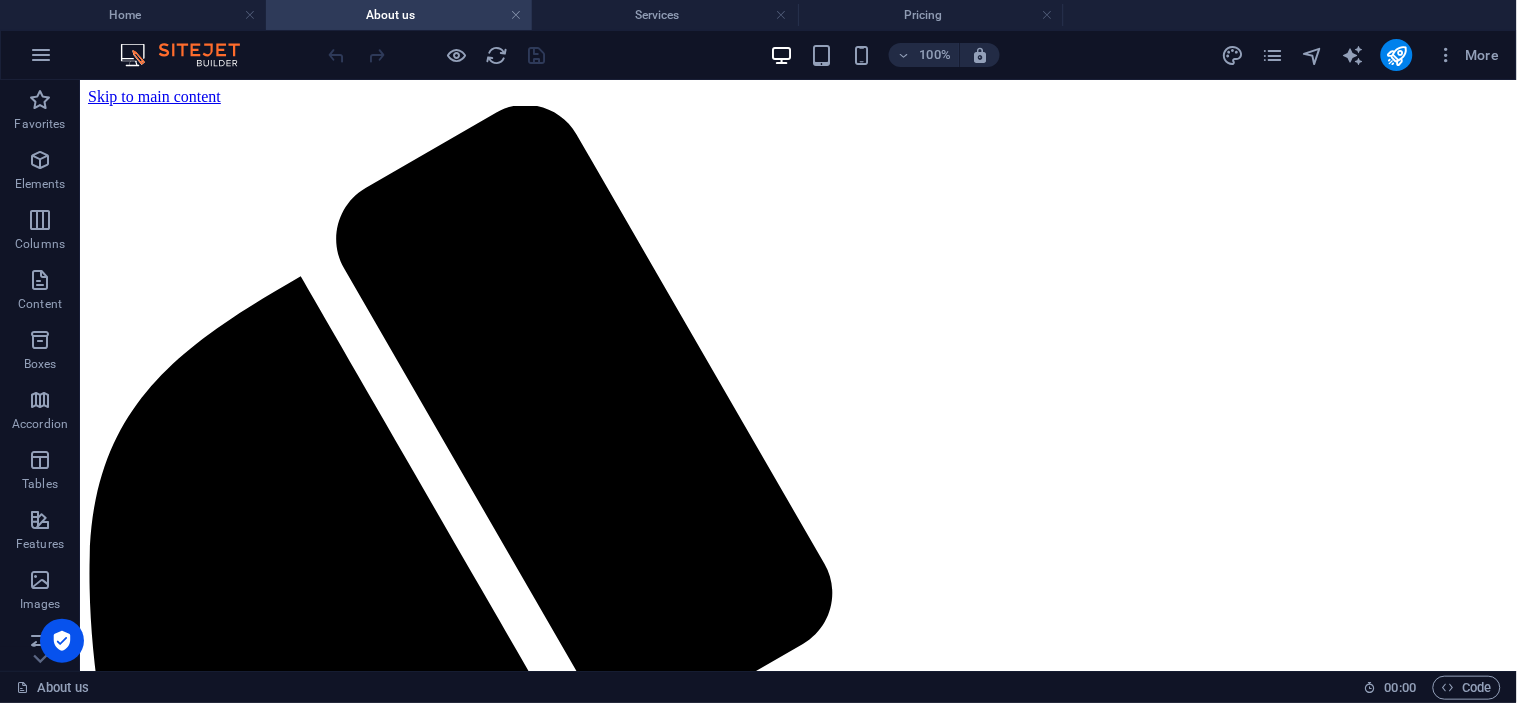 scroll, scrollTop: 0, scrollLeft: 0, axis: both 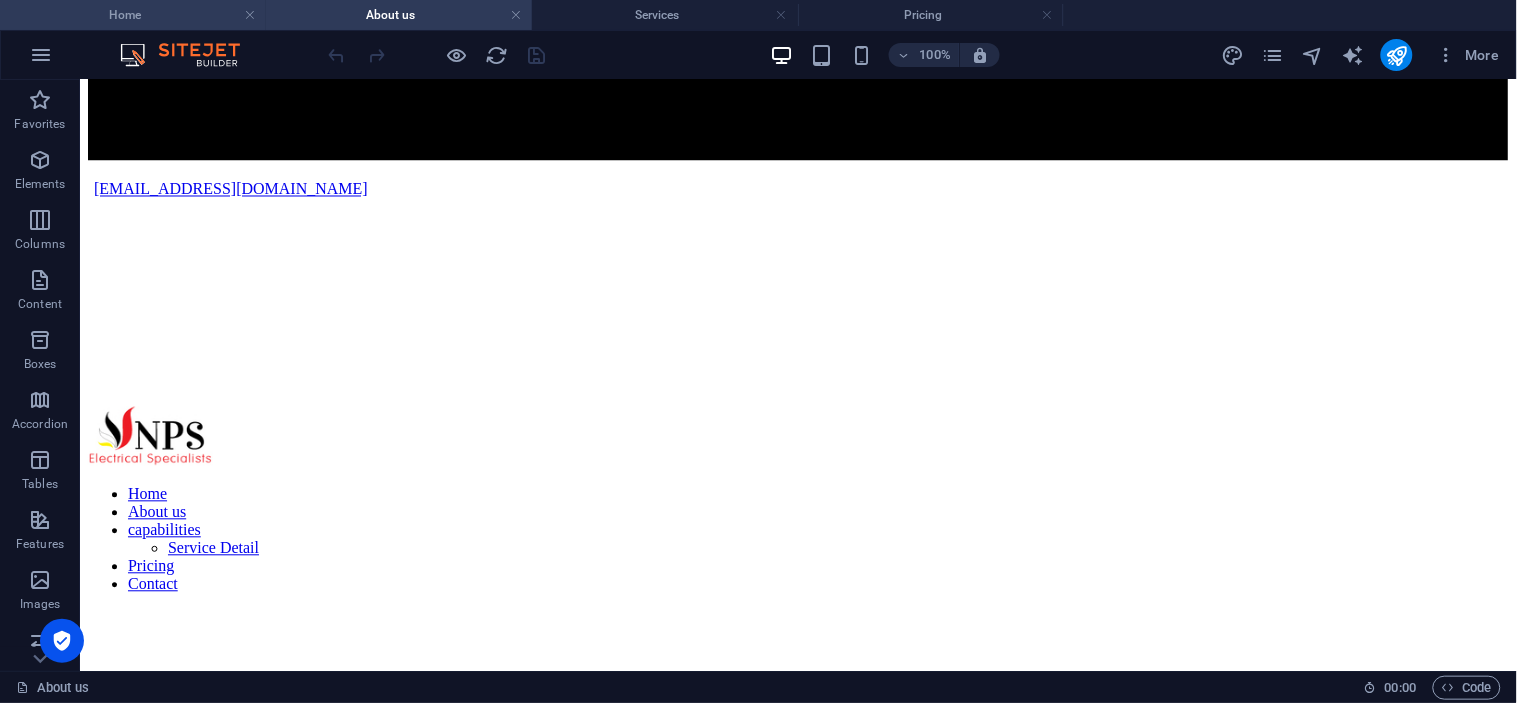 click on "Home" at bounding box center (133, 15) 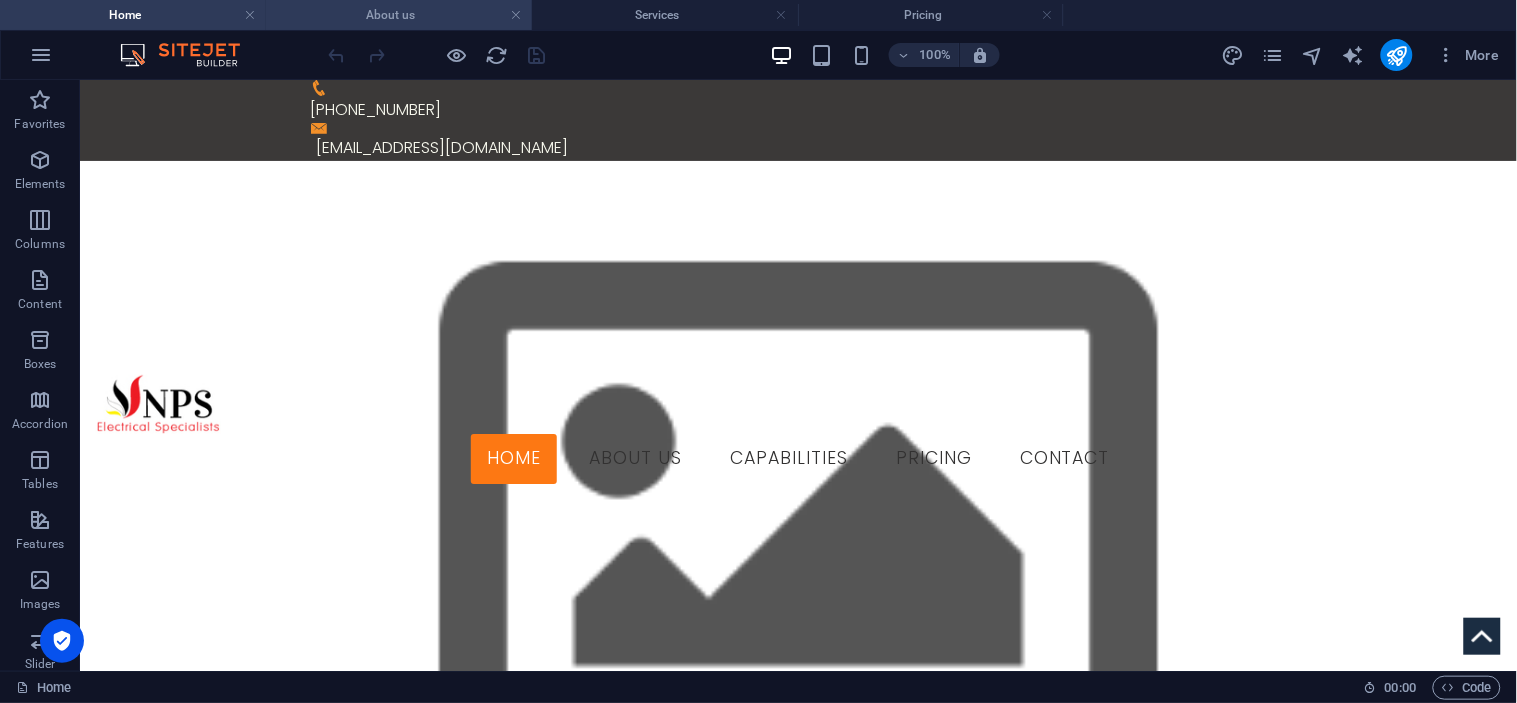 click on "About us" at bounding box center [399, 15] 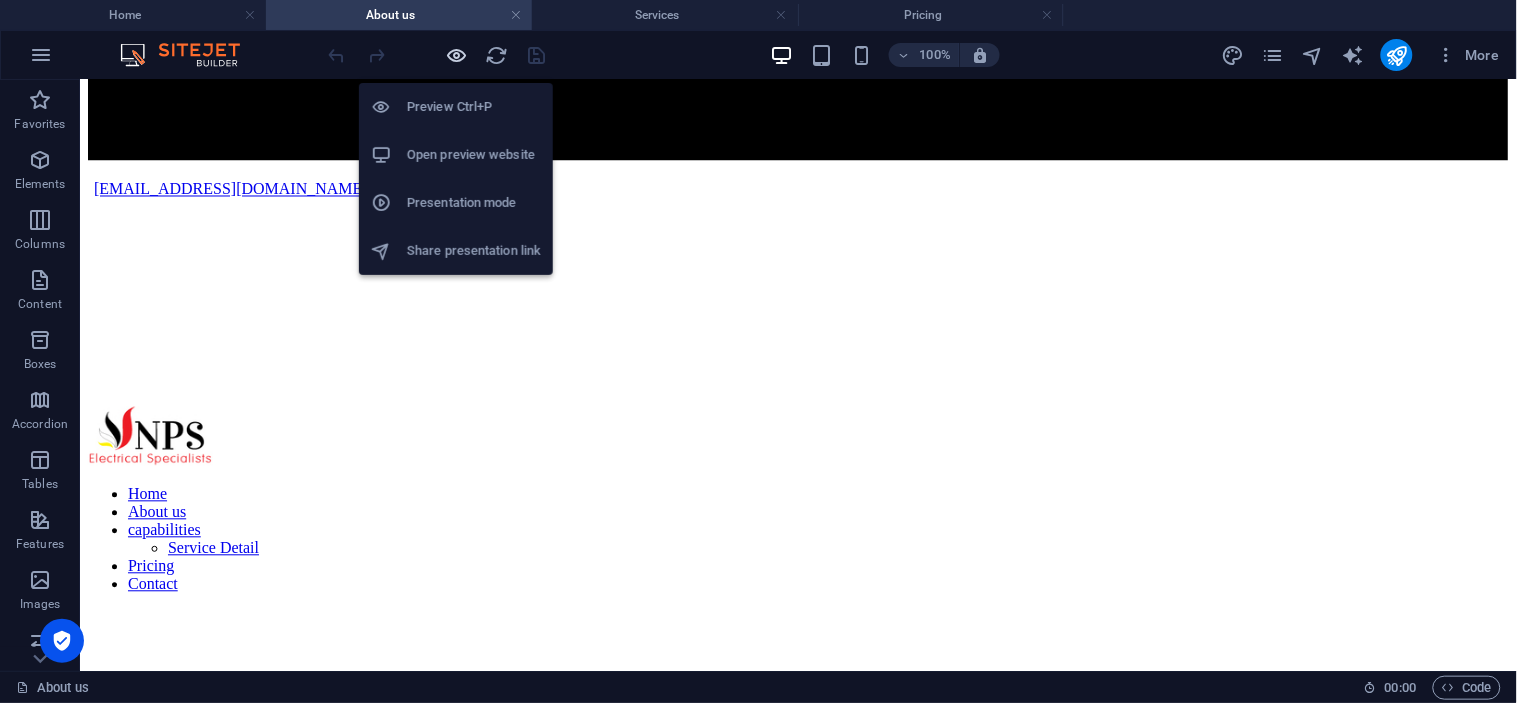 click at bounding box center [457, 55] 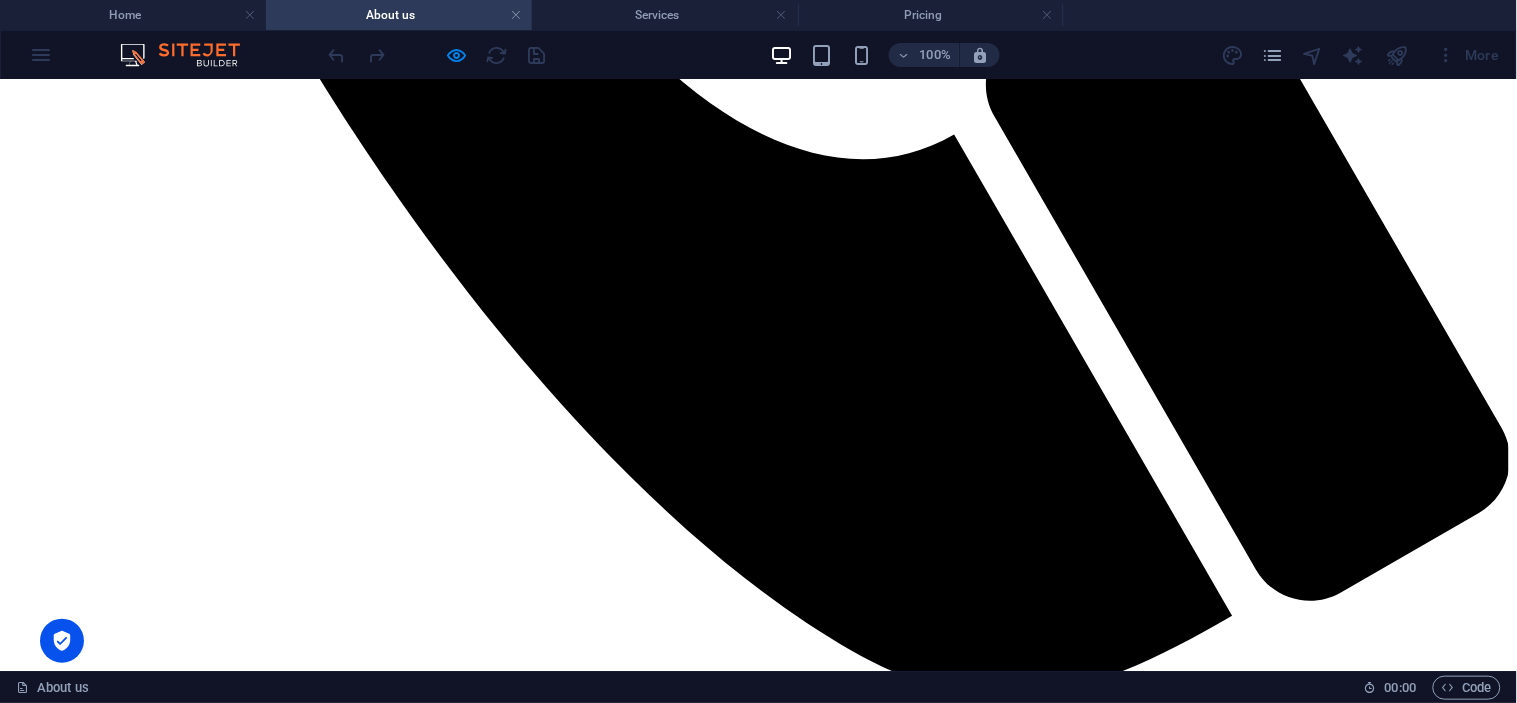 scroll, scrollTop: 1365, scrollLeft: 0, axis: vertical 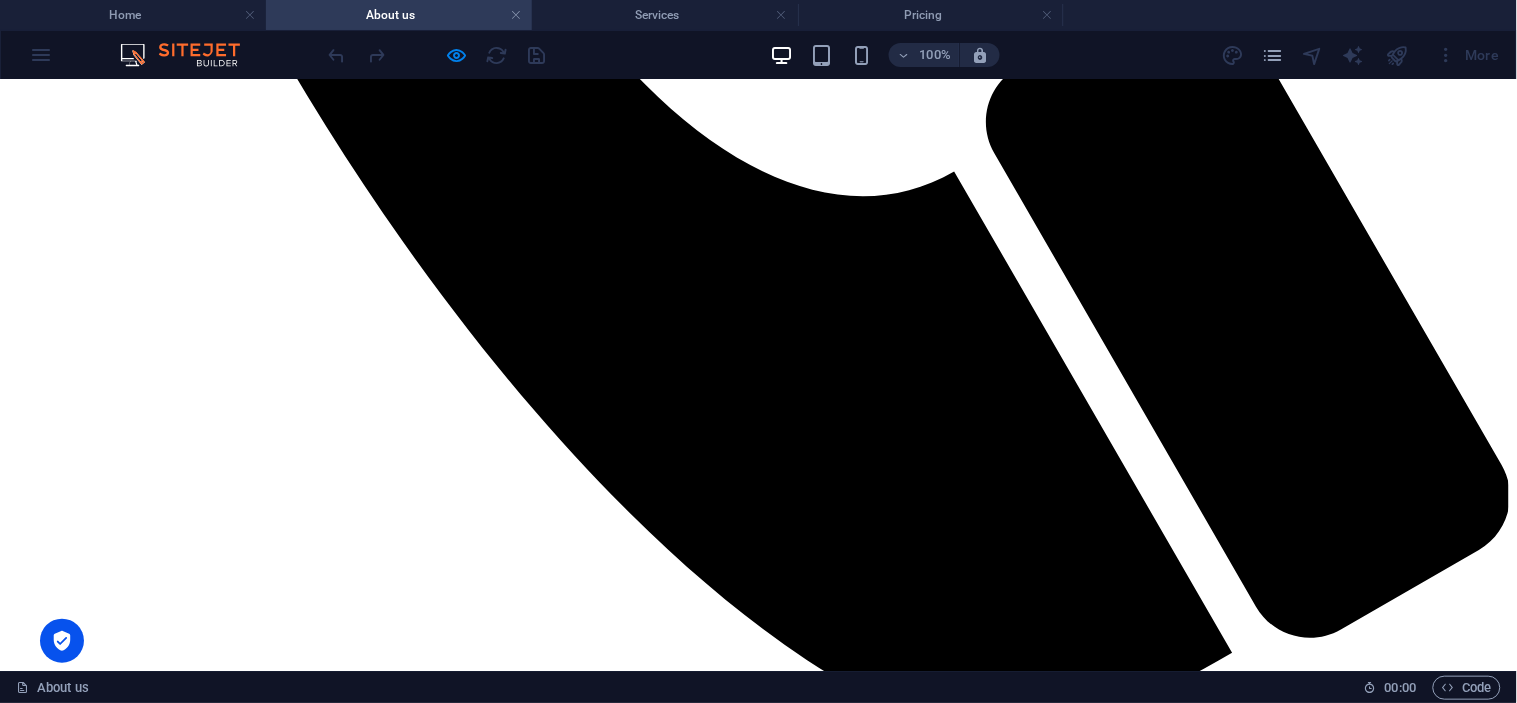 click at bounding box center (226, 4483) 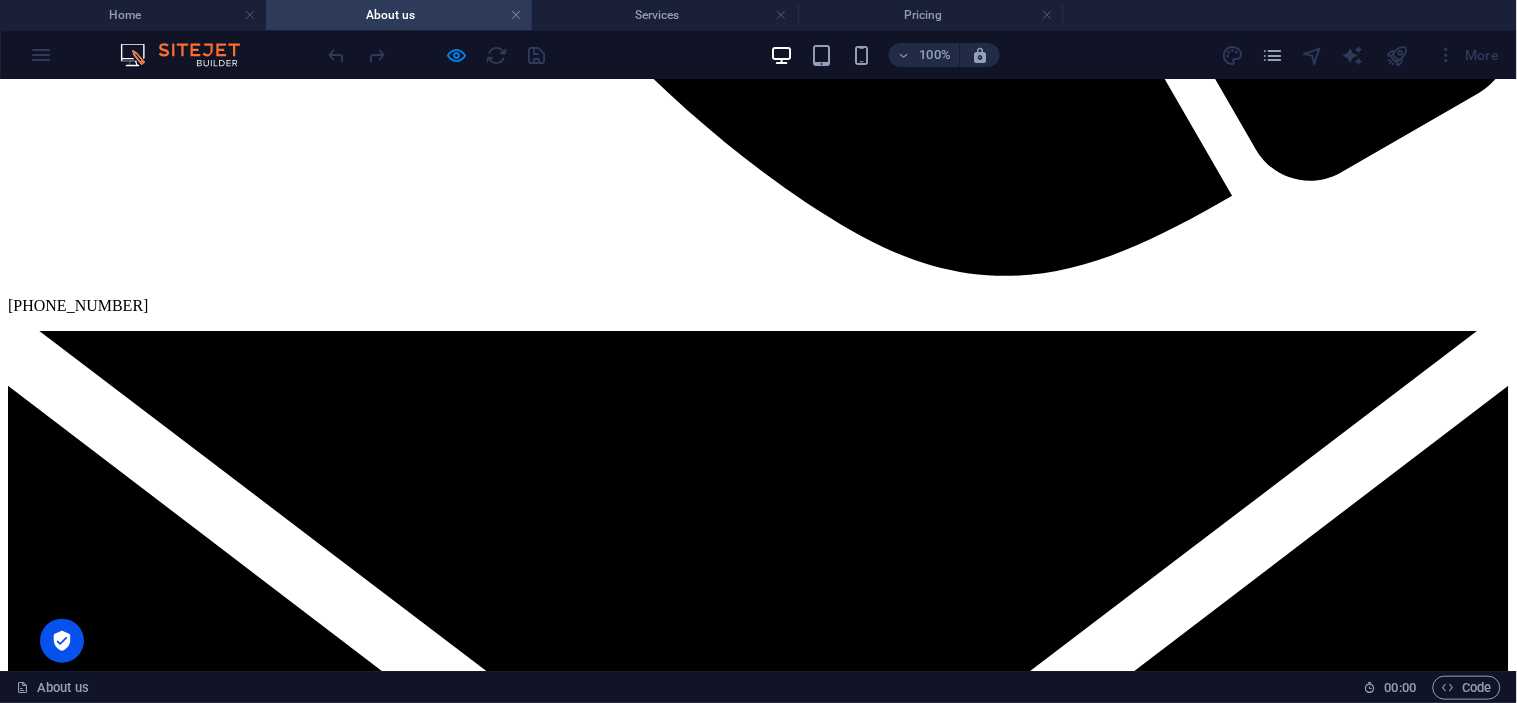 click on "Refrigeration / Air-conditioning" at bounding box center [656, 10983] 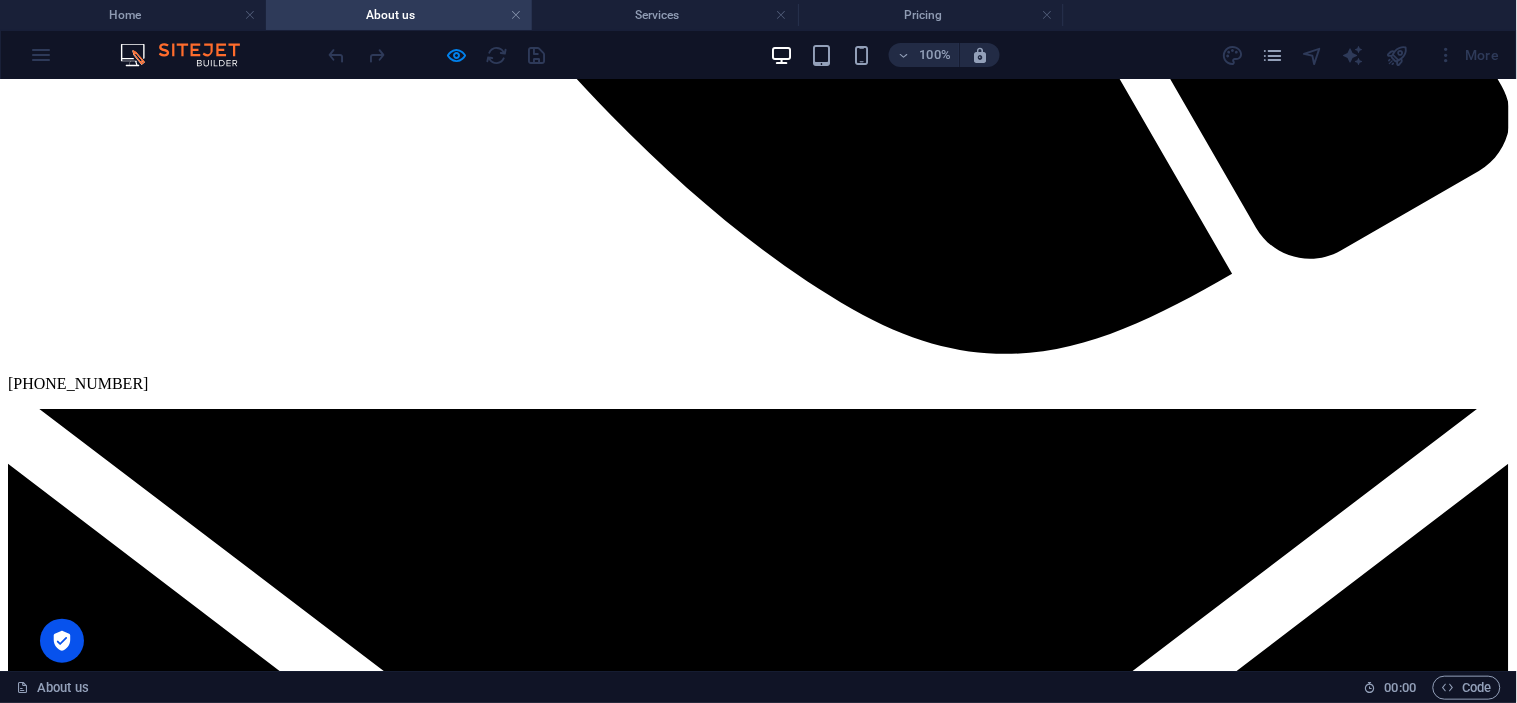 scroll, scrollTop: 1730, scrollLeft: 0, axis: vertical 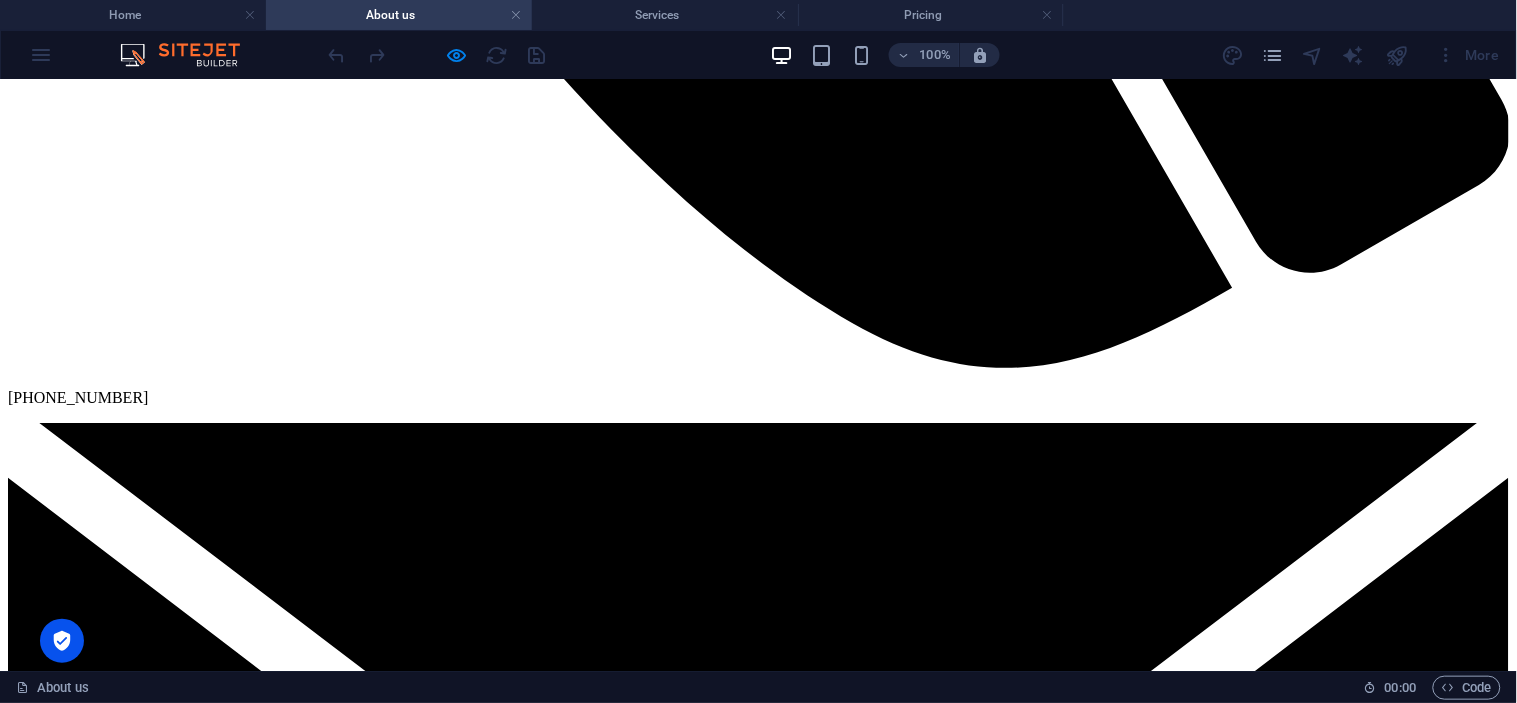 click at bounding box center (758, 1578) 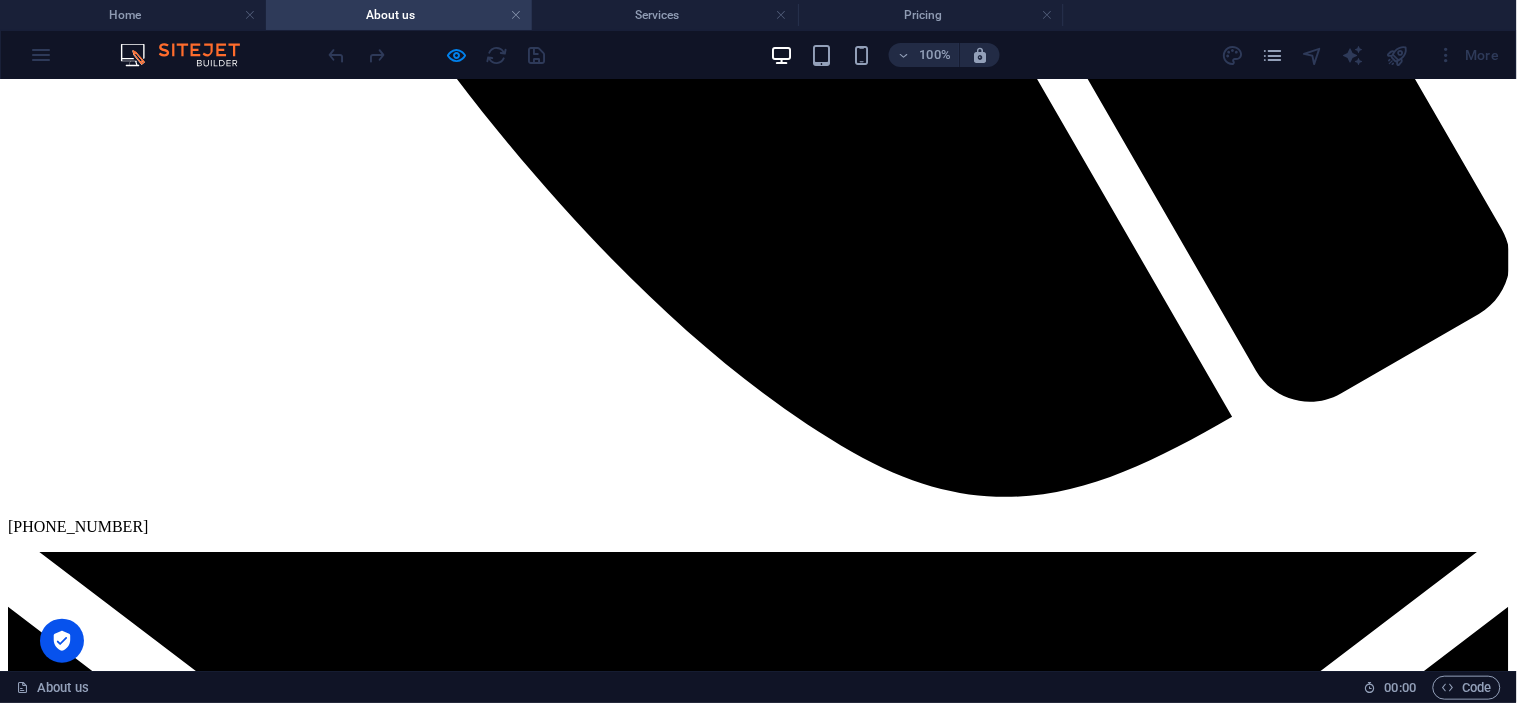 scroll, scrollTop: 1507, scrollLeft: 0, axis: vertical 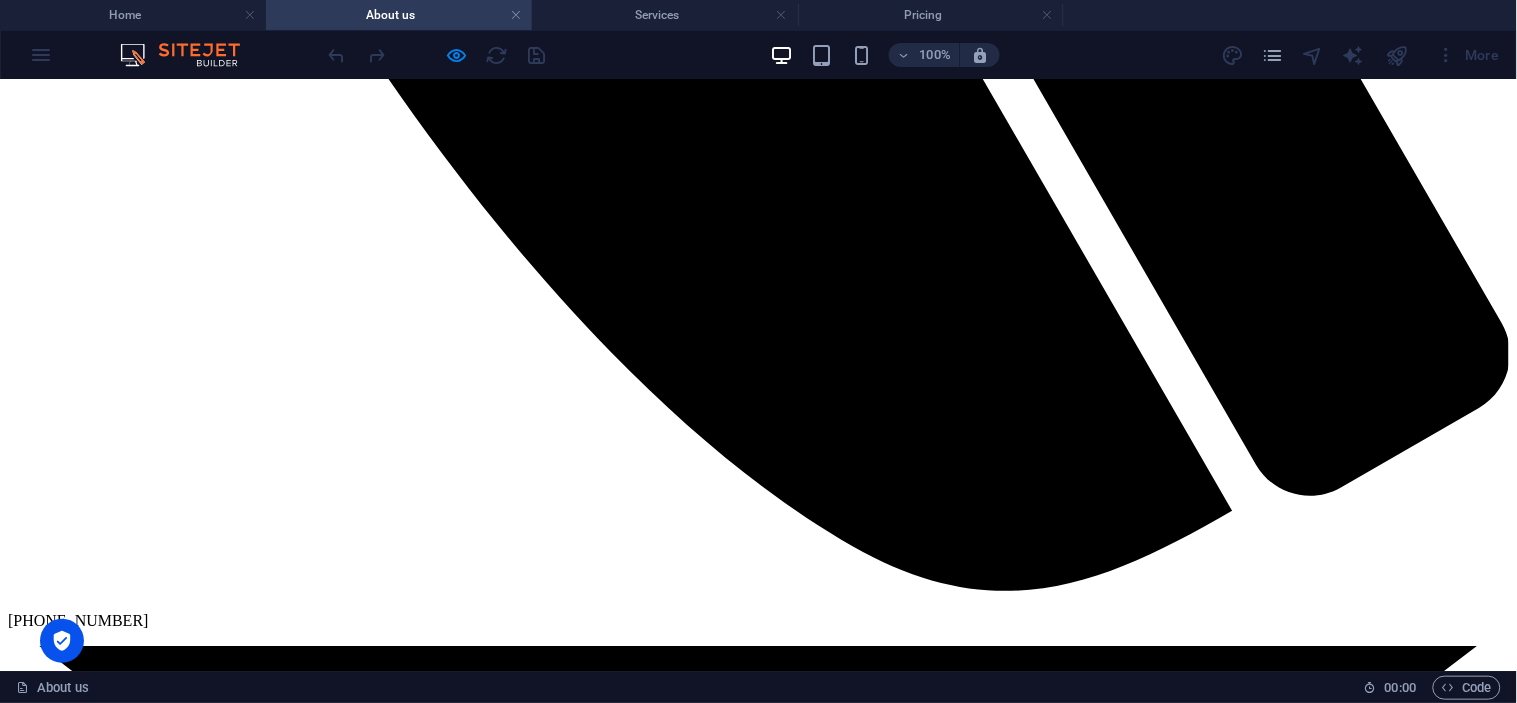 click at bounding box center [758, 1801] 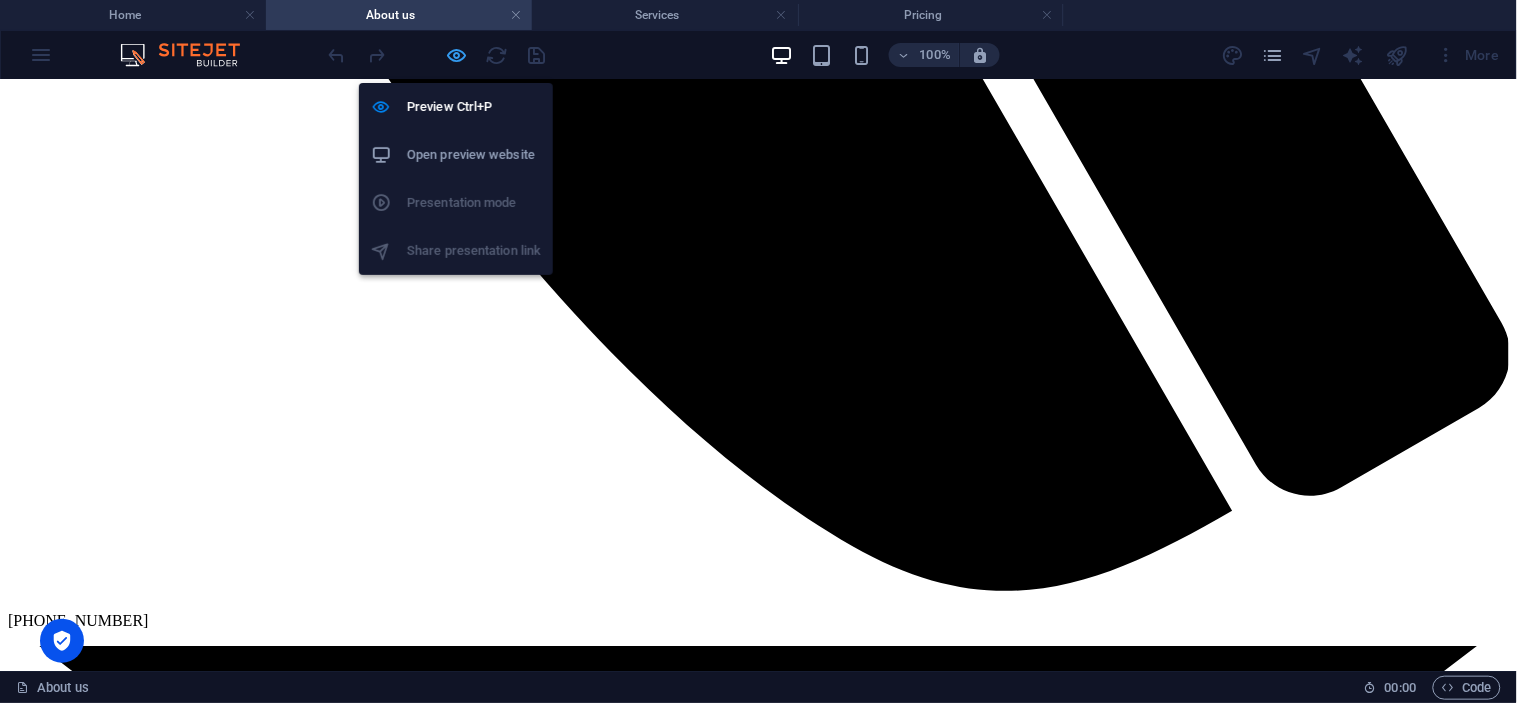 click at bounding box center (457, 55) 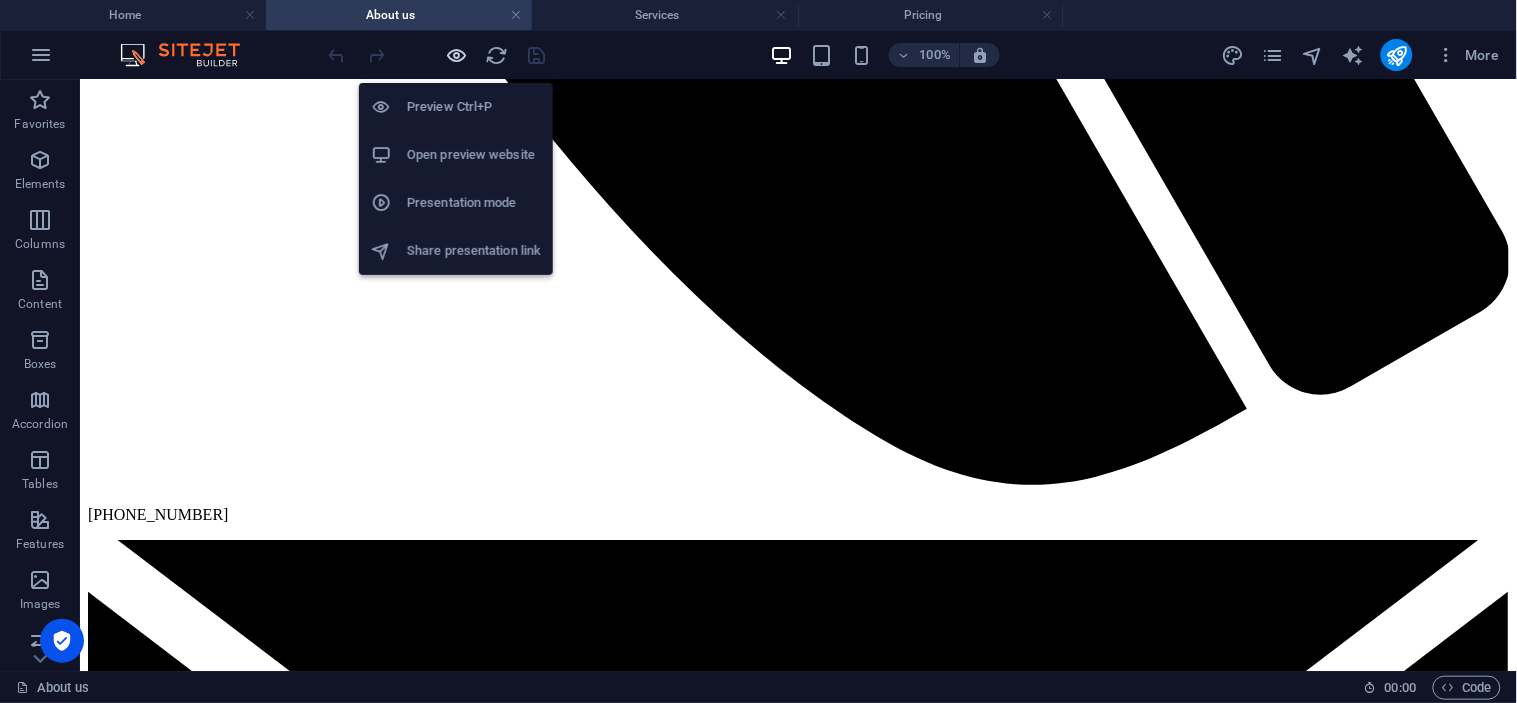 scroll, scrollTop: 1508, scrollLeft: 0, axis: vertical 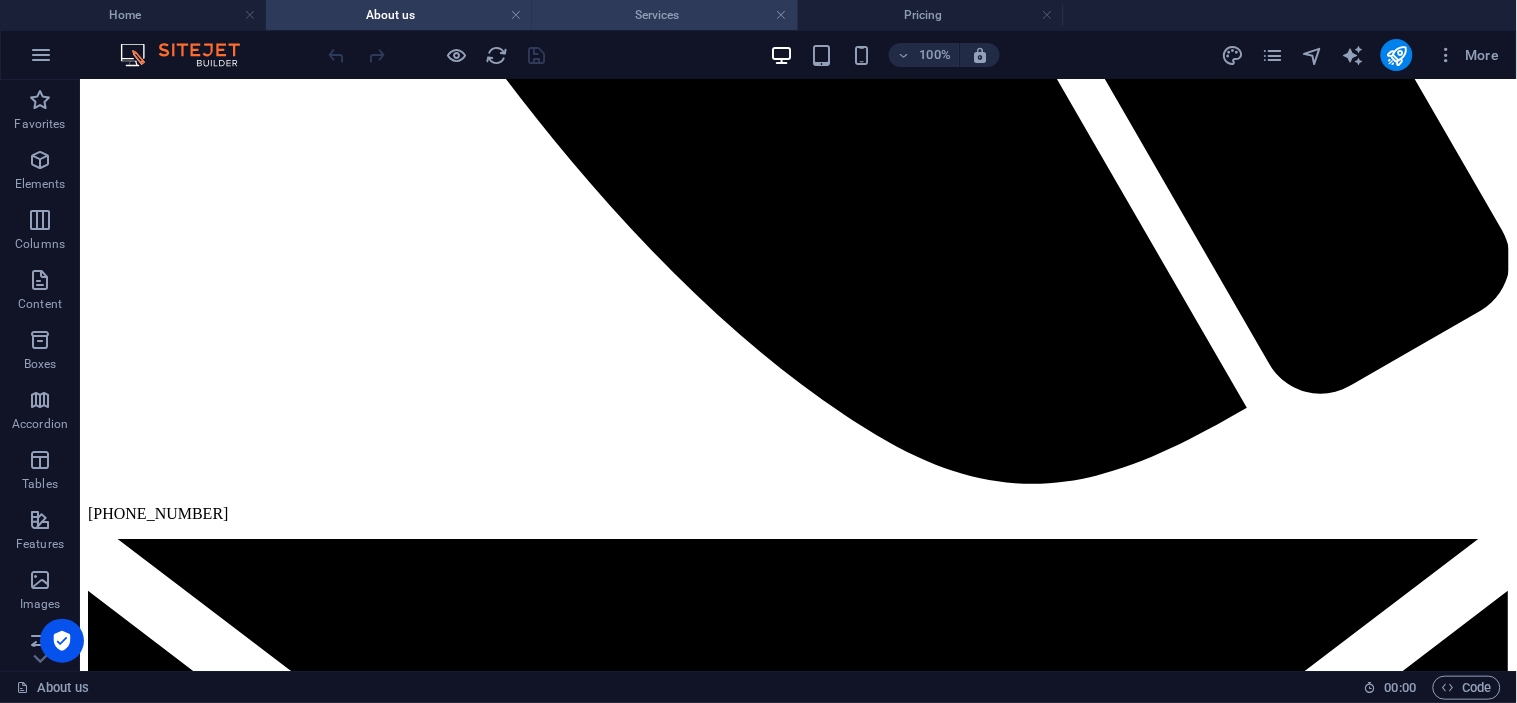 click on "Services" at bounding box center [665, 15] 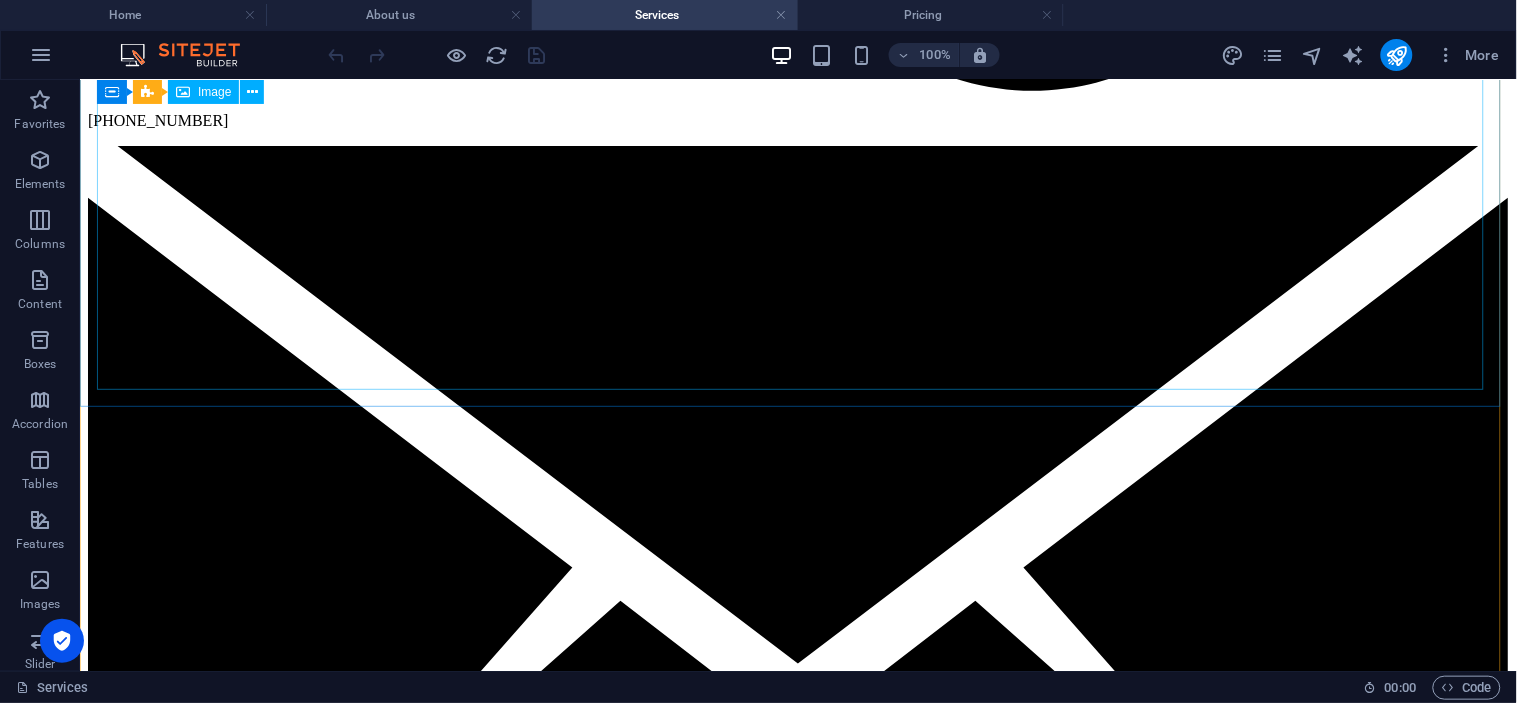 scroll, scrollTop: 1643, scrollLeft: 0, axis: vertical 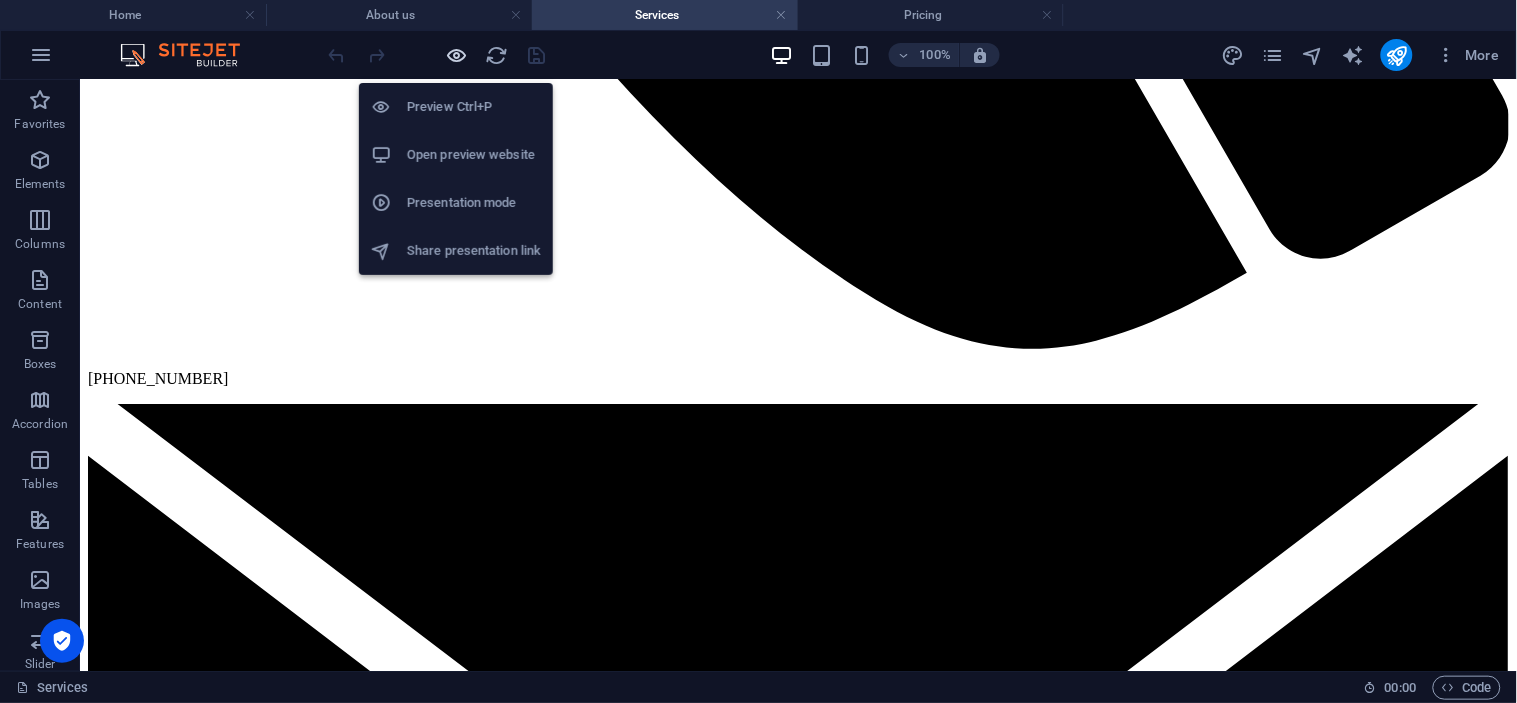 click at bounding box center (457, 55) 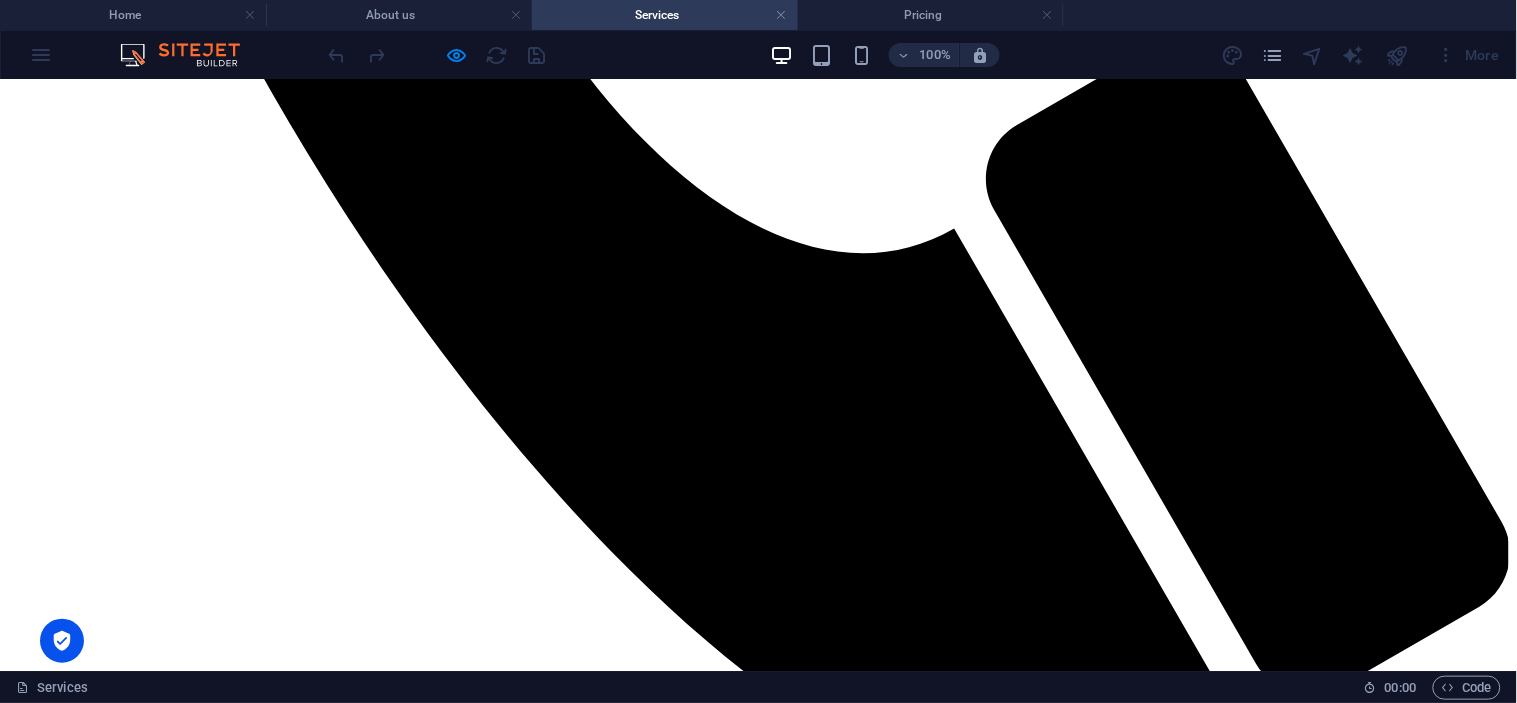 scroll, scrollTop: 1306, scrollLeft: 0, axis: vertical 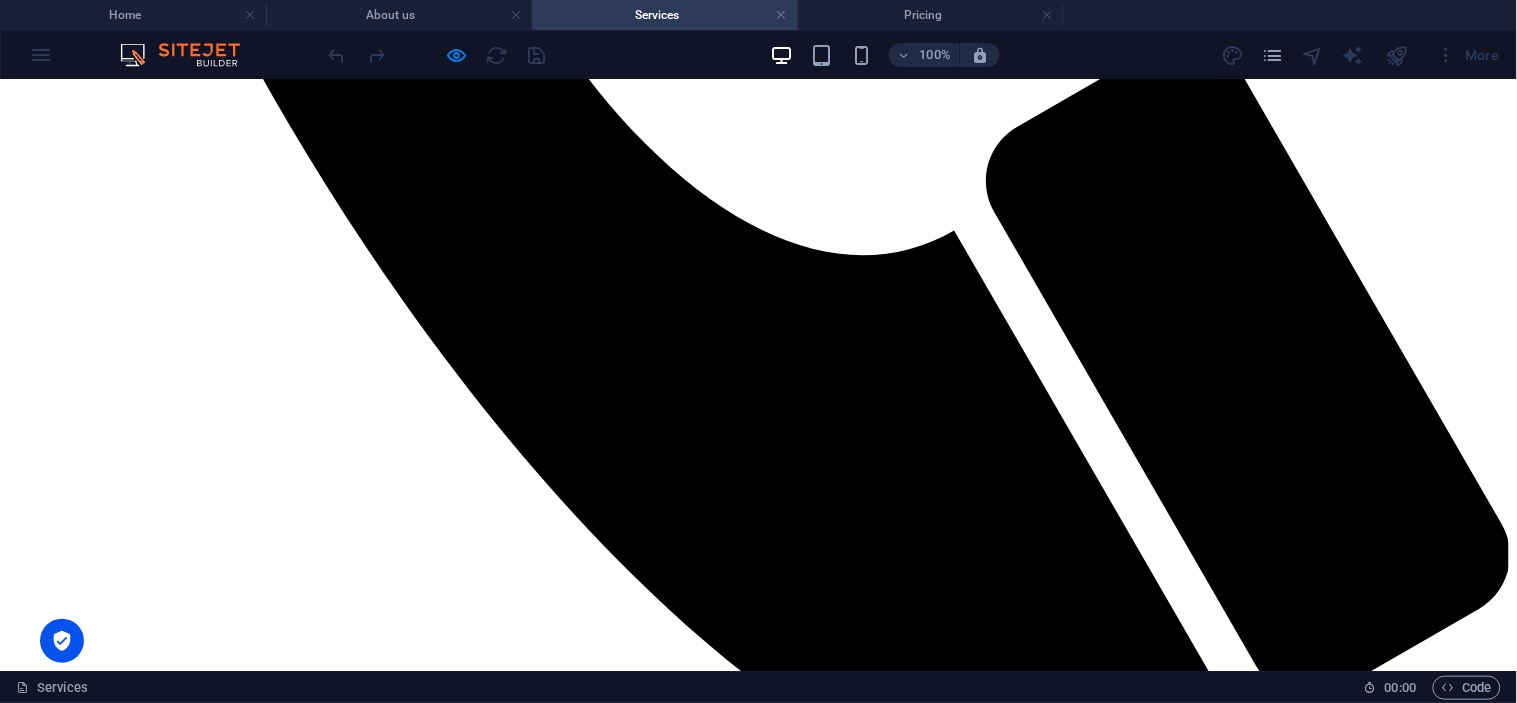 click on "Generators" at bounding box center [758, 13189] 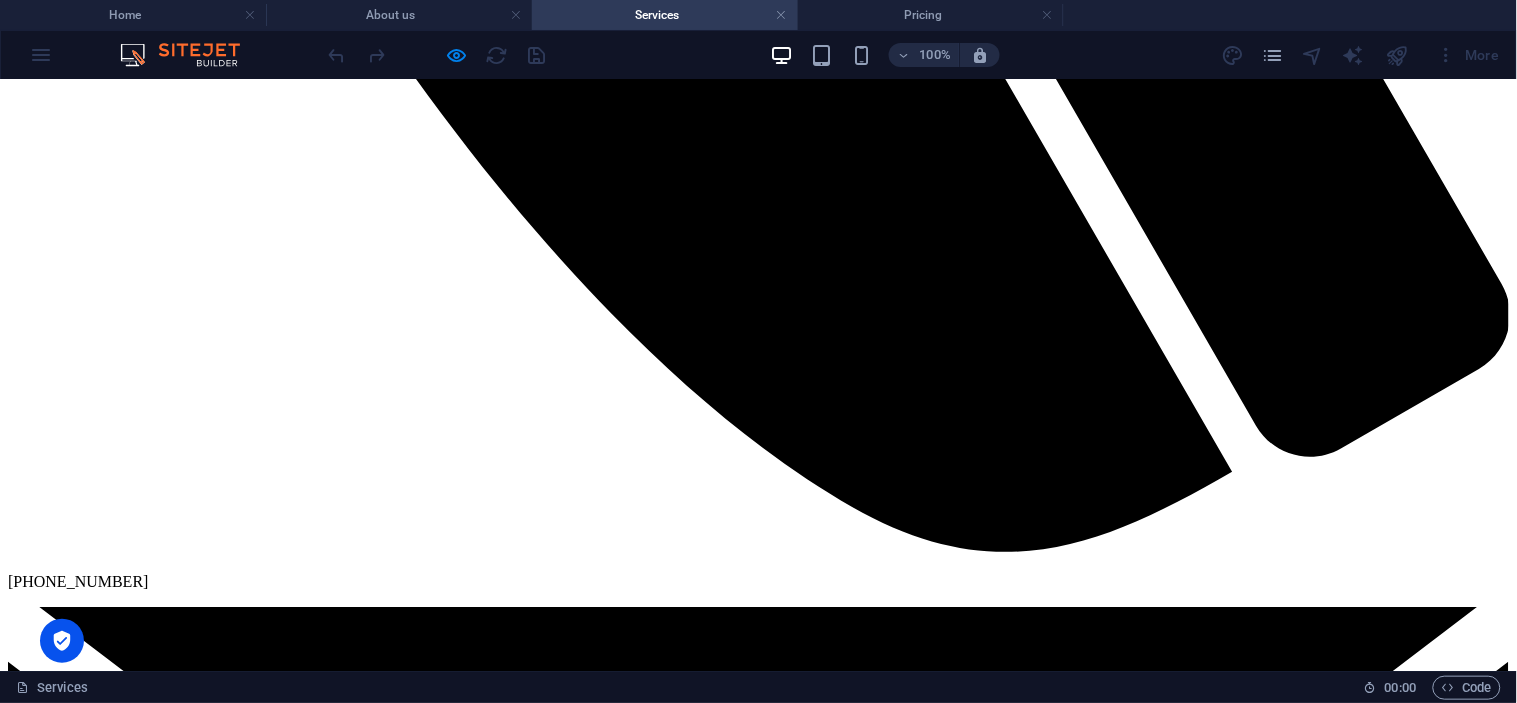 scroll, scrollTop: 1417, scrollLeft: 0, axis: vertical 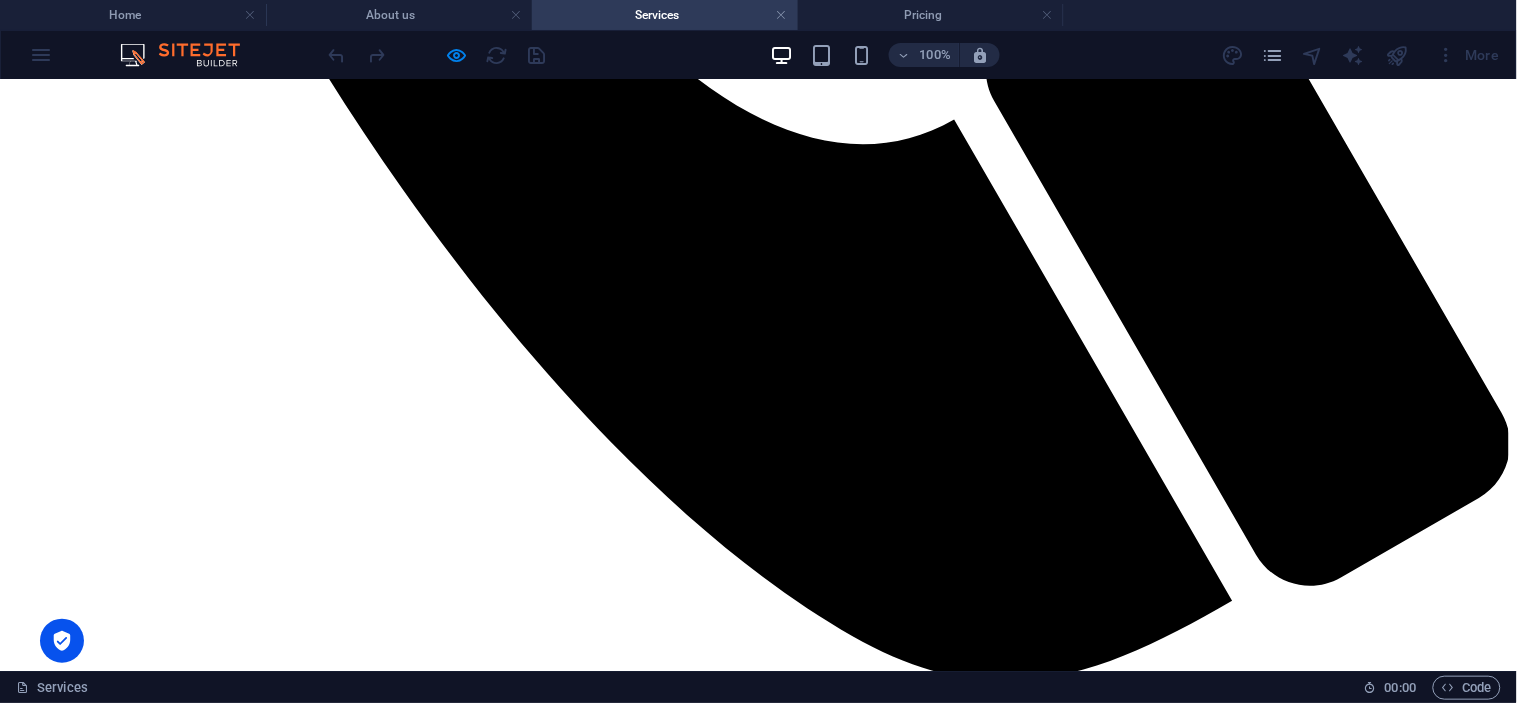 click at bounding box center [758, 1891] 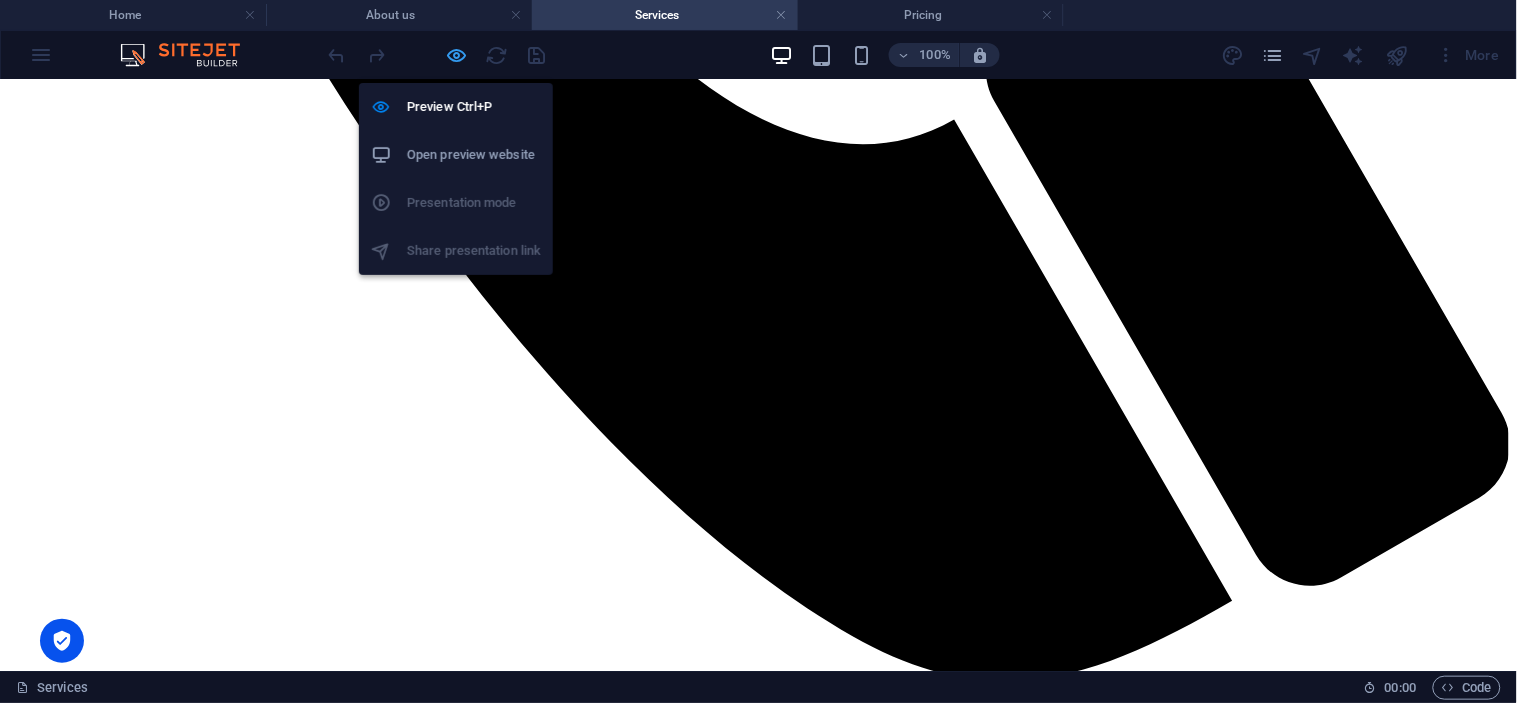 click at bounding box center [457, 55] 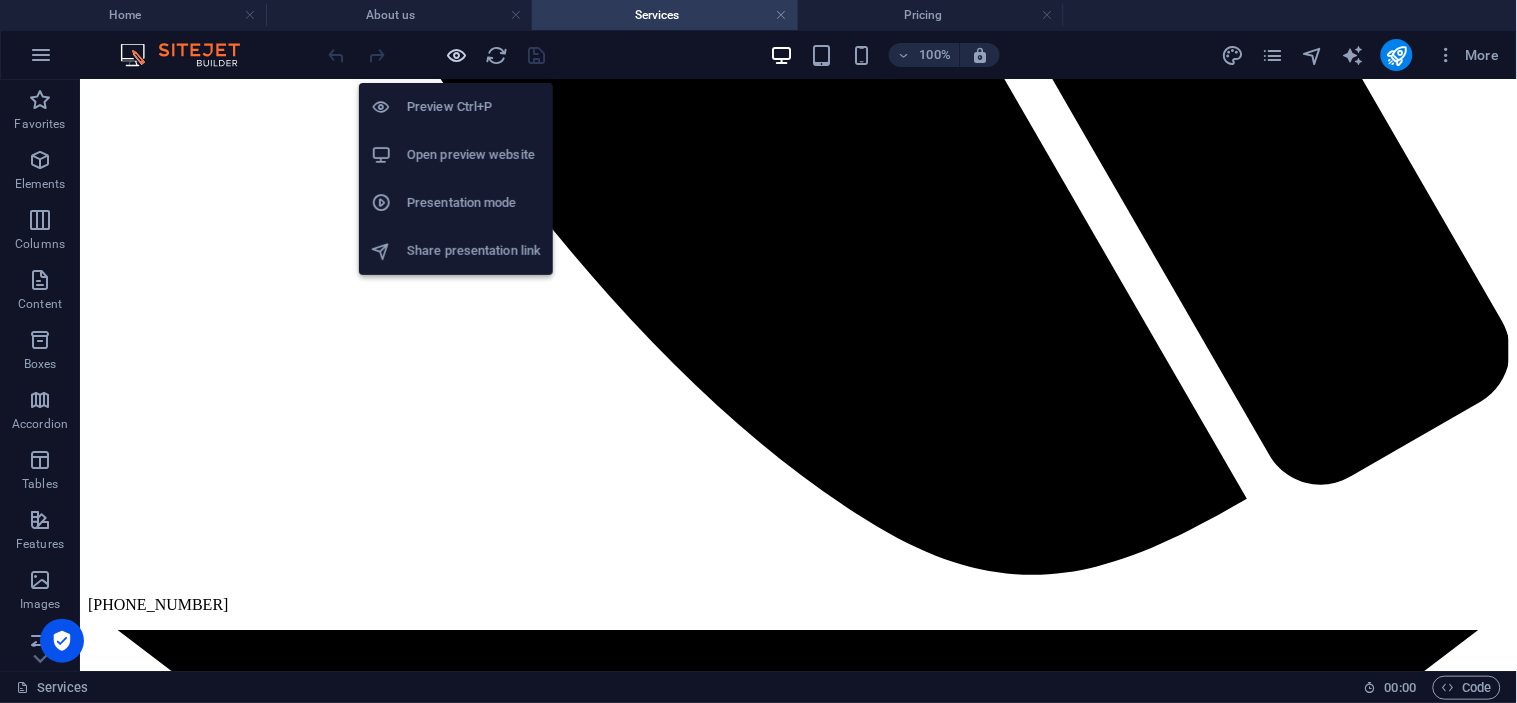 click at bounding box center (457, 55) 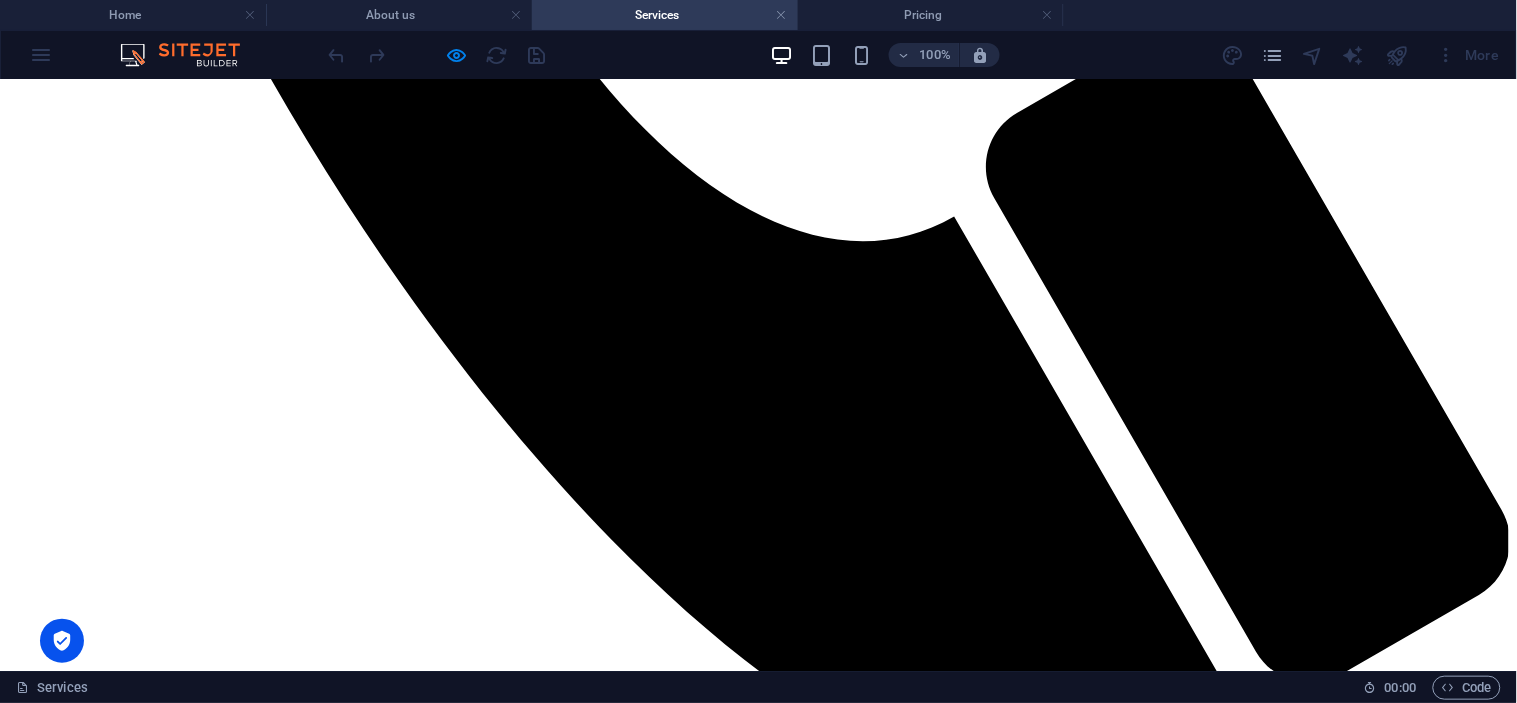 scroll, scrollTop: 1195, scrollLeft: 0, axis: vertical 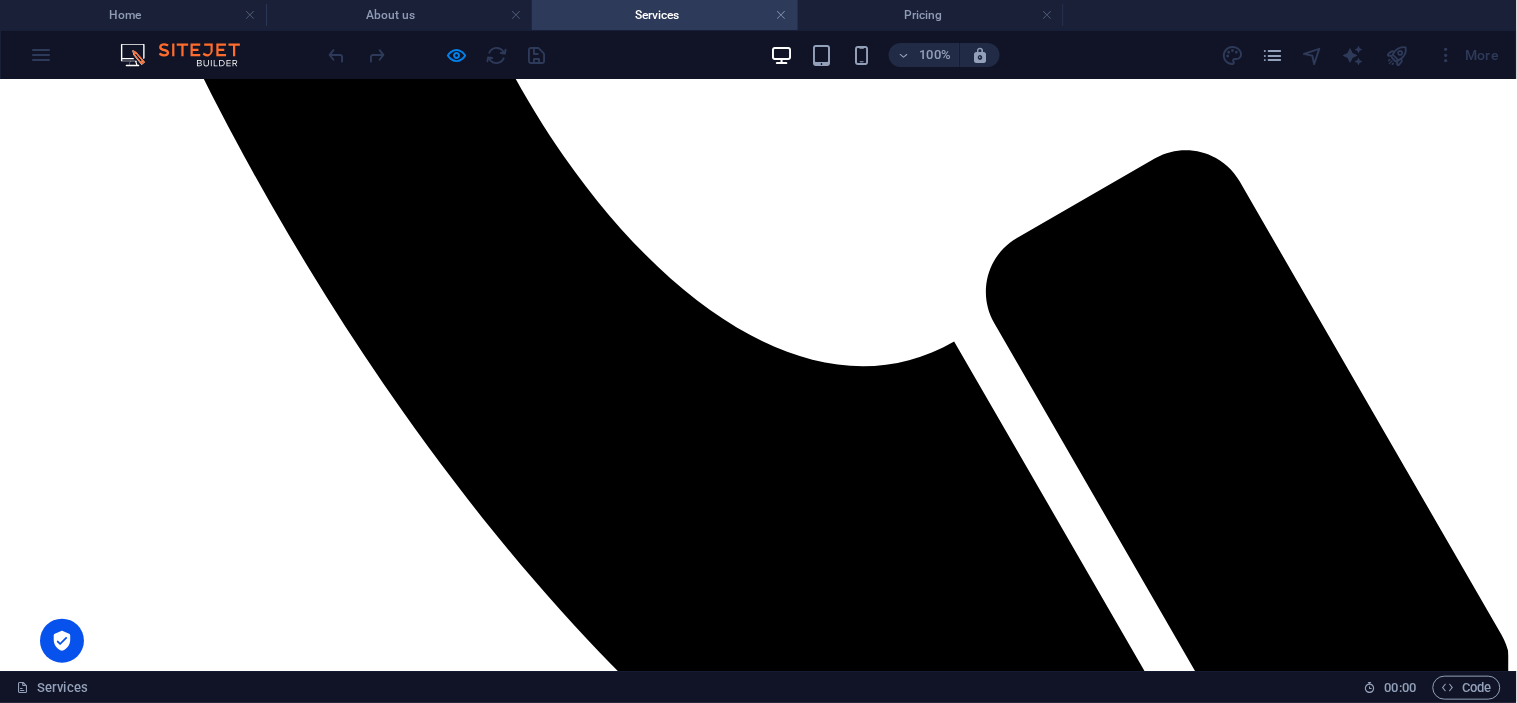 click on "Generators" at bounding box center (758, 13300) 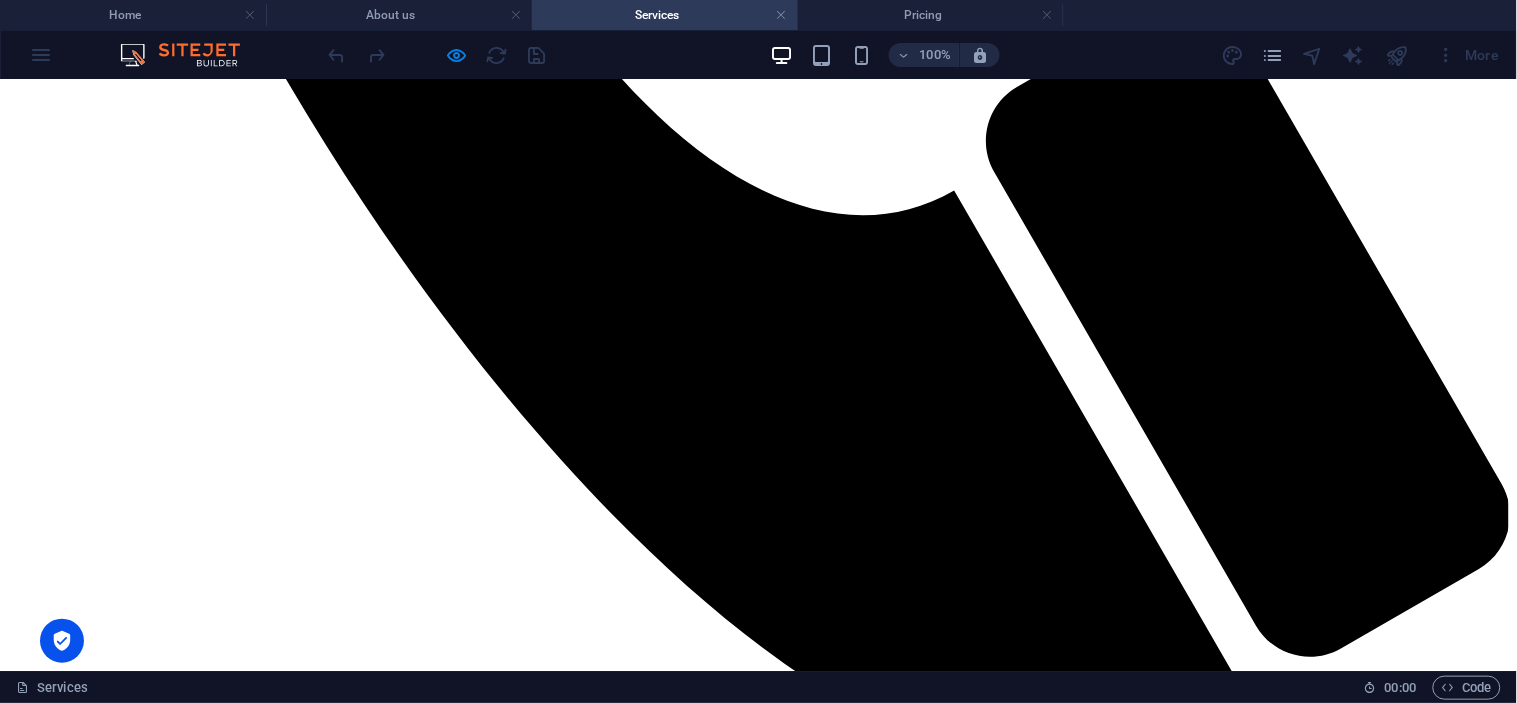 scroll, scrollTop: 1306, scrollLeft: 0, axis: vertical 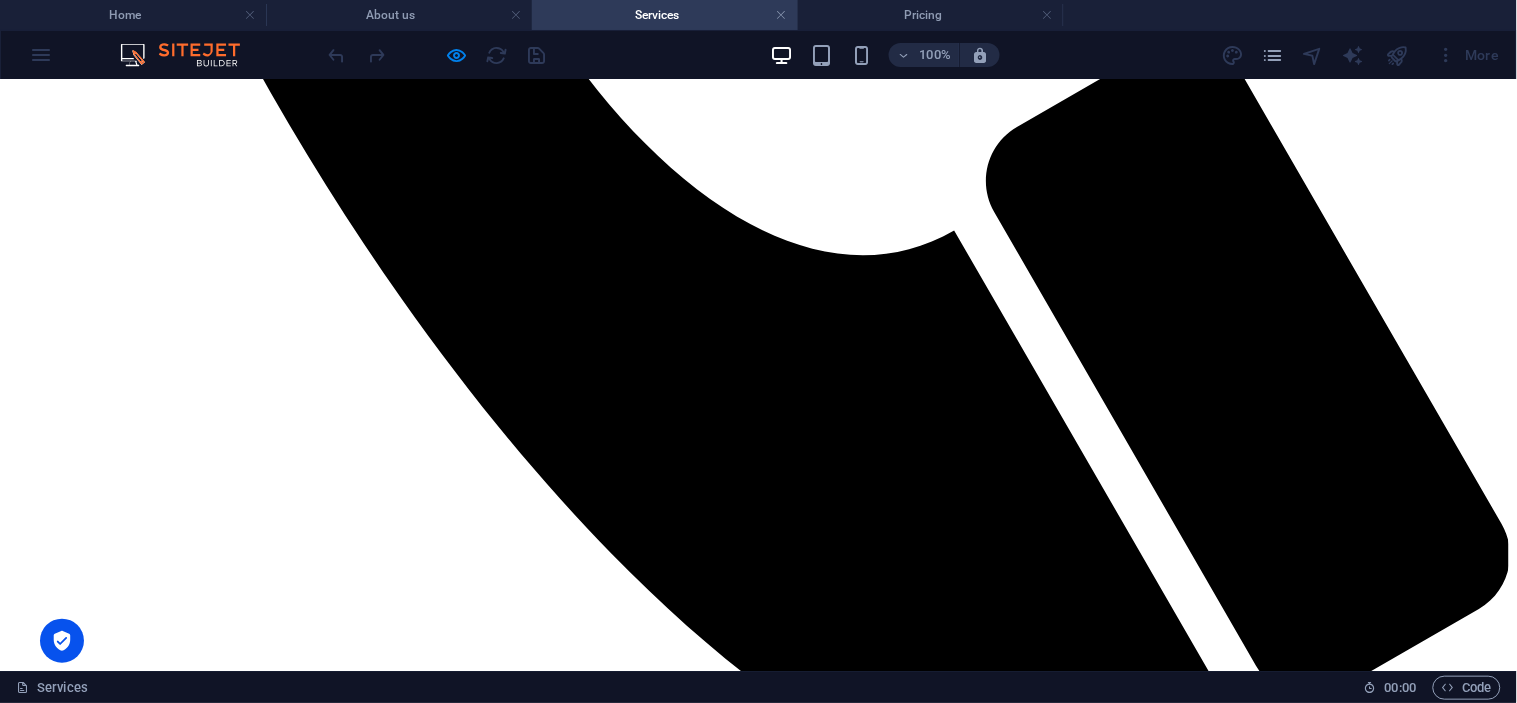 click on "Refrigeration / Air-condition" at bounding box center [758, 13298] 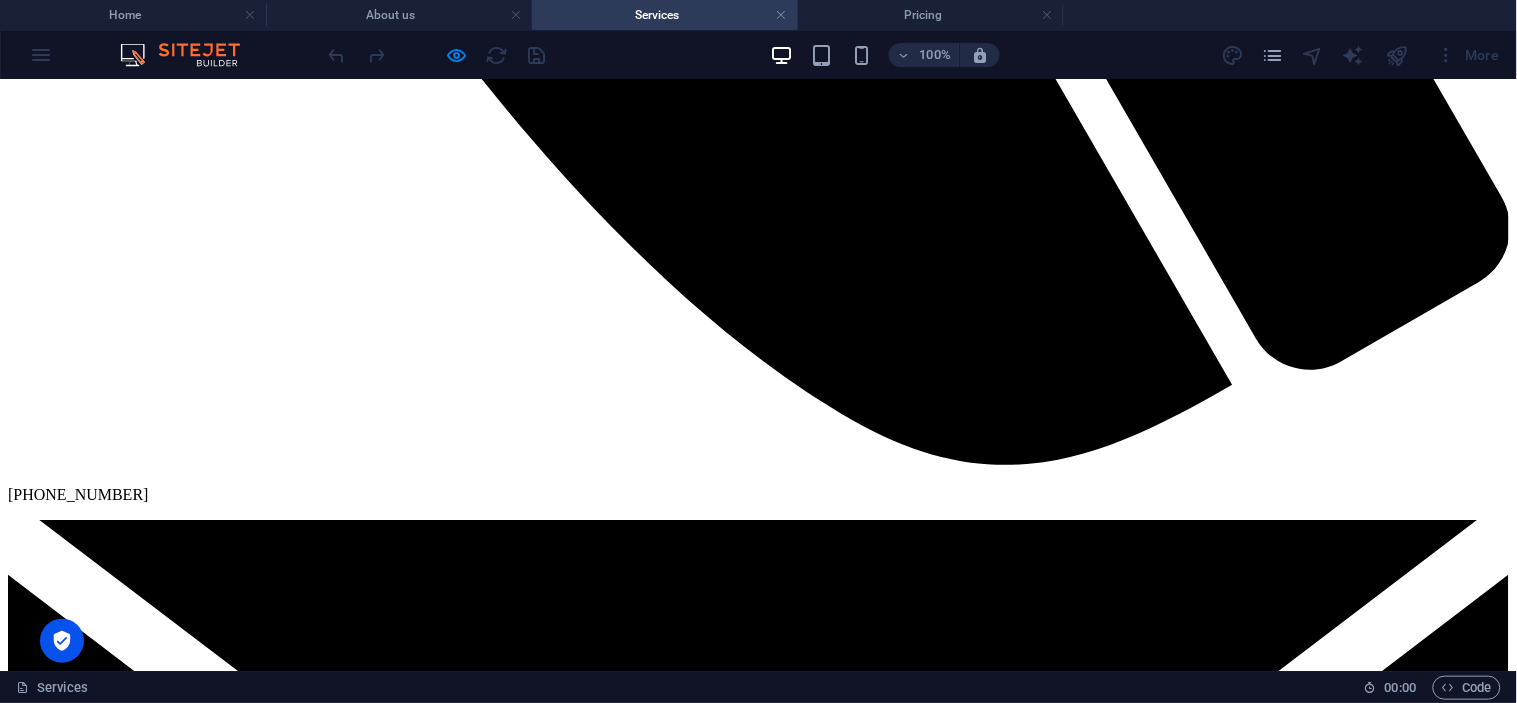 scroll, scrollTop: 1417, scrollLeft: 0, axis: vertical 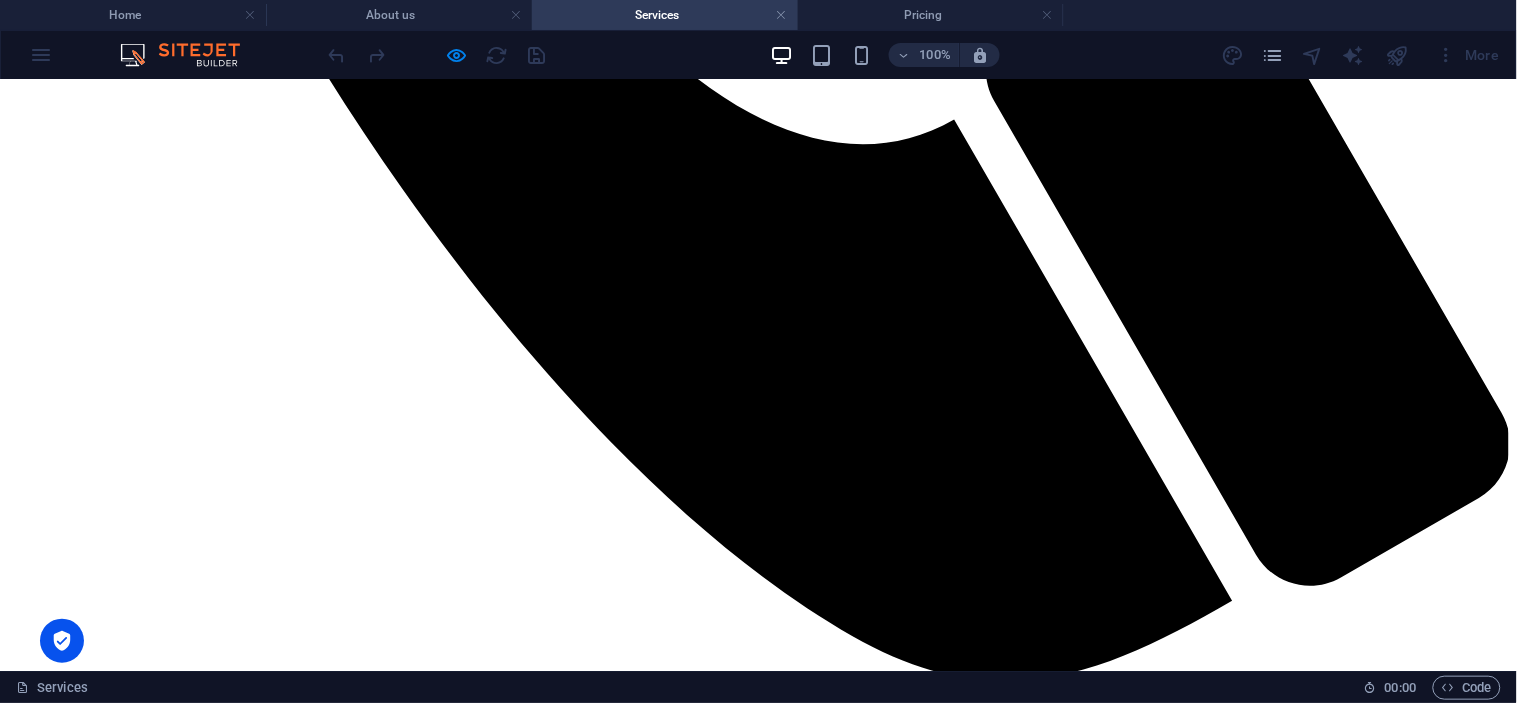 click at bounding box center (758, 1891) 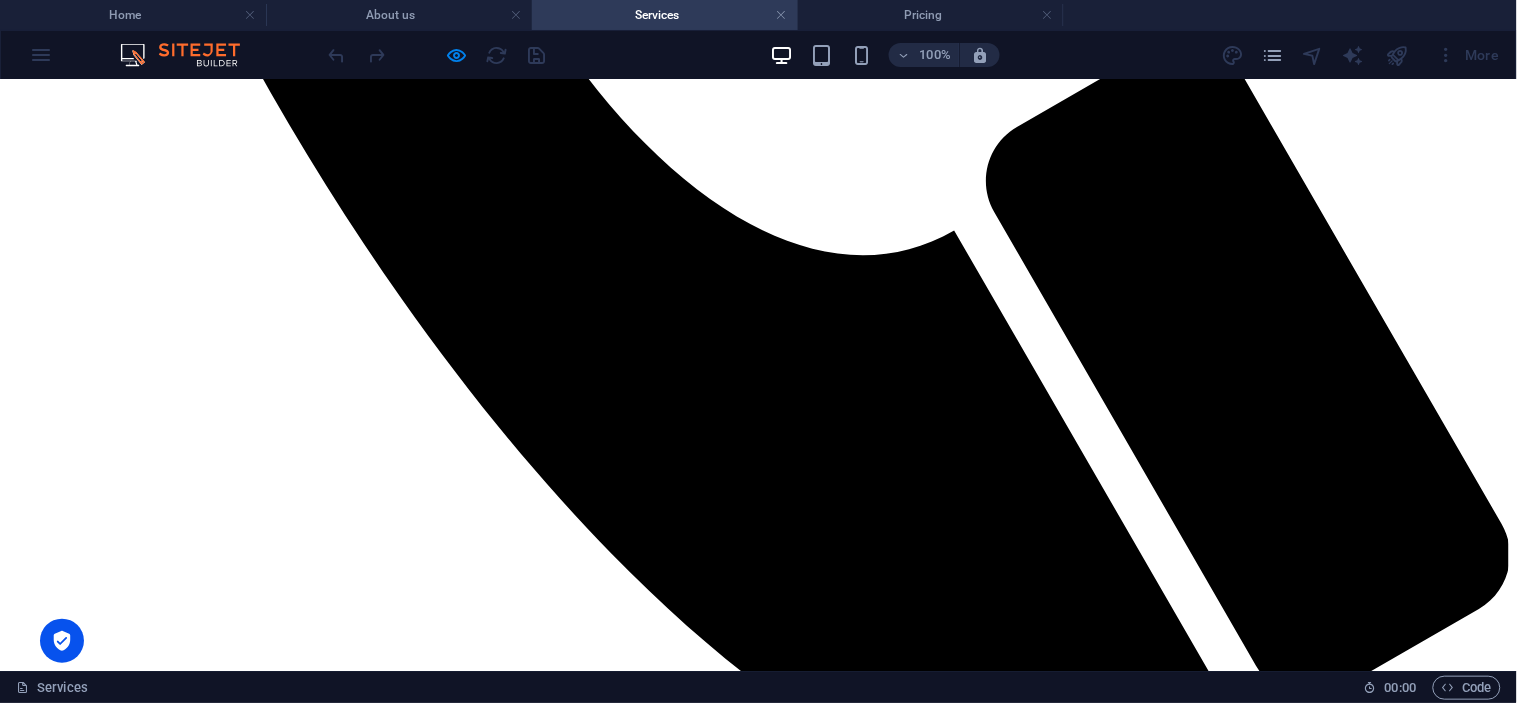 click on "Generators" at bounding box center (758, 13189) 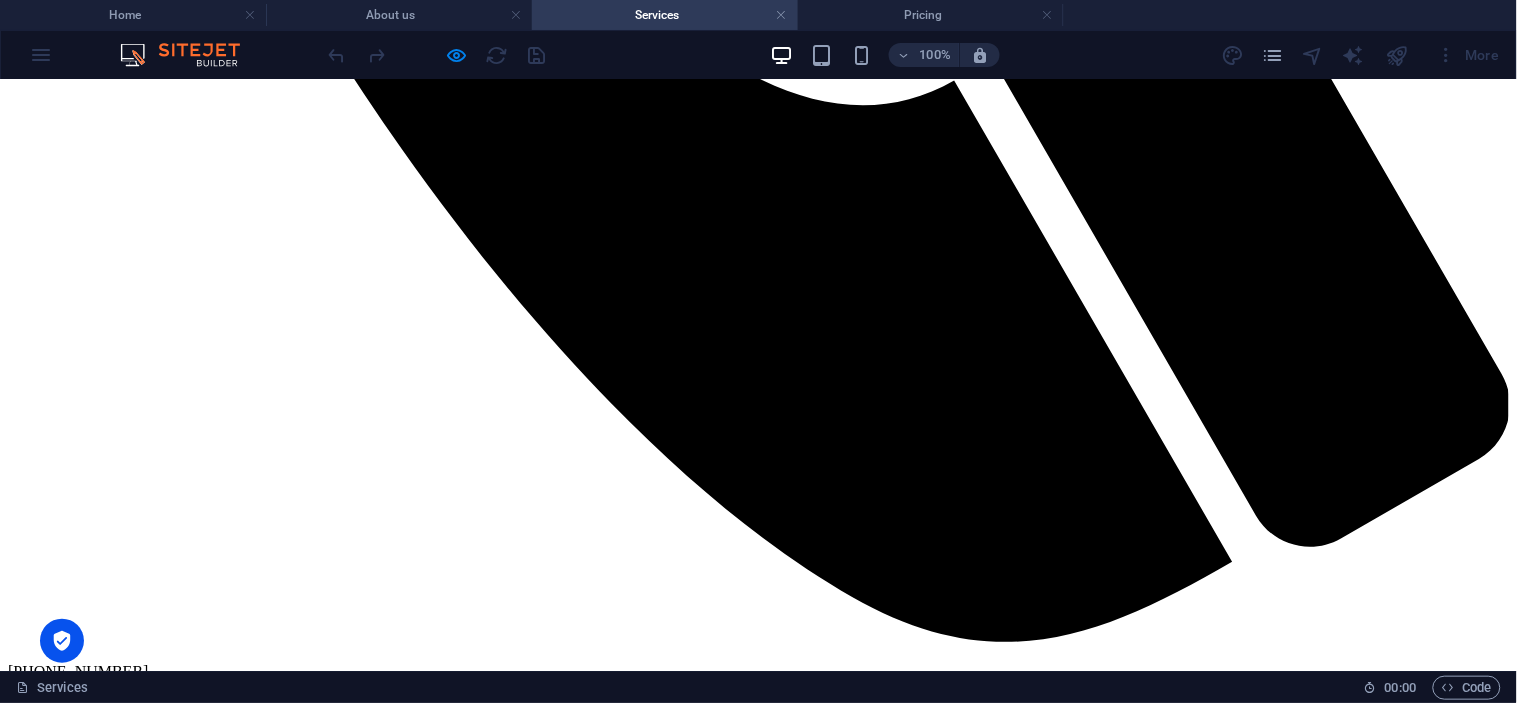 scroll, scrollTop: 1417, scrollLeft: 0, axis: vertical 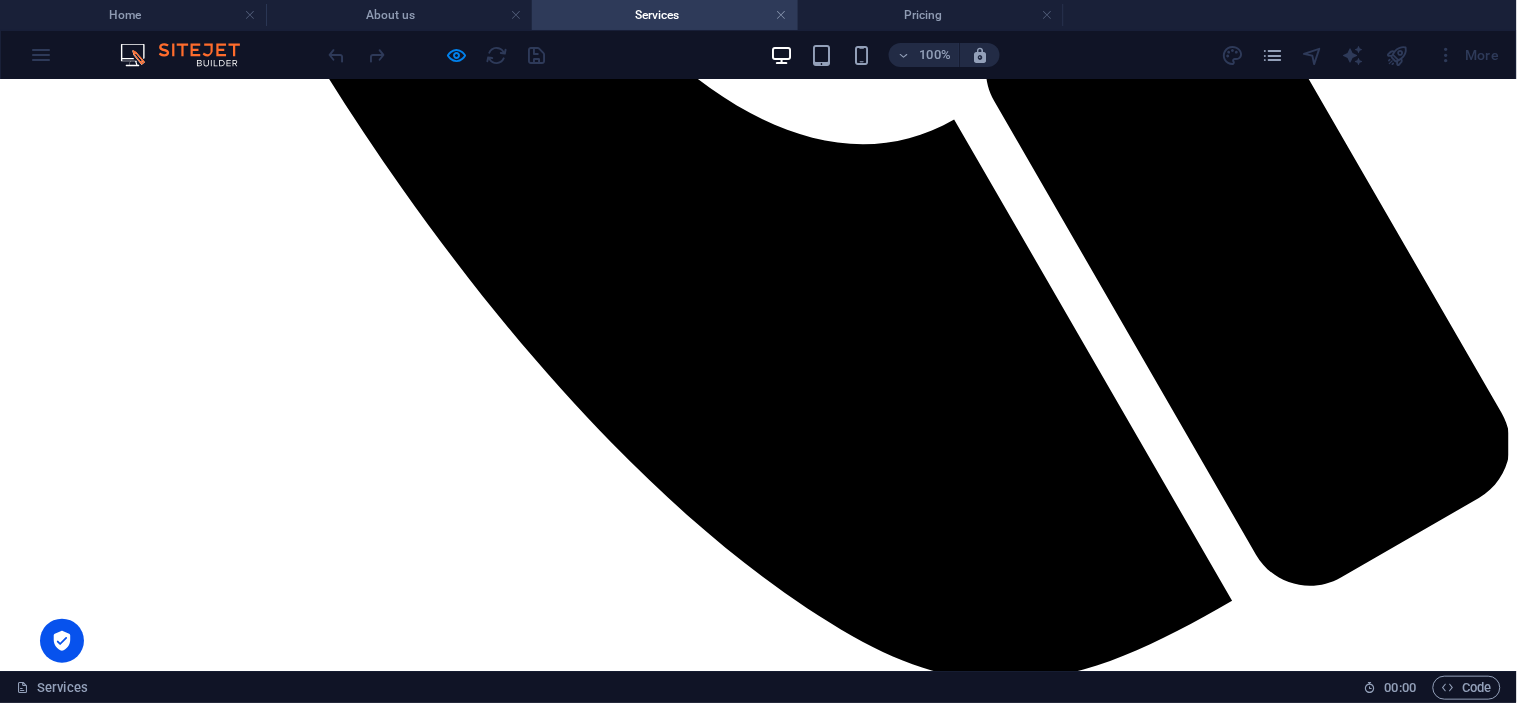 click at bounding box center (758, 1891) 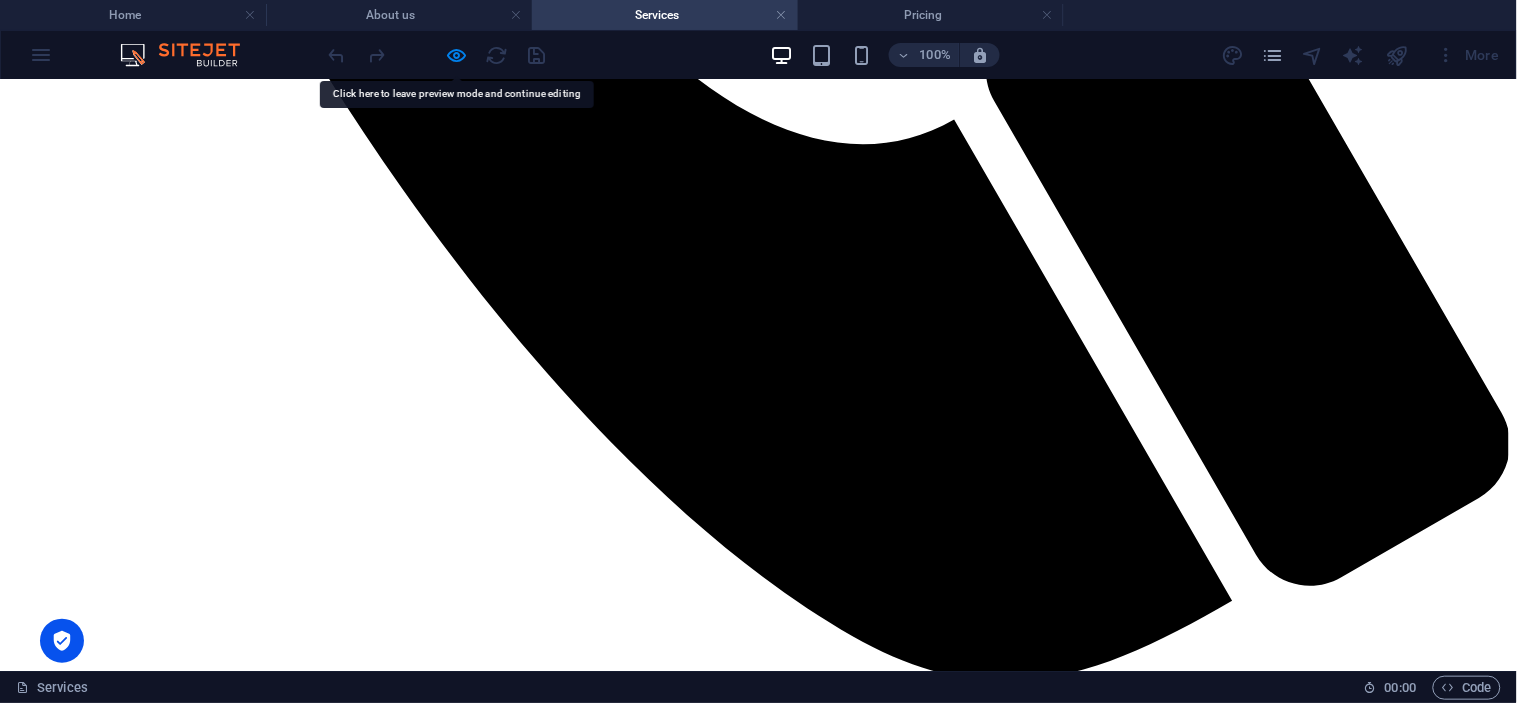 click at bounding box center [758, 1891] 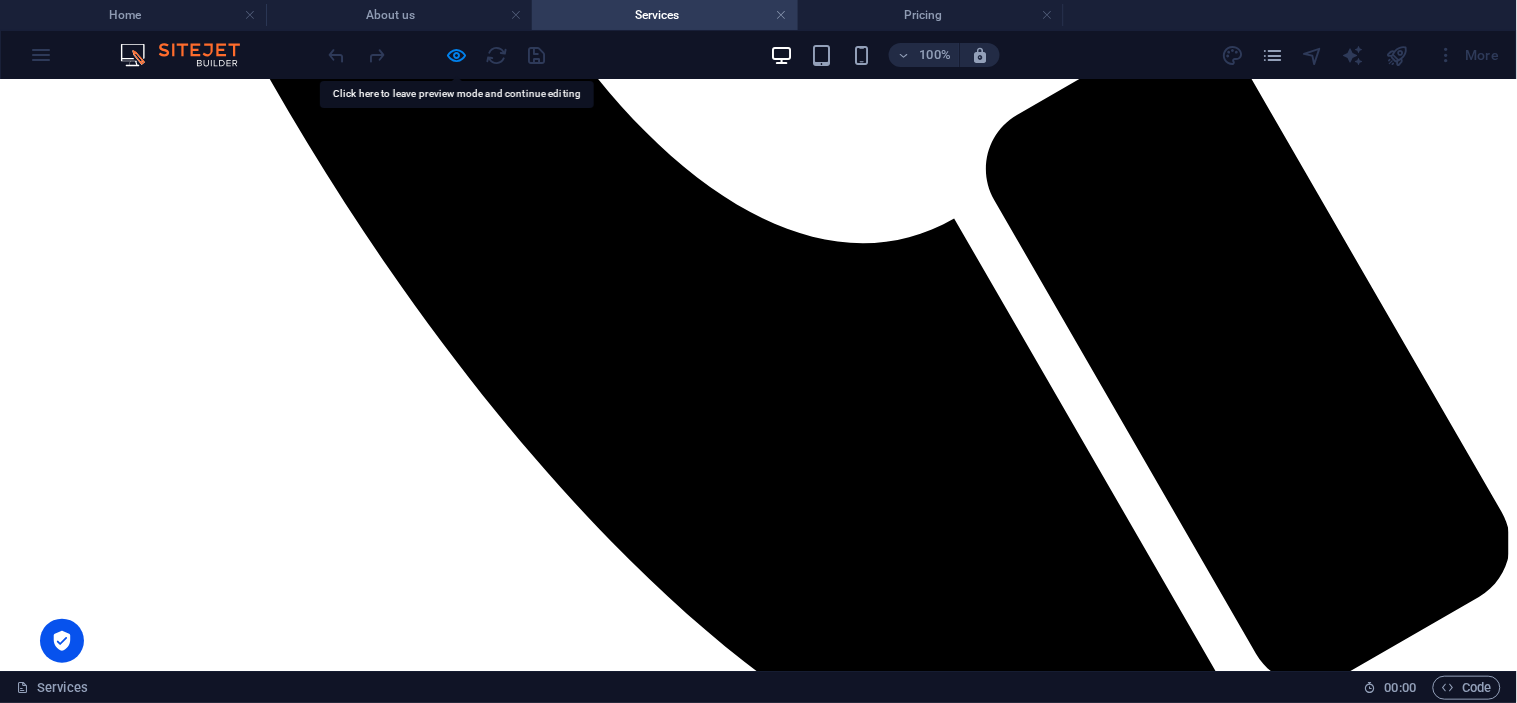 scroll, scrollTop: 1306, scrollLeft: 0, axis: vertical 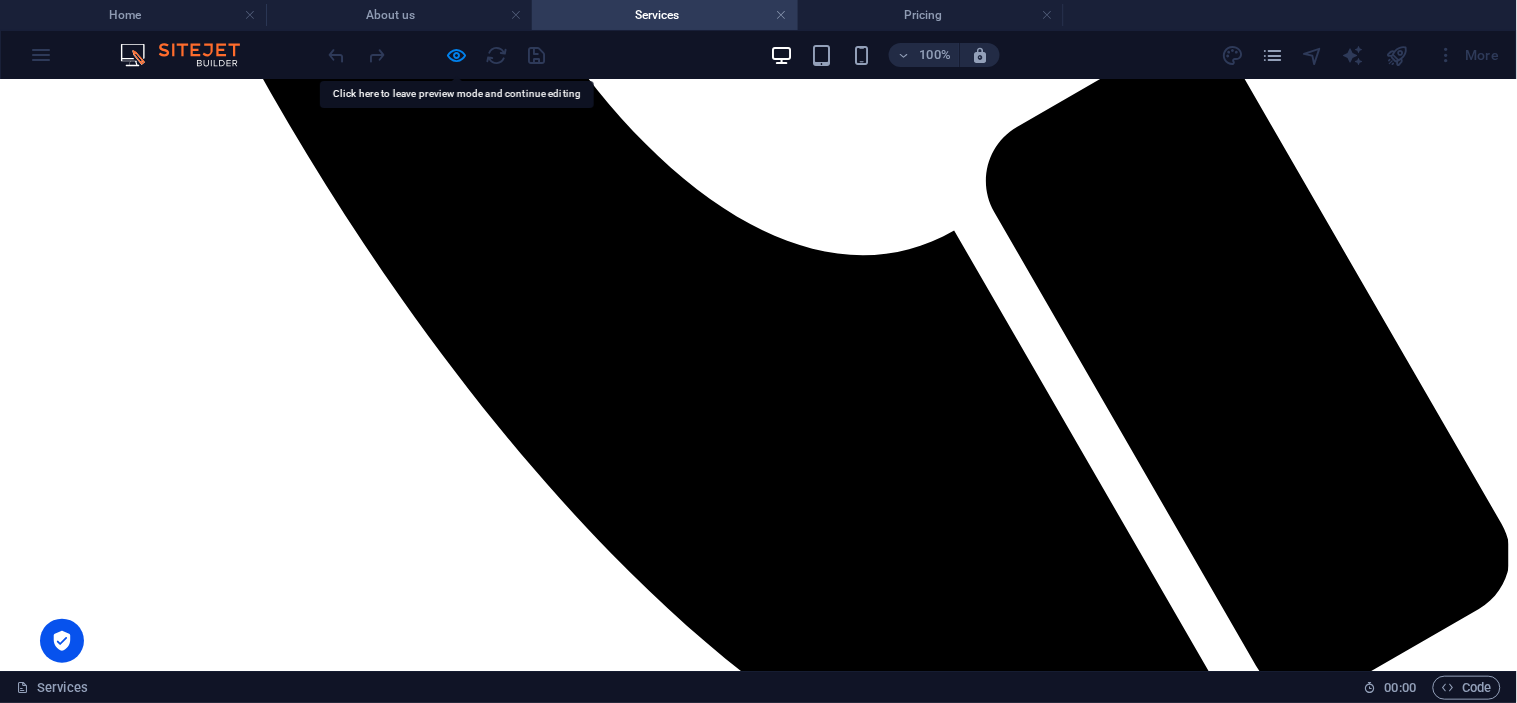 click on "Electrical" at bounding box center [758, 12871] 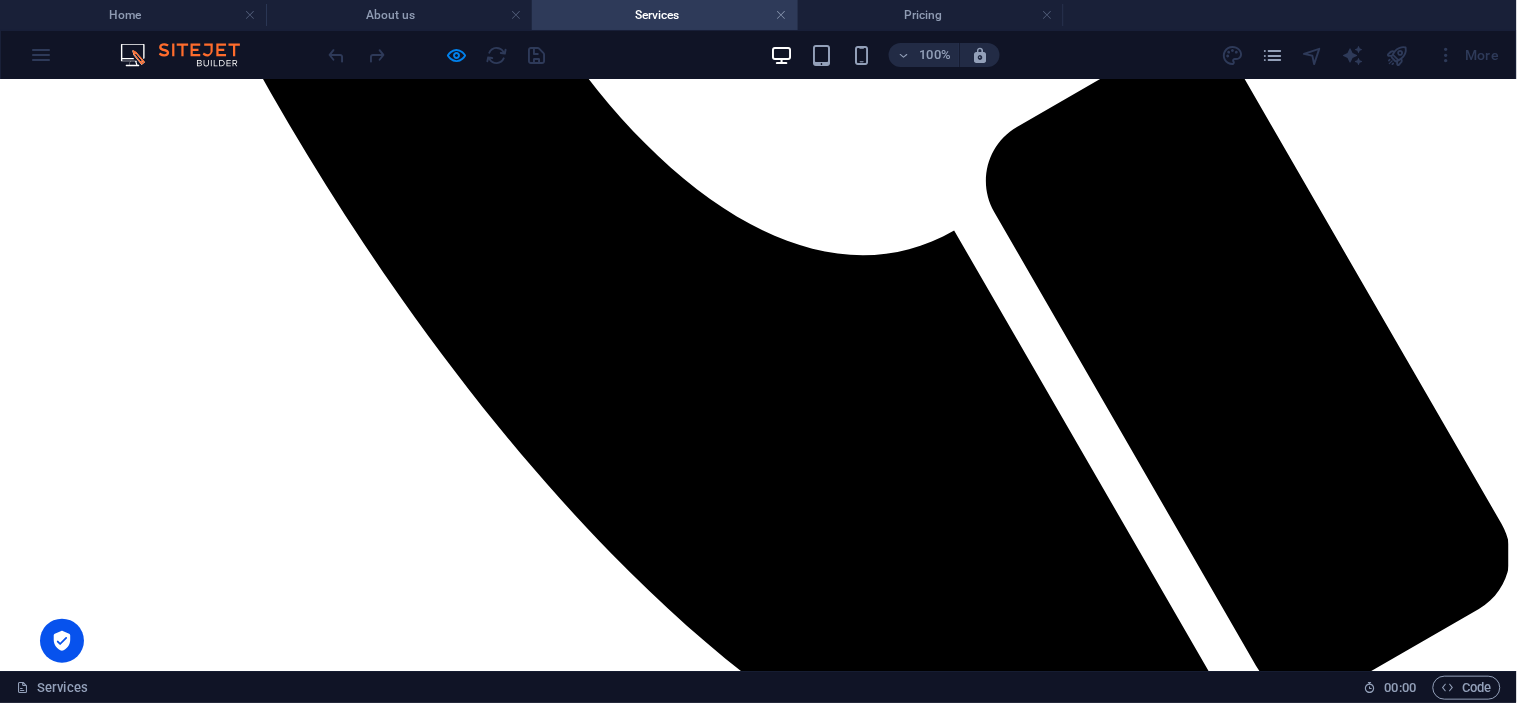 click on "Generators" at bounding box center (758, 12912) 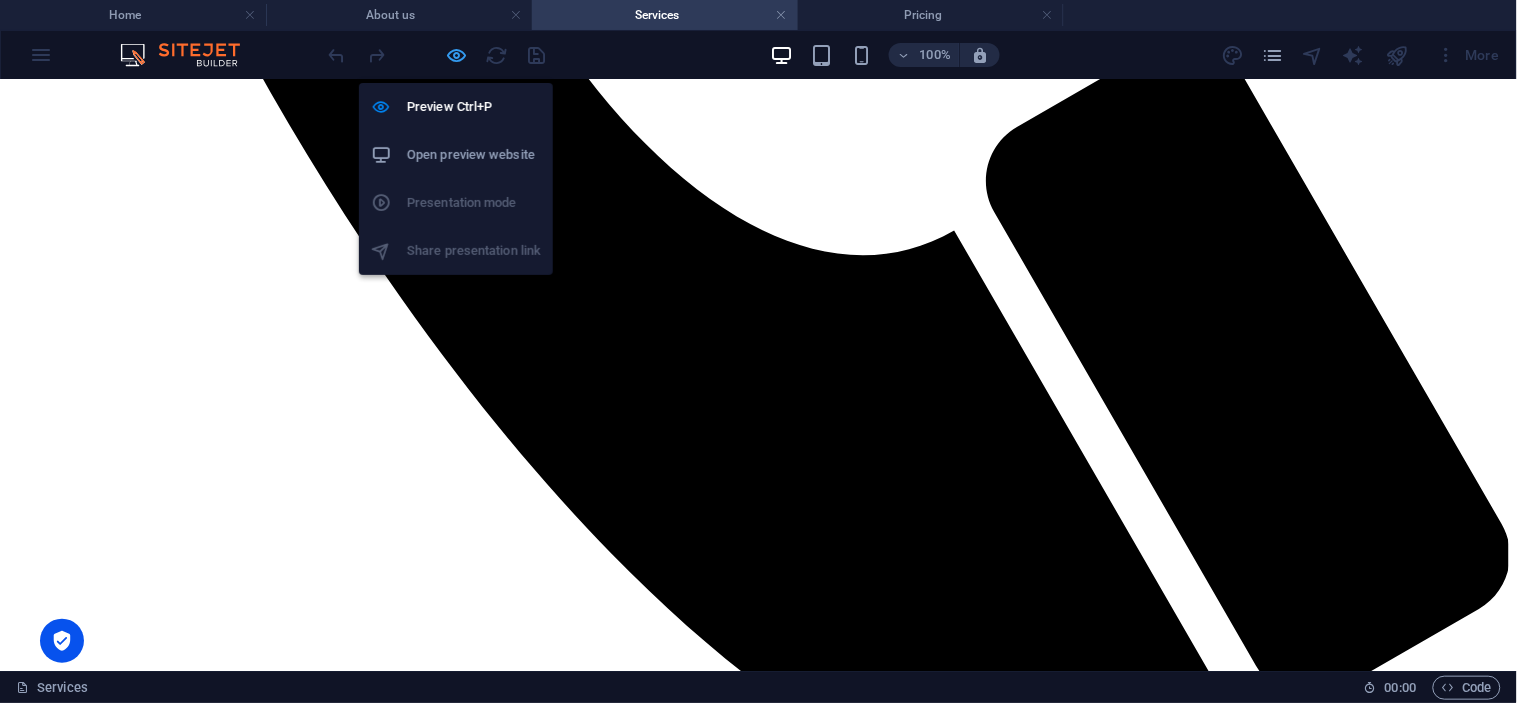 click at bounding box center (457, 55) 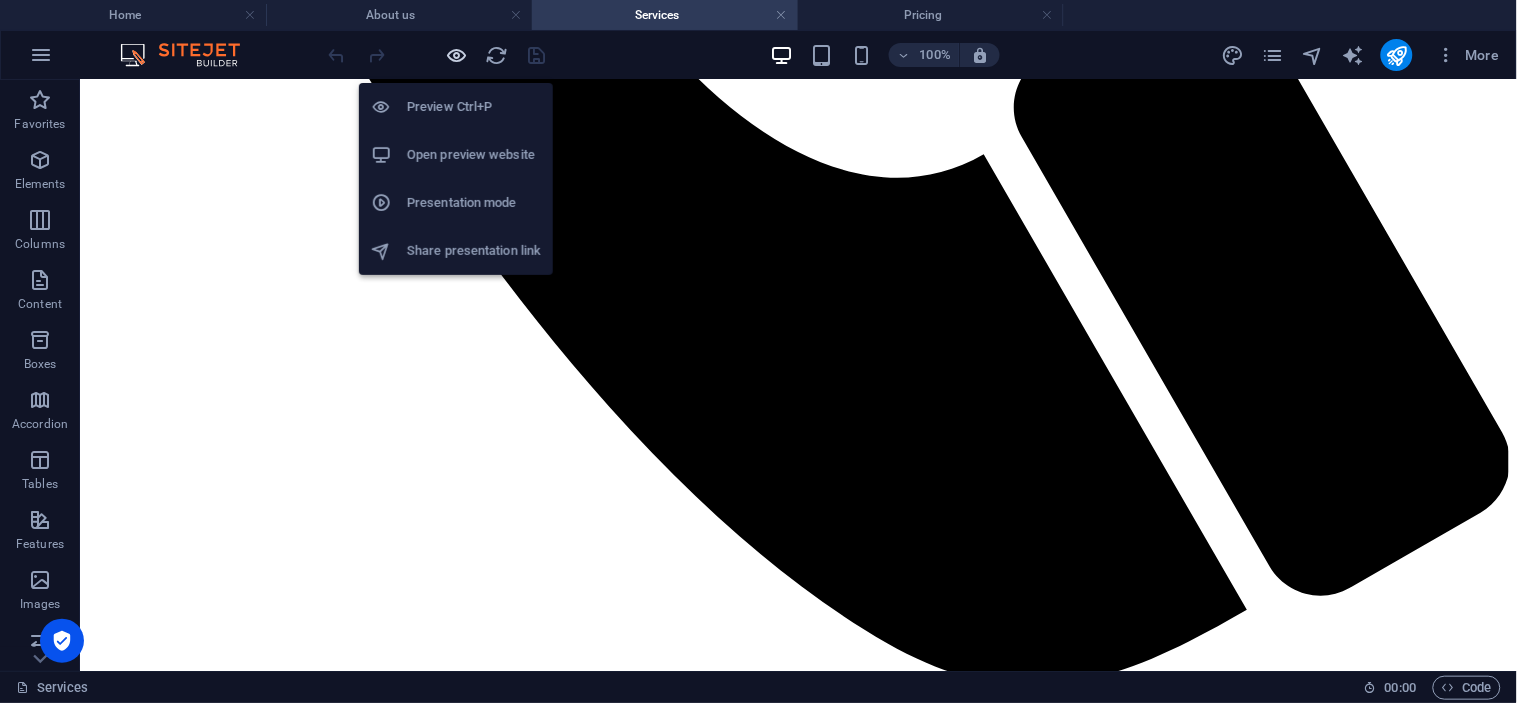 scroll, scrollTop: 1312, scrollLeft: 0, axis: vertical 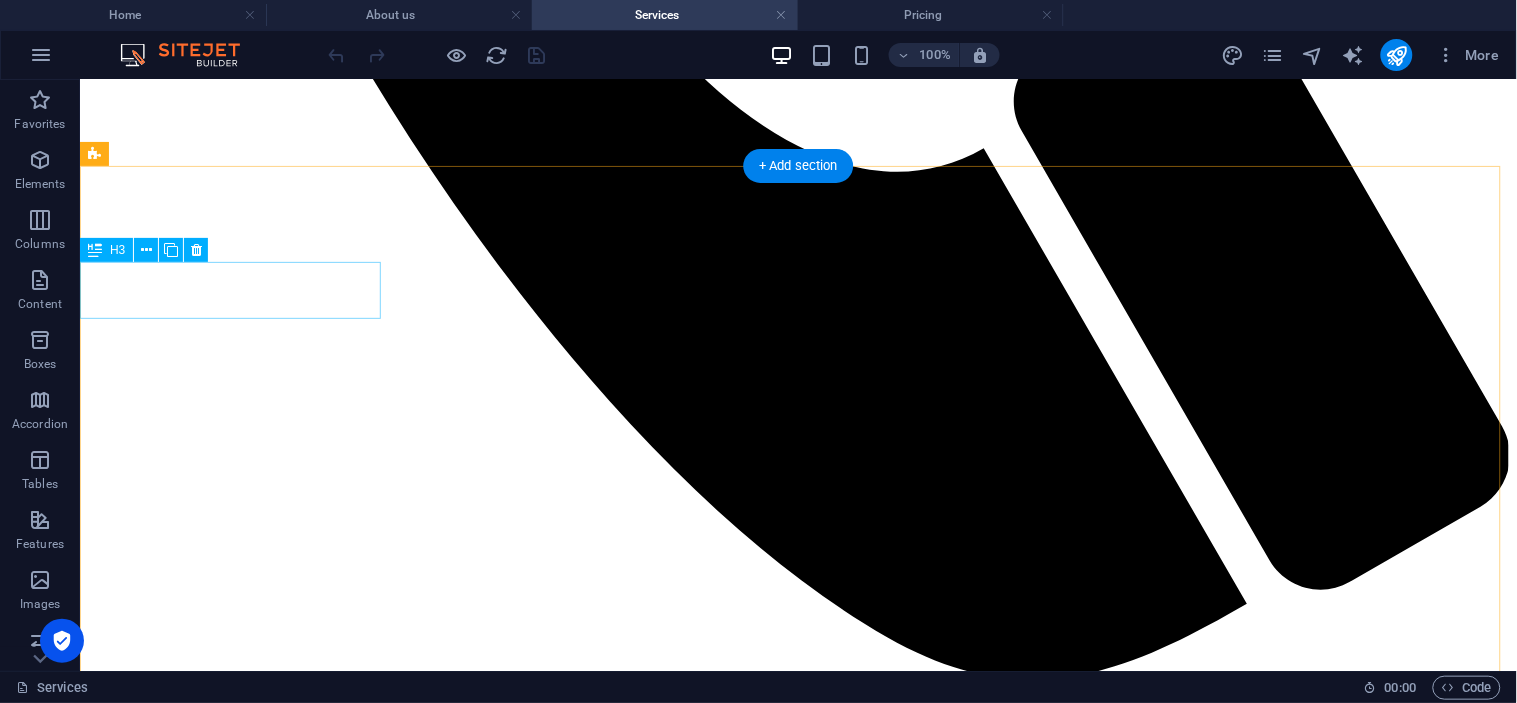 click on "Electrical" at bounding box center (797, 12222) 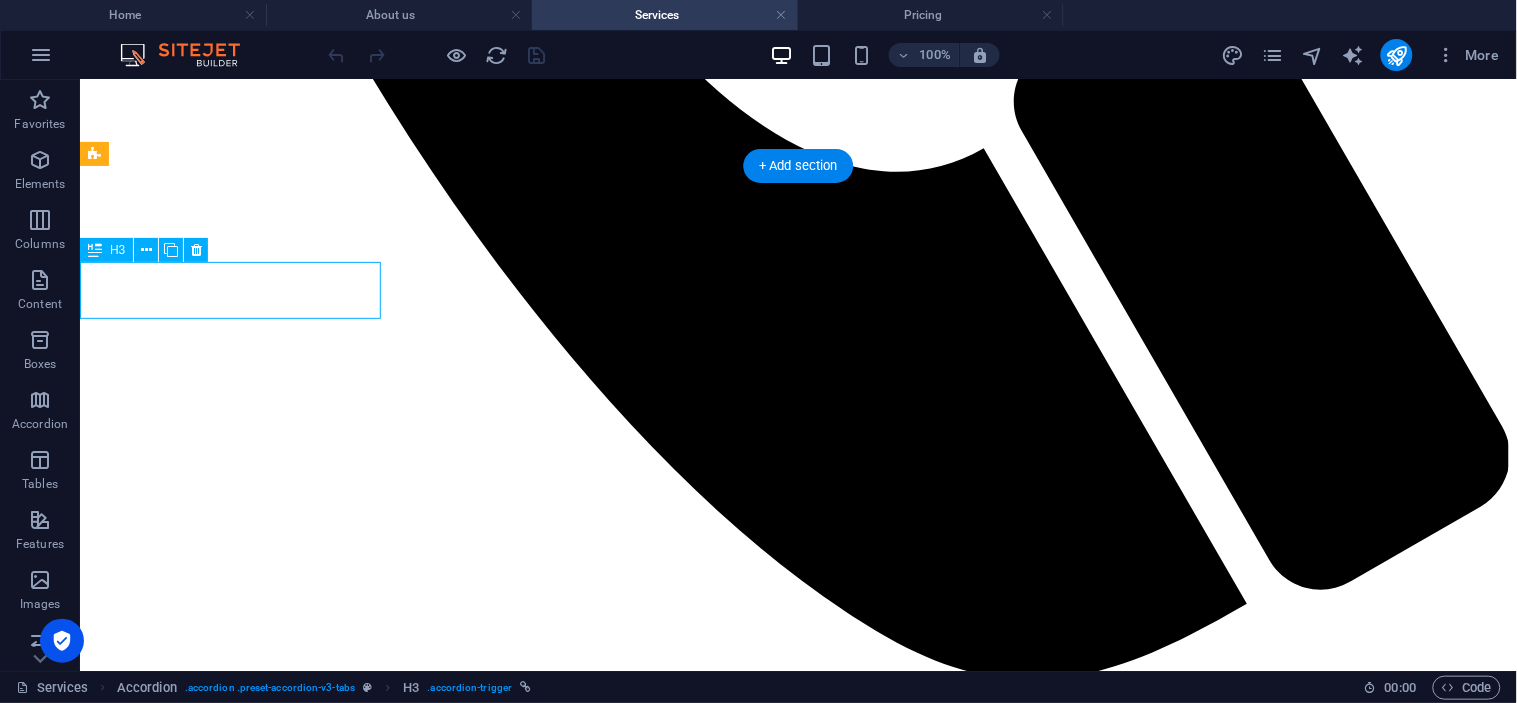 click on "Electrical" at bounding box center [797, 12222] 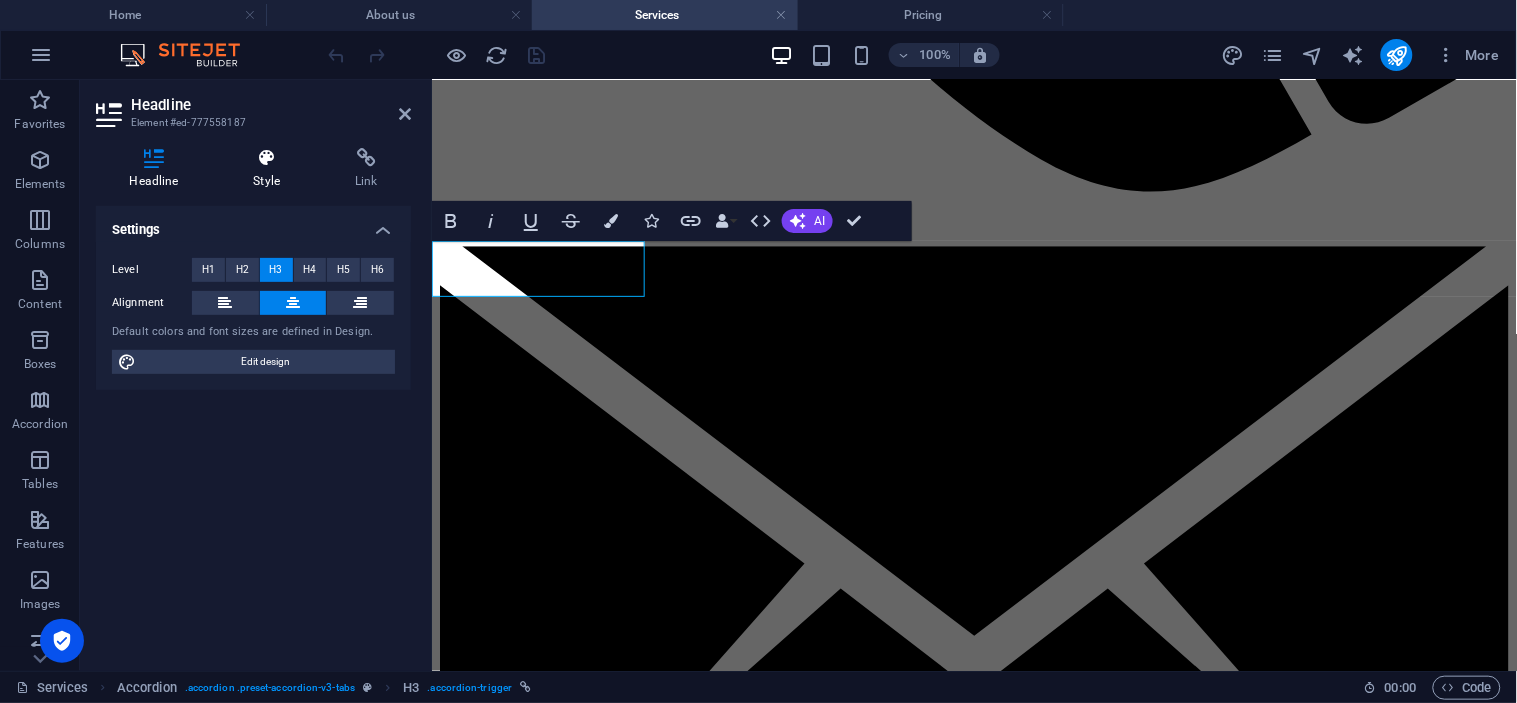 click on "Headline Style Link Settings Level H1 H2 H3 H4 H5 H6 Alignment Default colors and font sizes are defined in Design. Edit design Accordion Element Layout How this element expands within the layout (Flexbox). Size Default auto px % 1/1 1/2 1/3 1/4 1/5 1/6 1/7 1/8 1/9 1/10 Grow Shrink Order Container layout Visible Visible Opacity 100 % Overflow Spacing Margin Default auto px % rem vw vh Custom Custom auto px % rem vw vh auto px % rem vw vh auto px % rem vw vh auto px % rem vw vh Padding Default px rem % vh vw Custom Custom px rem % vh vw px rem % vh vw px rem % vh vw px rem % vh vw Border Style              - Width 1 auto px rem % vh vw Custom Custom 1 auto px rem % vh vw 1 auto px rem % vh vw 1 auto px rem % vh vw 1 auto px rem % vh vw  - Color Round corners Default px rem % vh vw Custom Custom px rem % vh vw px rem % vh vw px rem % vh vw px rem % vh vw Shadow Default None Outside Inside Color X offset 0 px rem vh vw Y offset 0 px rem vh vw Blur 0 px rem % vh vw Spread 0 px rem vh vw Text Shadow None" at bounding box center (253, 401) 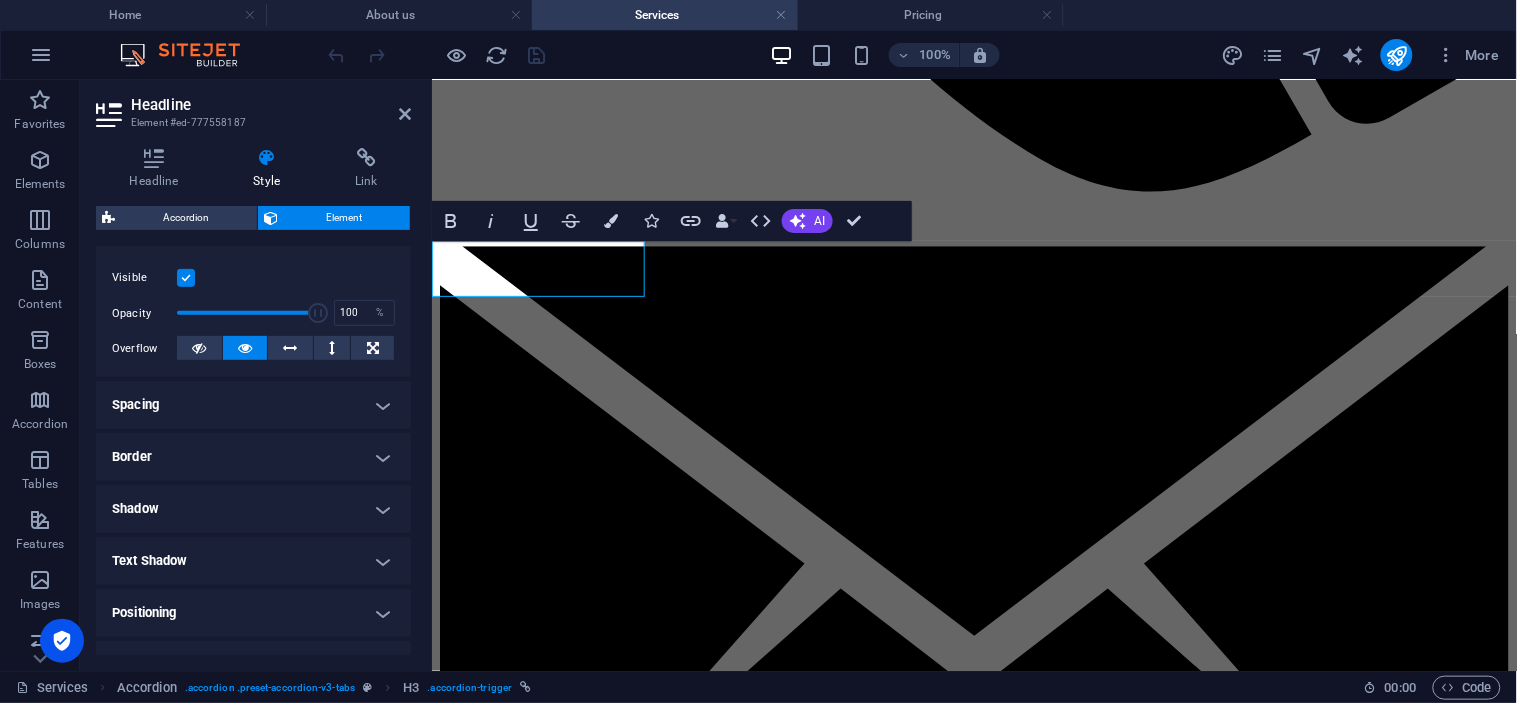 scroll, scrollTop: 436, scrollLeft: 0, axis: vertical 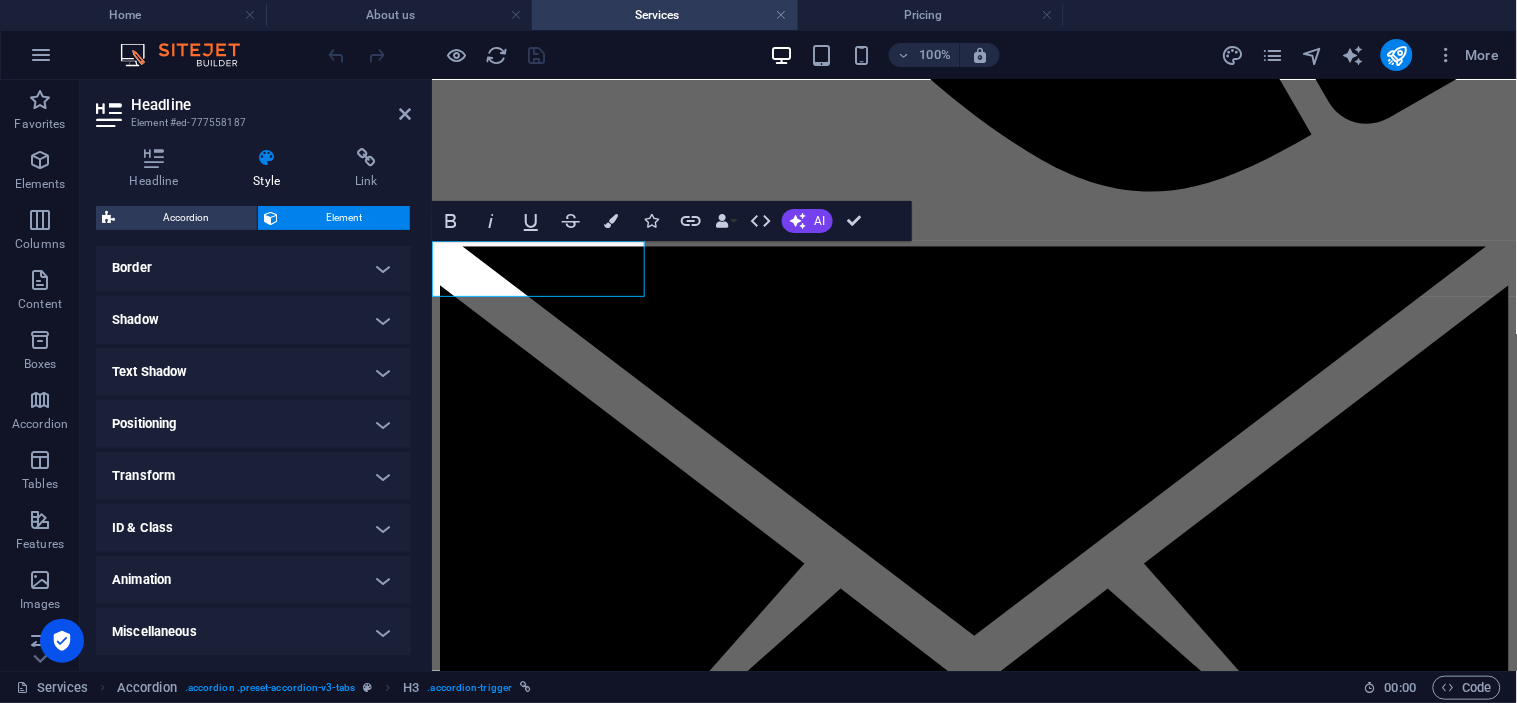 click on "Headline Element #ed-777558187 Headline Style Link Settings Level H1 H2 H3 H4 H5 H6 Alignment Default colors and font sizes are defined in Design. Edit design Accordion Element Layout How this element expands within the layout (Flexbox). Size Default auto px % 1/1 1/2 1/3 1/4 1/5 1/6 1/7 1/8 1/9 1/10 Grow Shrink Order Container layout Visible Visible Opacity 100 % Overflow Spacing Margin Default auto px % rem vw vh Custom Custom auto px % rem vw vh auto px % rem vw vh auto px % rem vw vh auto px % rem vw vh Padding Default px rem % vh vw Custom Custom px rem % vh vw px rem % vh vw px rem % vh vw px rem % vh vw Border Style              - Width 1 auto px rem % vh vw Custom Custom 1 auto px rem % vh vw 1 auto px rem % vh vw 1 auto px rem % vh vw 1 auto px rem % vh vw  - Color Round corners Default px rem % vh vw Custom Custom px rem % vh vw px rem % vh vw px rem % vh vw px rem % vh vw Shadow Default None Outside Inside Color X offset 0 px rem vh vw Y offset 0 px rem vh vw Blur 0 px rem % vh vw Spread" at bounding box center [256, 375] 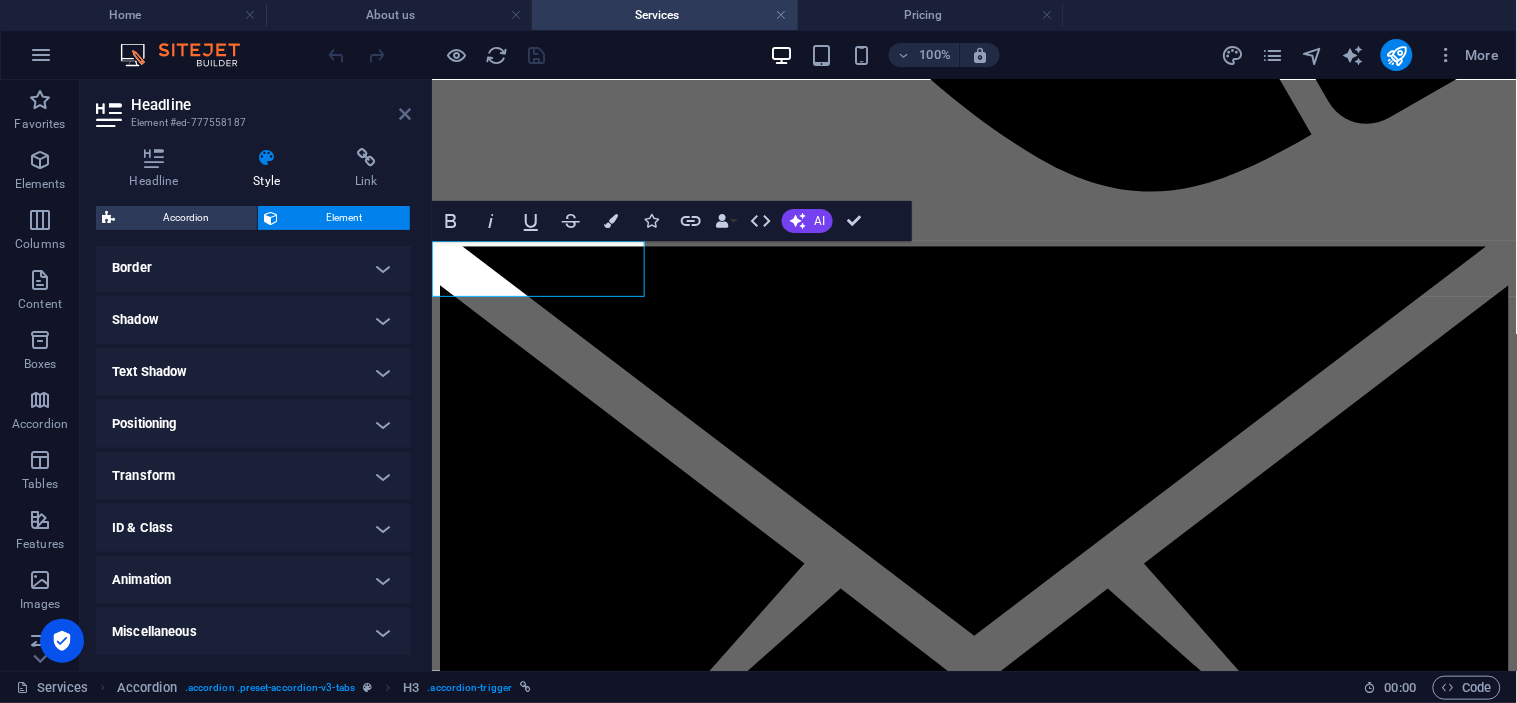 click at bounding box center [405, 114] 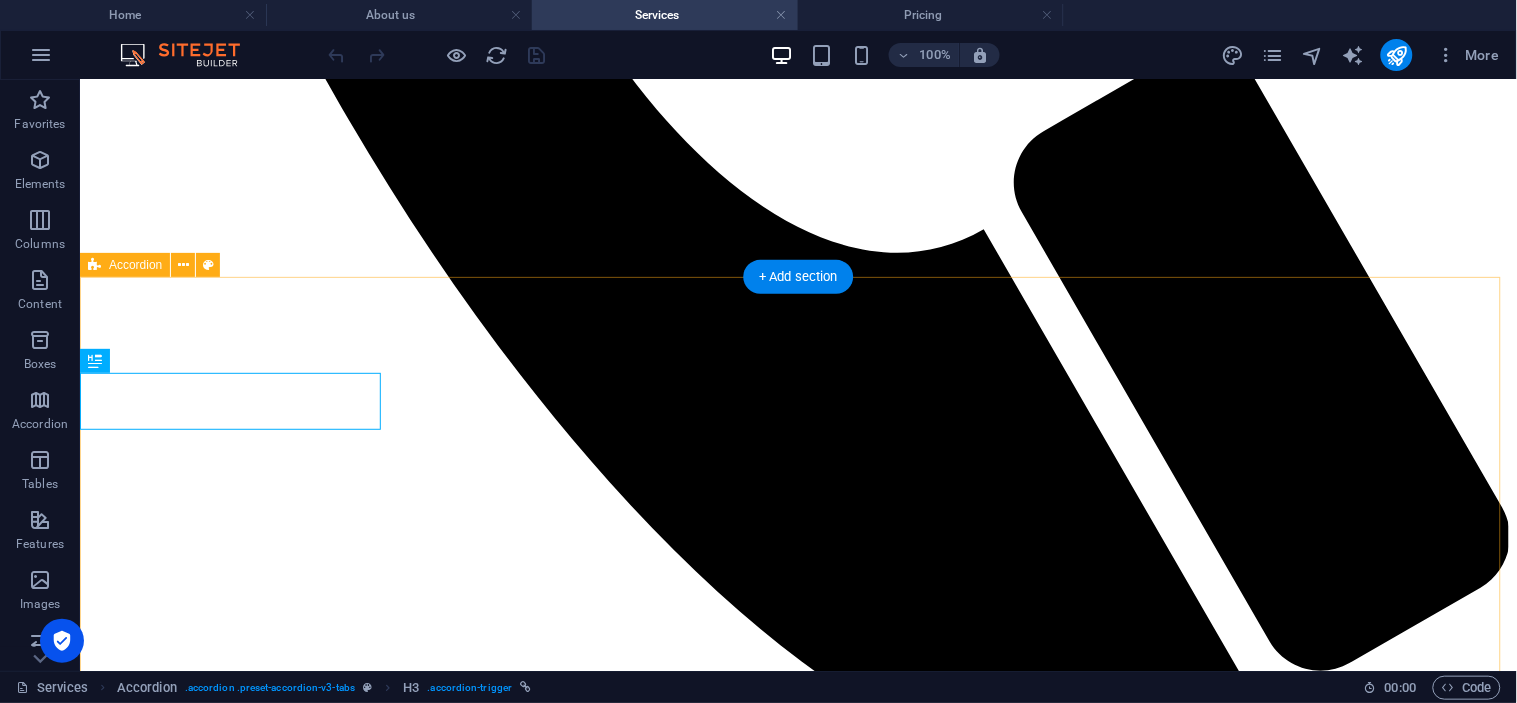 scroll, scrollTop: 1201, scrollLeft: 0, axis: vertical 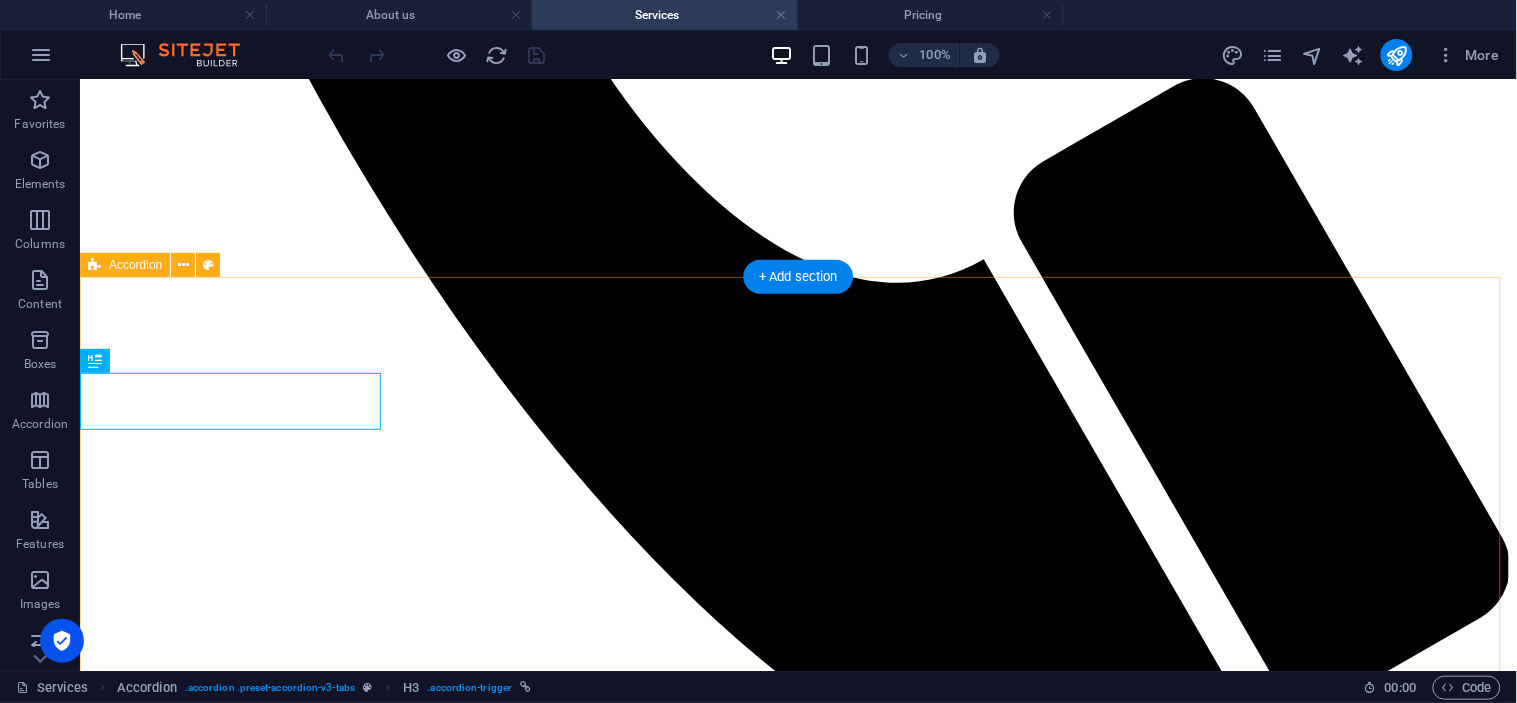 click on "Electrical Generators Refrigeration / Air-condition Headline" at bounding box center (797, 12943) 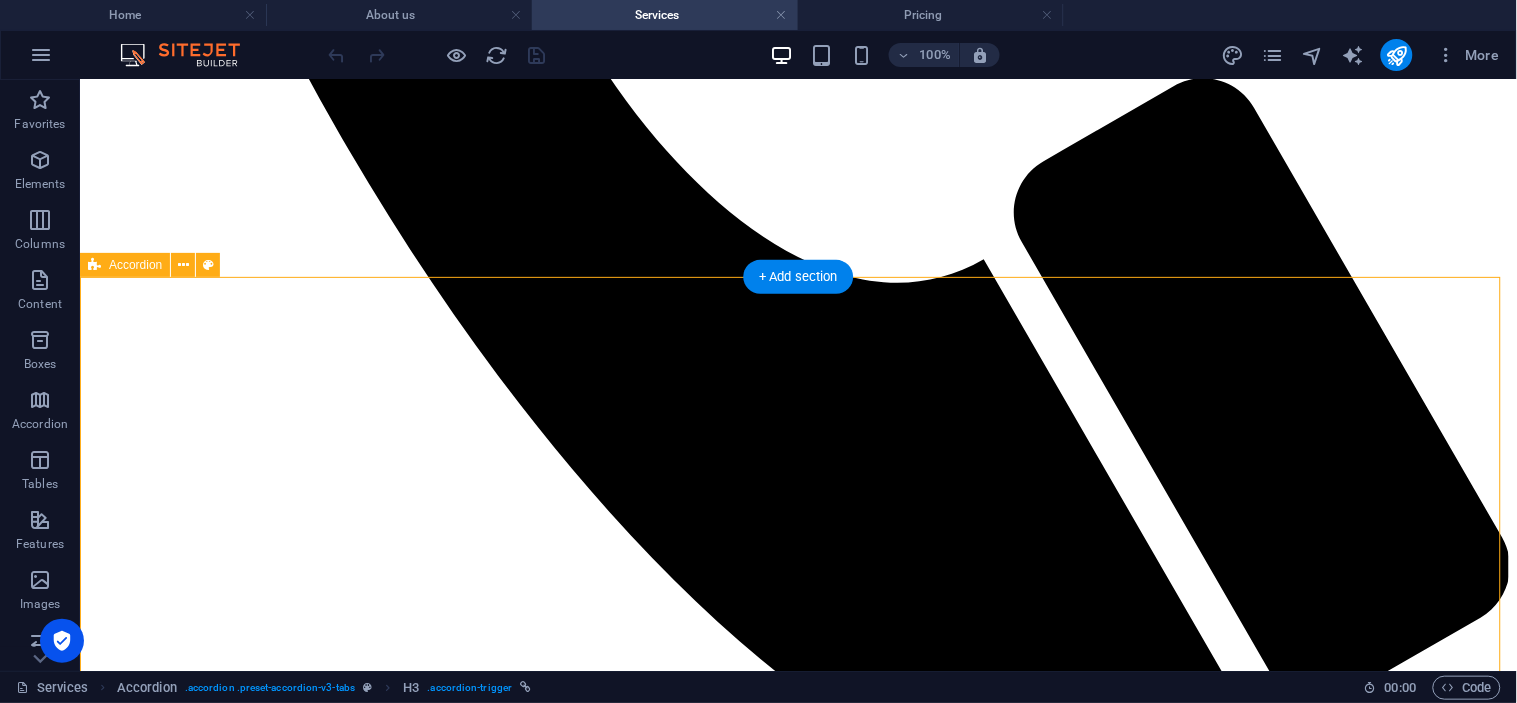 click on "Electrical Generators Refrigeration / Air-condition Headline" at bounding box center (797, 12943) 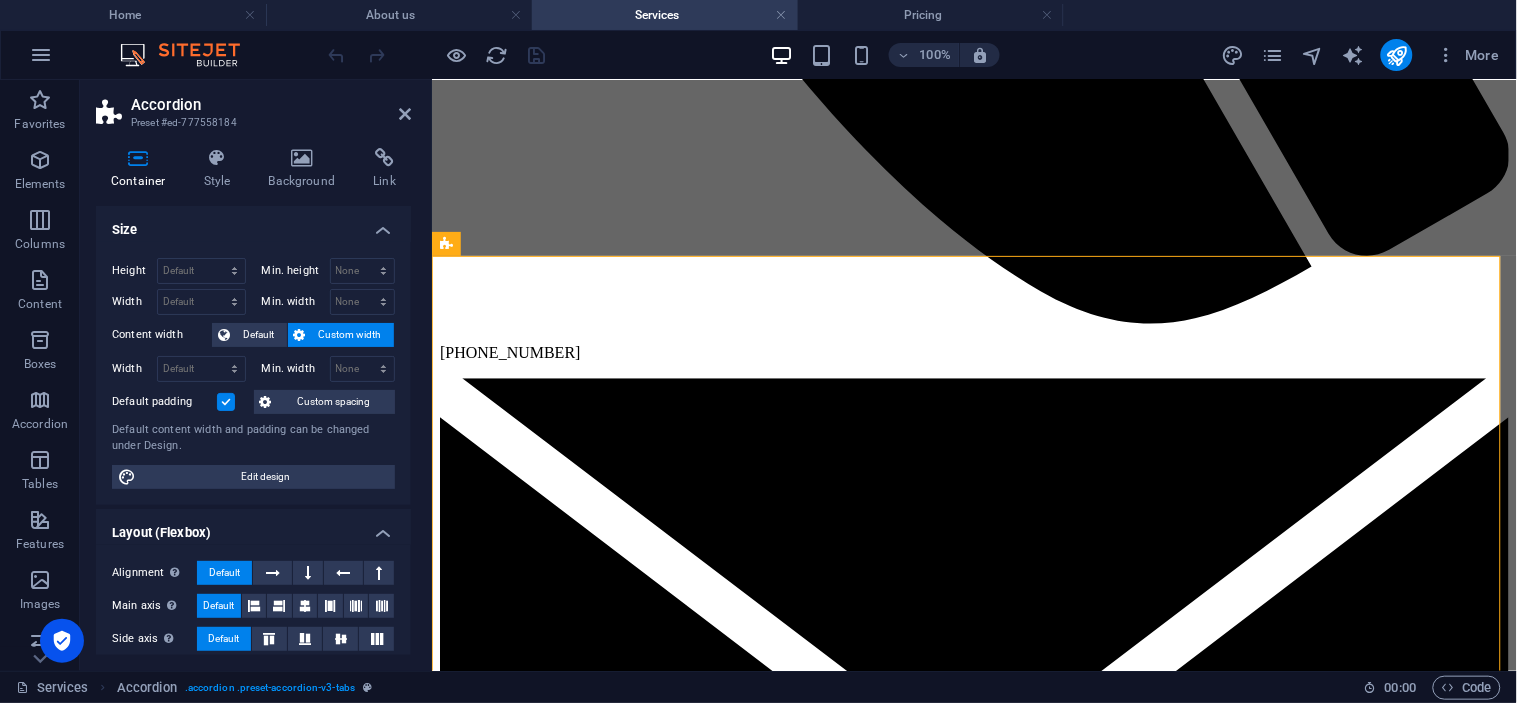 scroll, scrollTop: 1222, scrollLeft: 0, axis: vertical 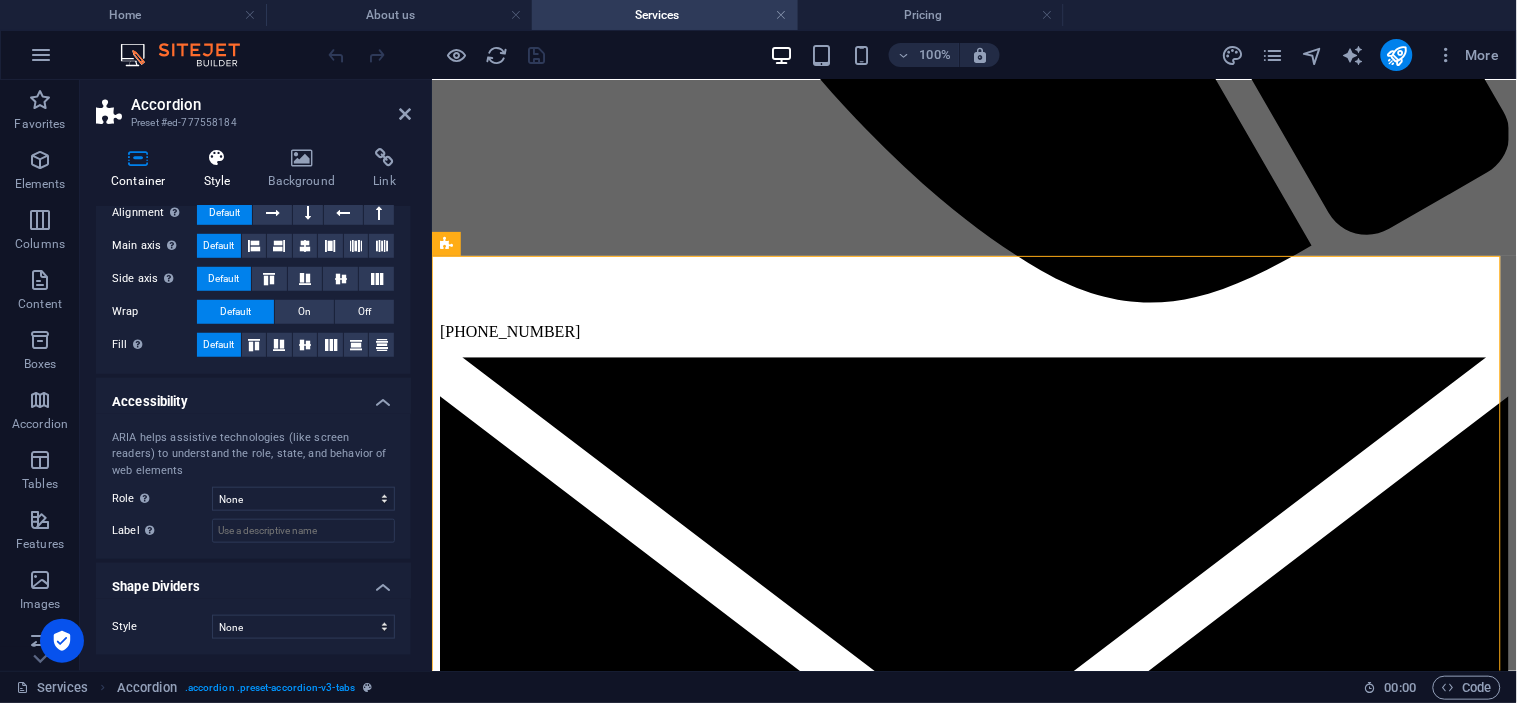 click on "Style" at bounding box center (221, 169) 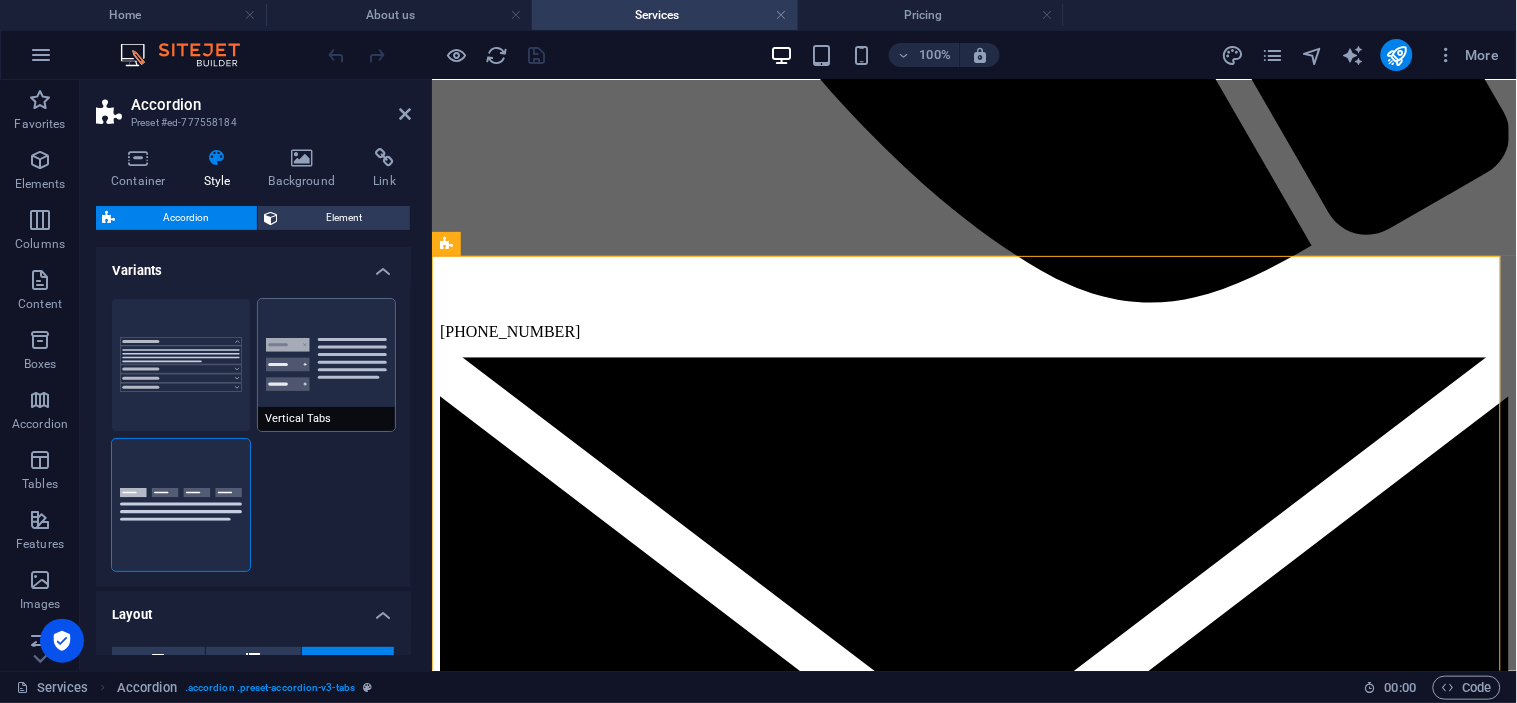 scroll, scrollTop: 286, scrollLeft: 0, axis: vertical 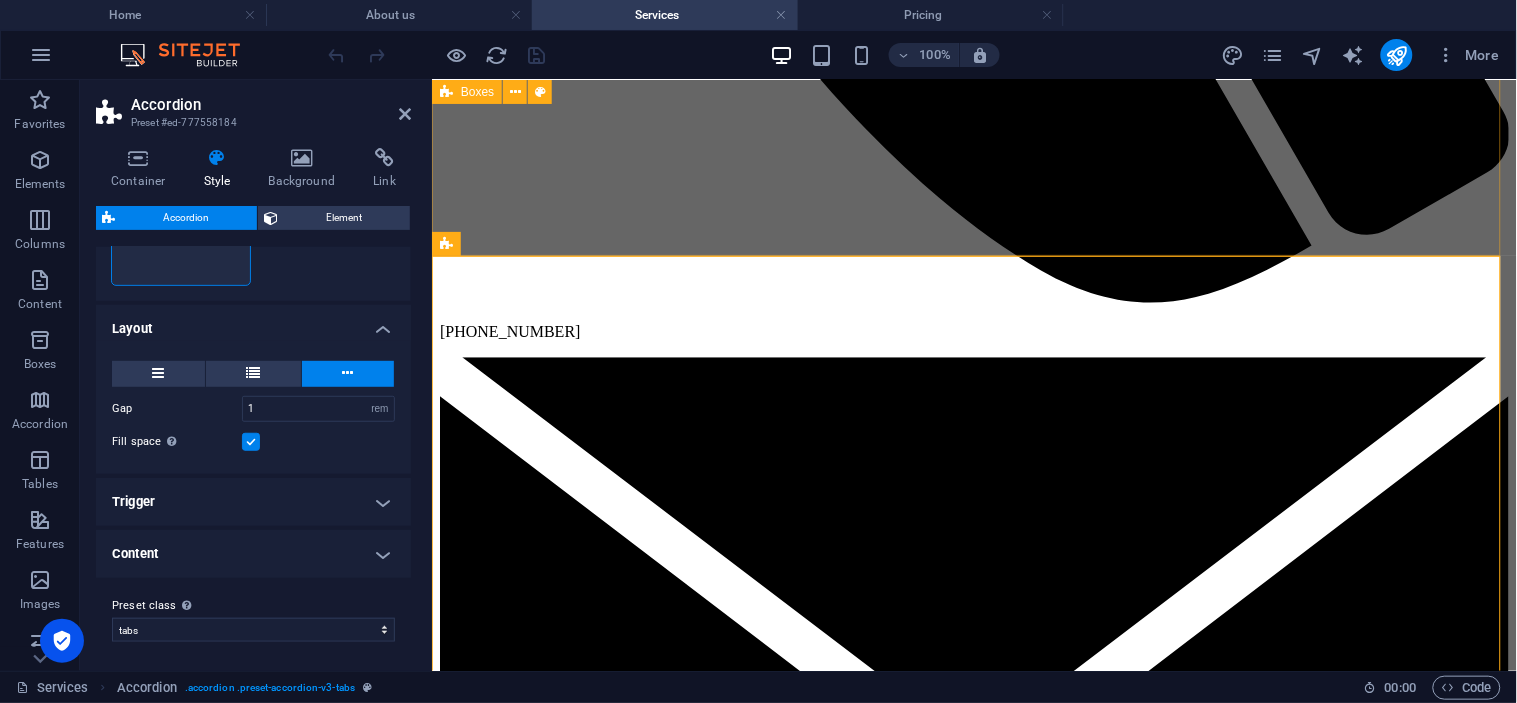 click on "First one Lorem ipsum dolor sit amet, consectetur adipisicing elit. Veritatis, dolorem!  Second one Lorem ipsum dolor sit amet, consectetur adipisicing elit. Veritatis, dolorem!  Third one Lorem ipsum dolor sit amet, consectetur adipisicing elit. Veritatis, dolorem!  Fourth one Lorem ipsum dolor sit amet, consectetur adipisicing elit. Veritatis, dolorem!  Fifth one Lorem ipsum dolor sit amet, consectetur adipisicing elit. Veritatis, dolorem!  Sixth one Lorem ipsum dolor sit amet, consectetur adipisicing elit. Veritatis, dolorem!" at bounding box center (973, 5789) 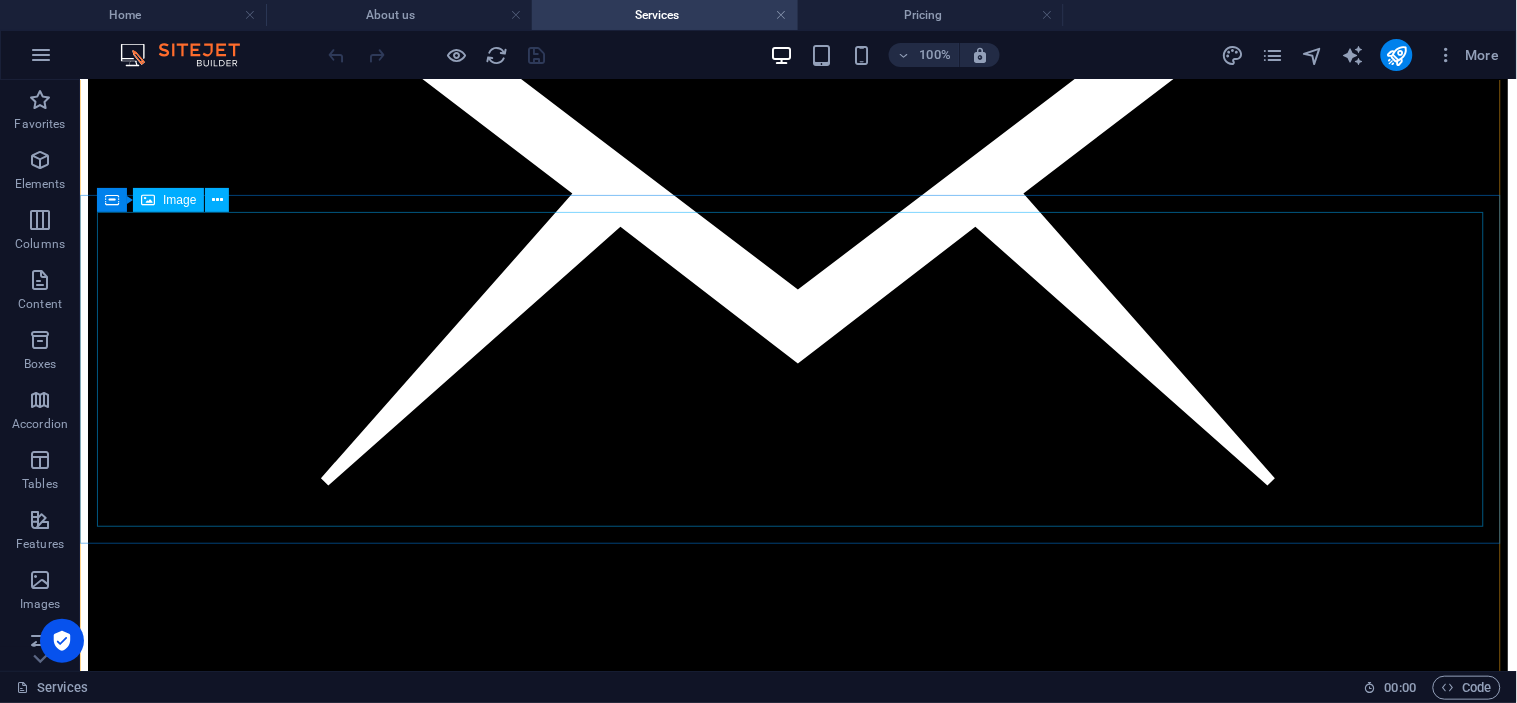 scroll, scrollTop: 2555, scrollLeft: 0, axis: vertical 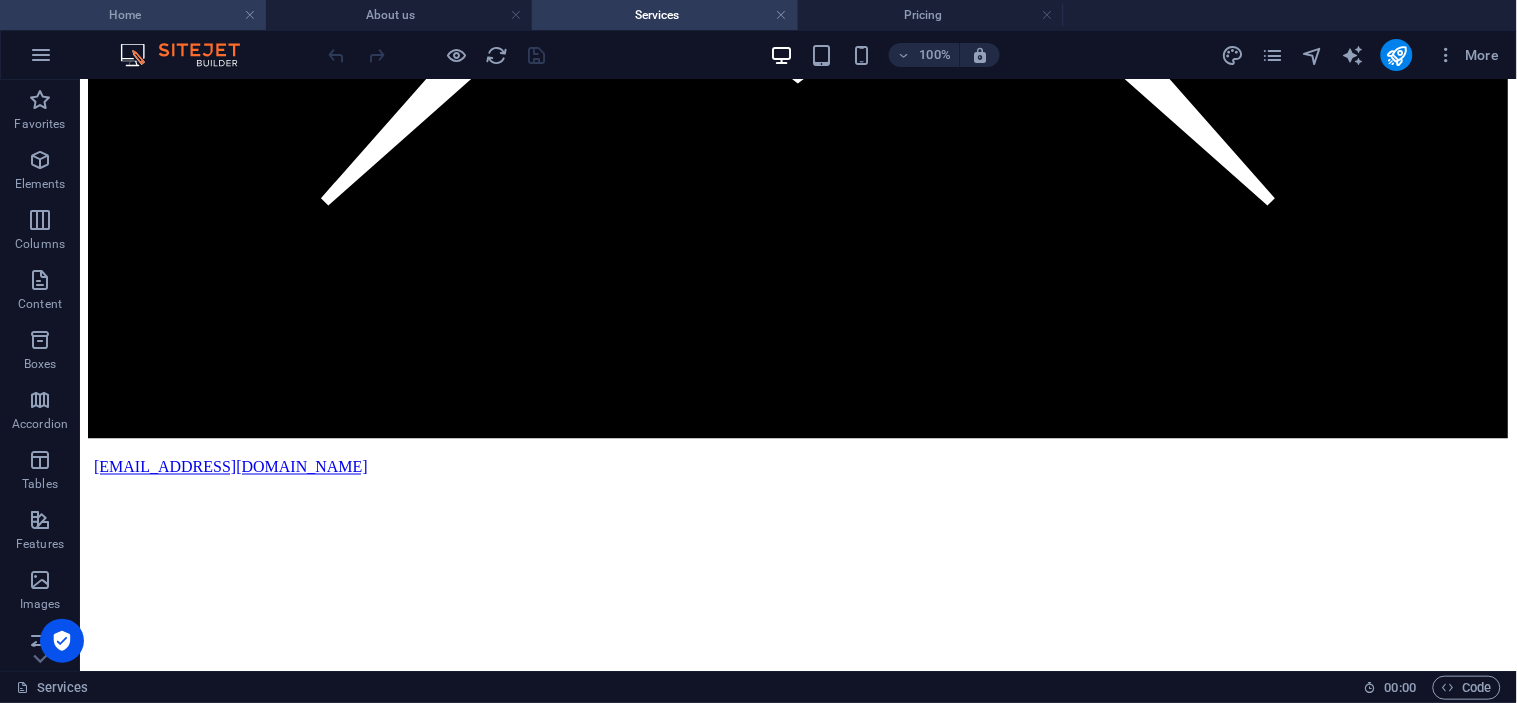 click on "Home" at bounding box center (133, 15) 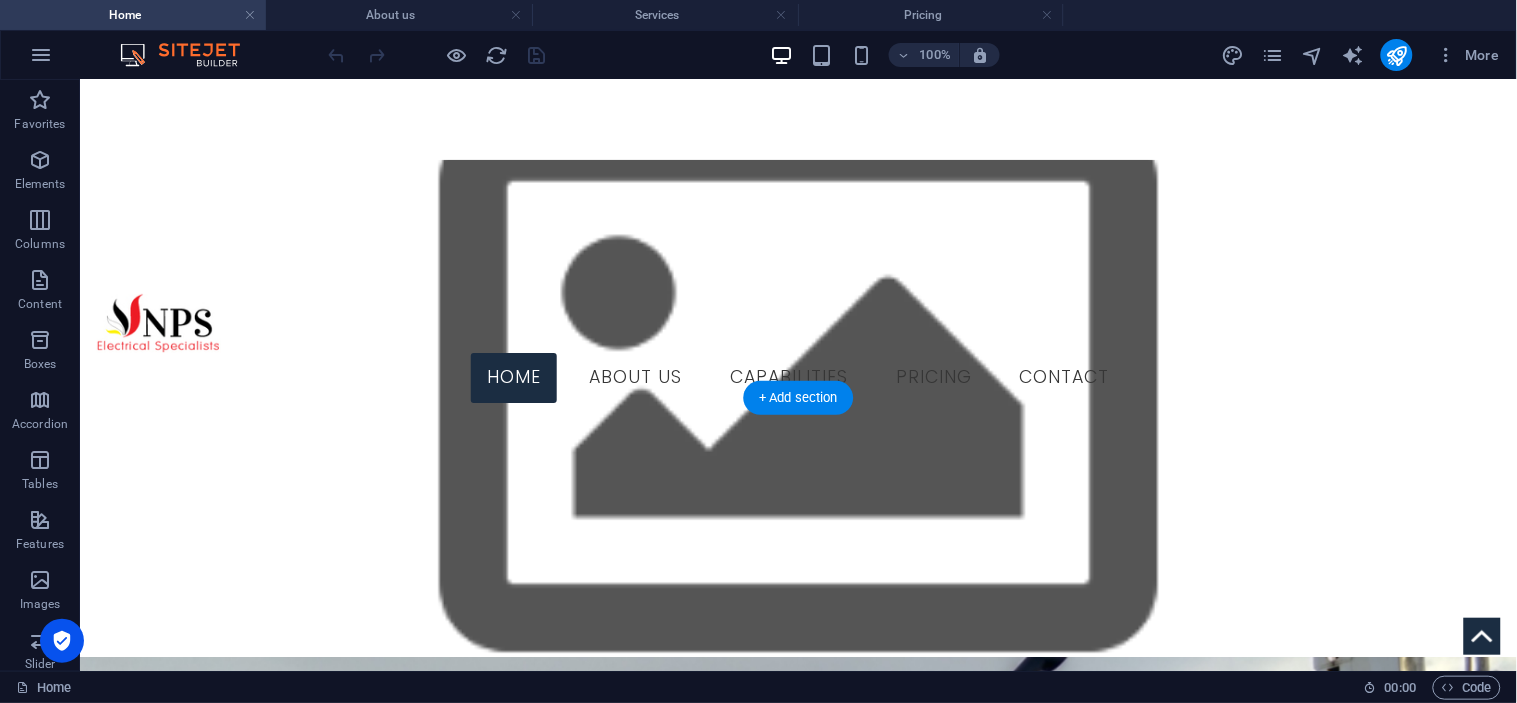scroll, scrollTop: 111, scrollLeft: 0, axis: vertical 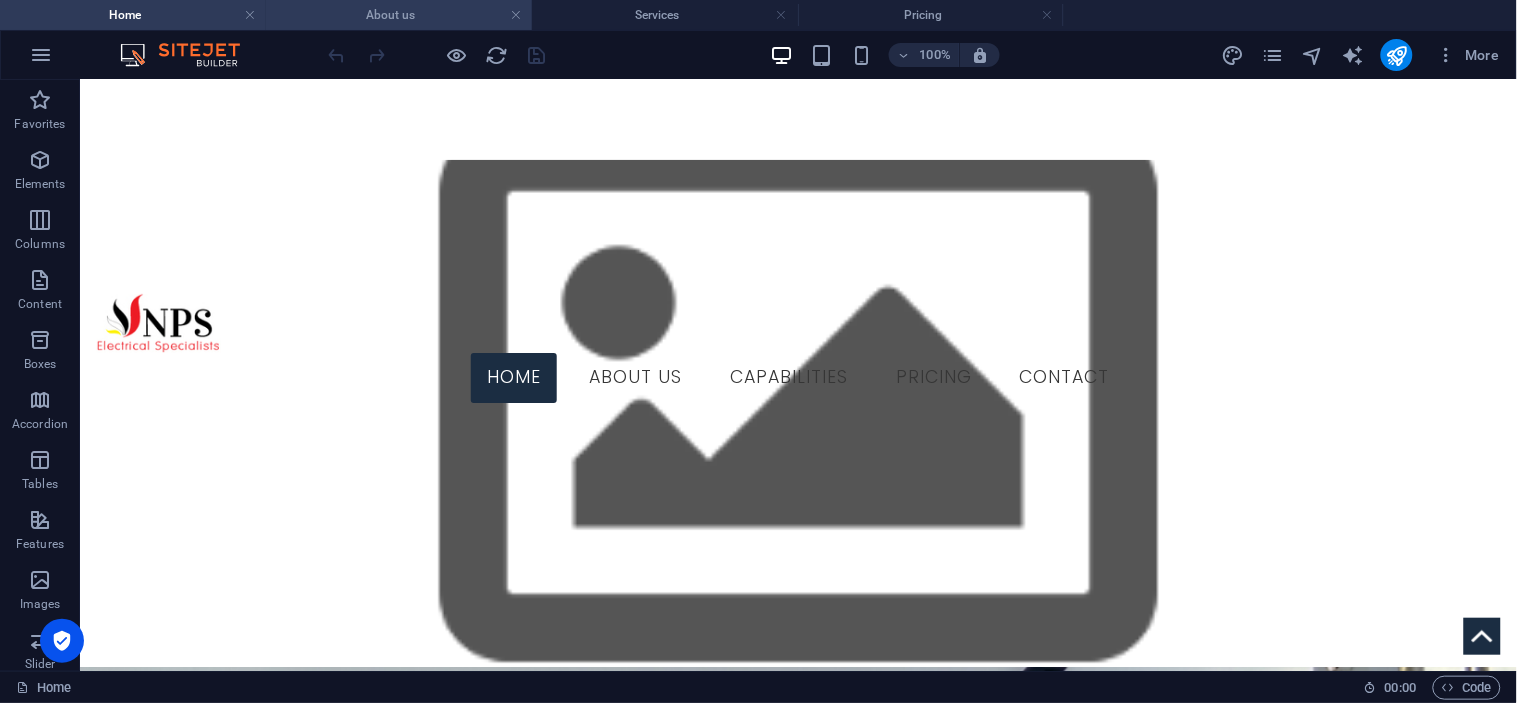 click on "About us" at bounding box center (399, 15) 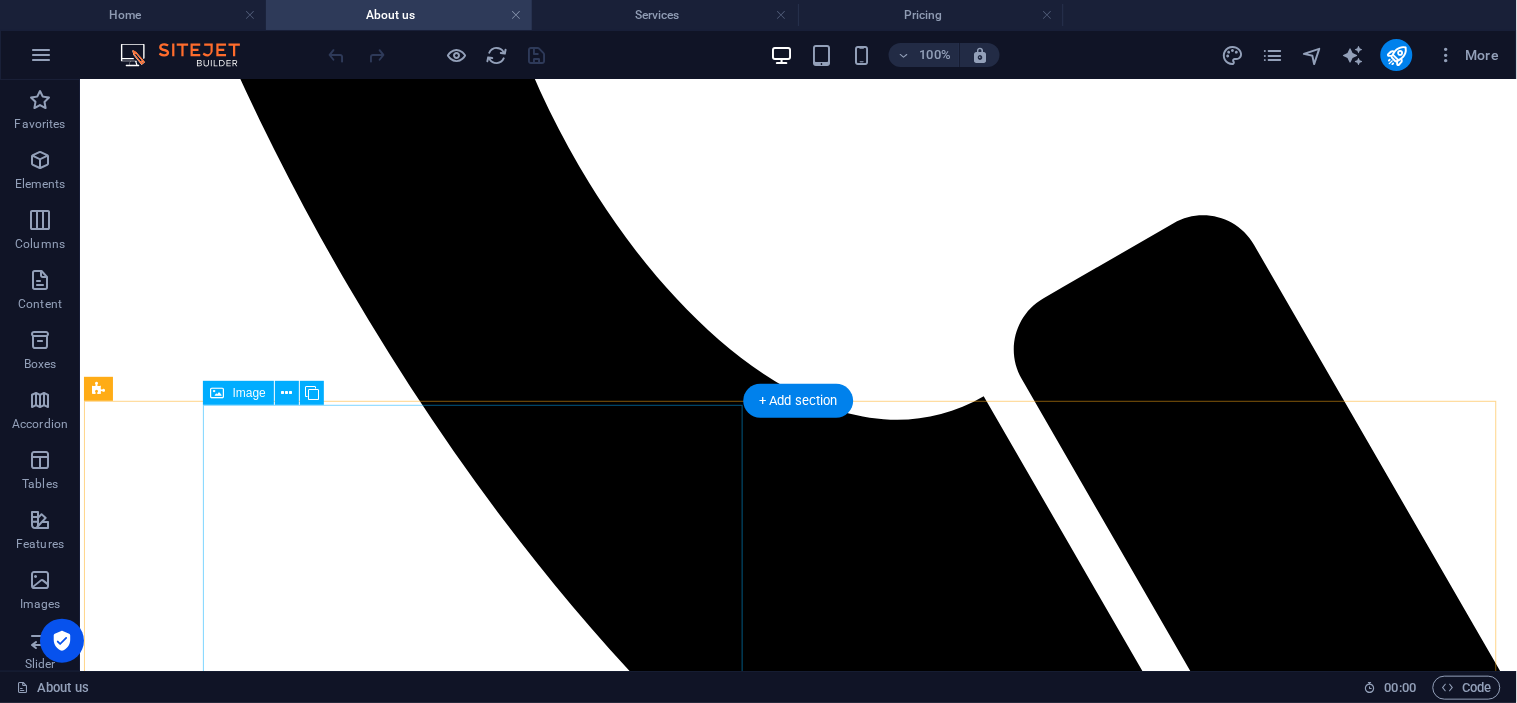 scroll, scrollTop: 842, scrollLeft: 0, axis: vertical 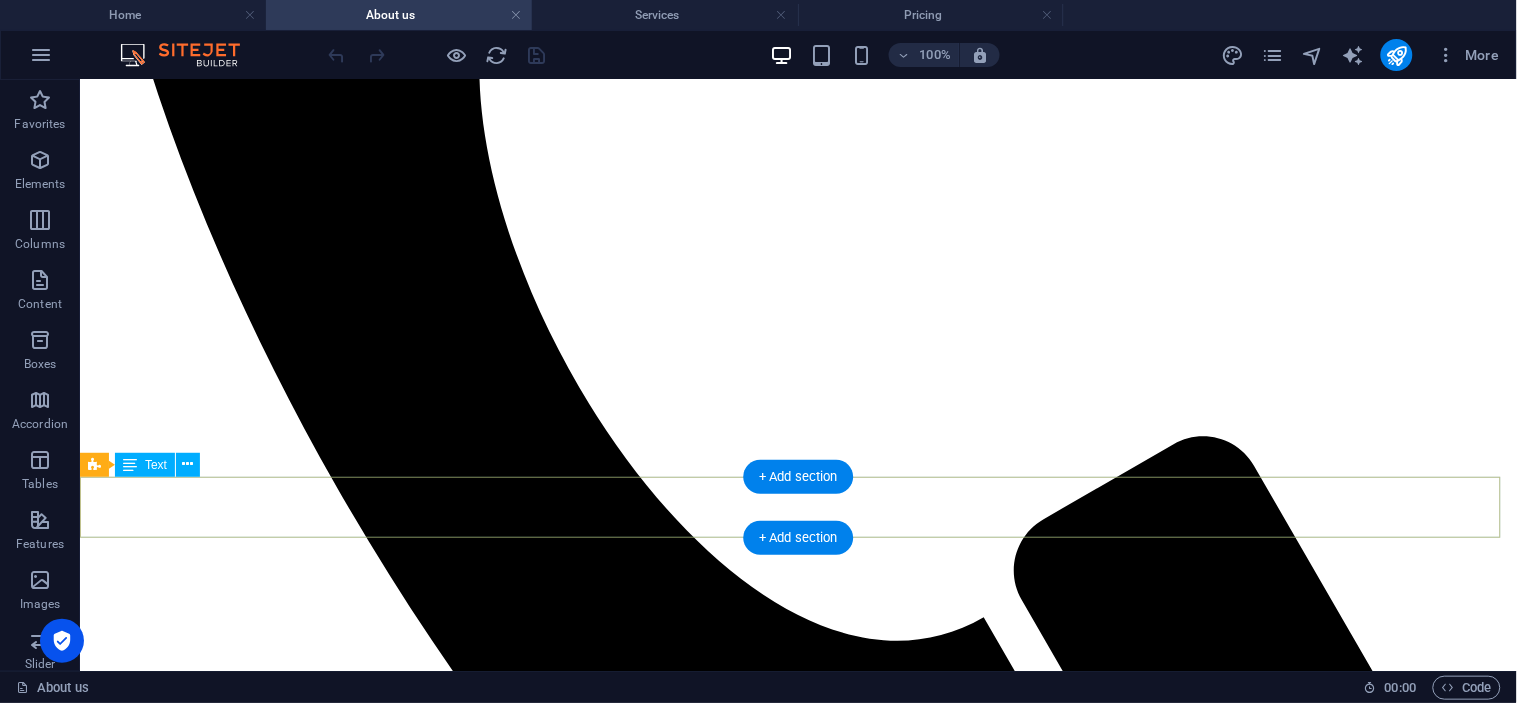click on "What we Do" at bounding box center (797, 4286) 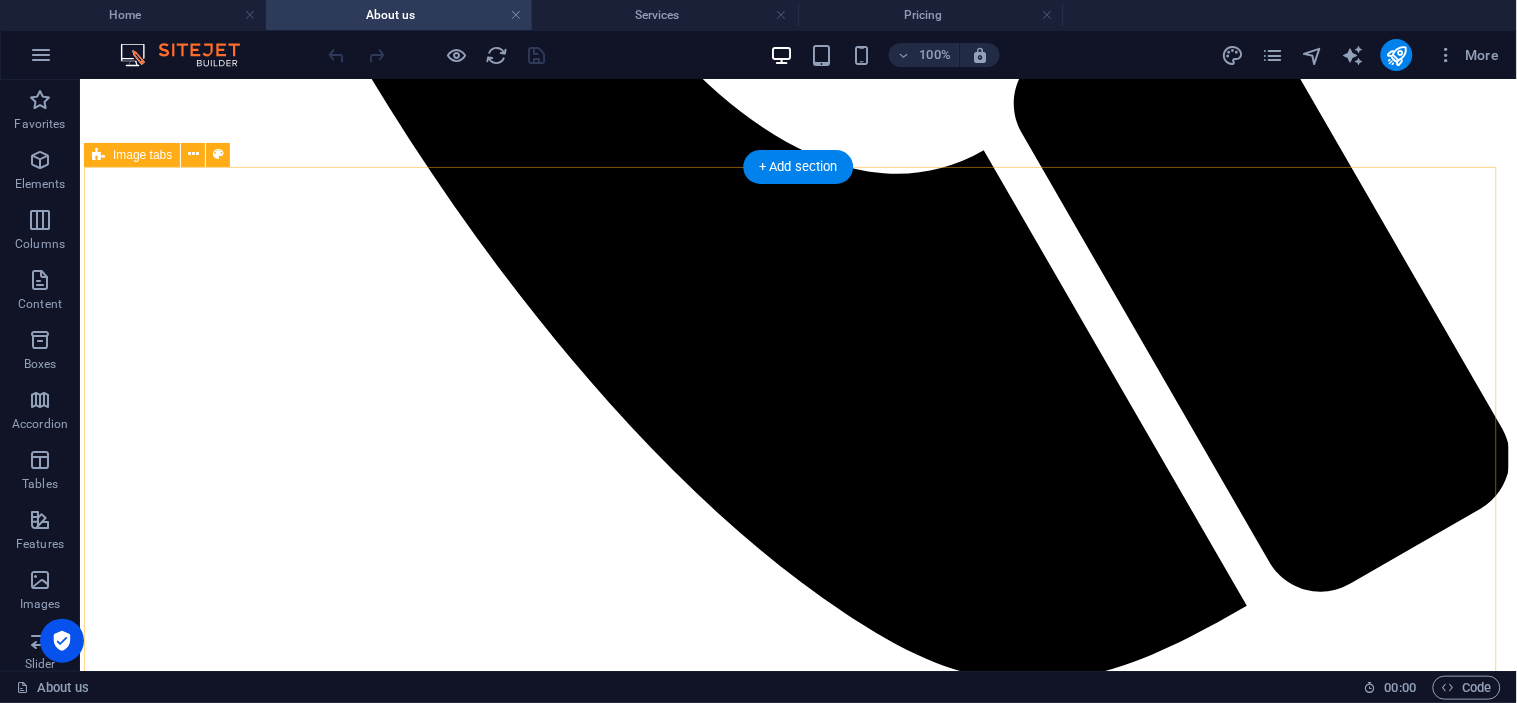 scroll, scrollTop: 1286, scrollLeft: 0, axis: vertical 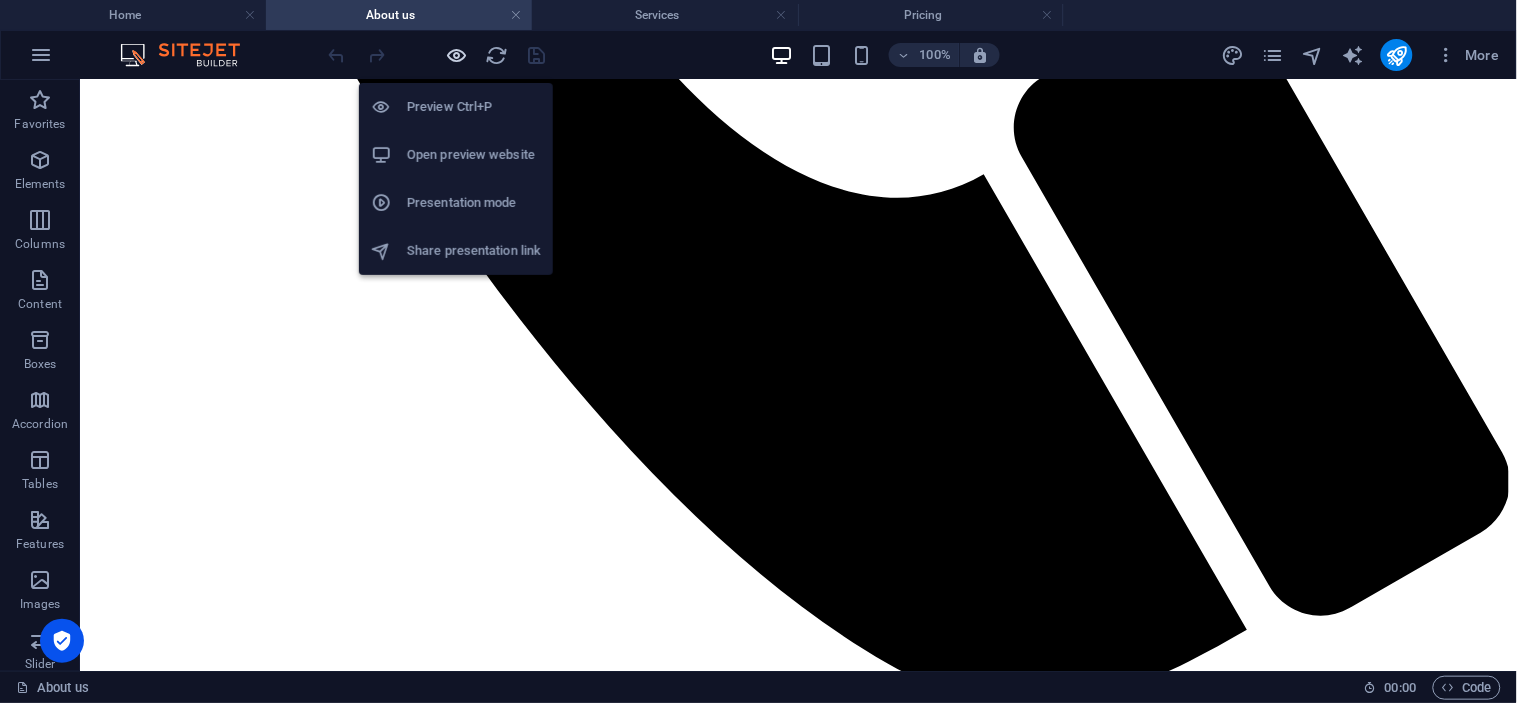 click at bounding box center (457, 55) 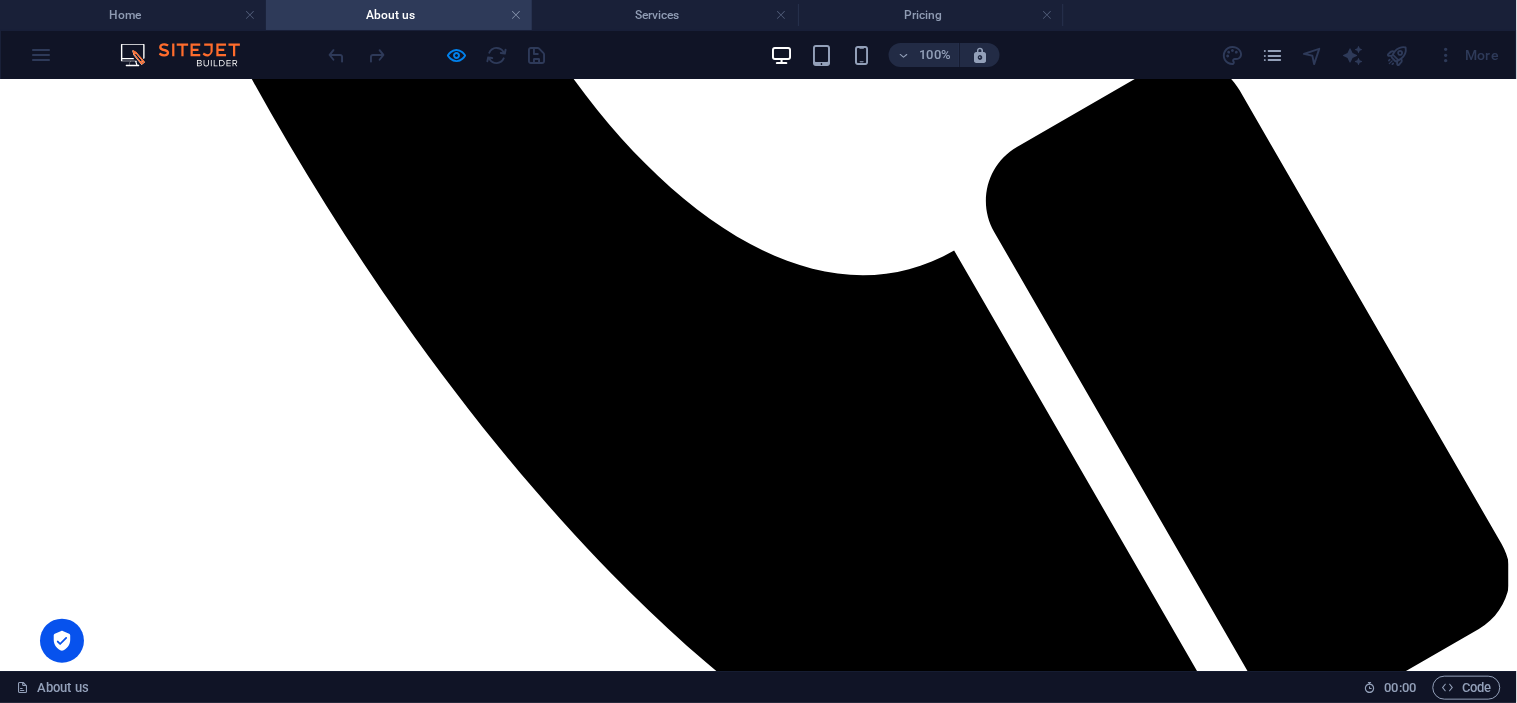 click at bounding box center [226, 4562] 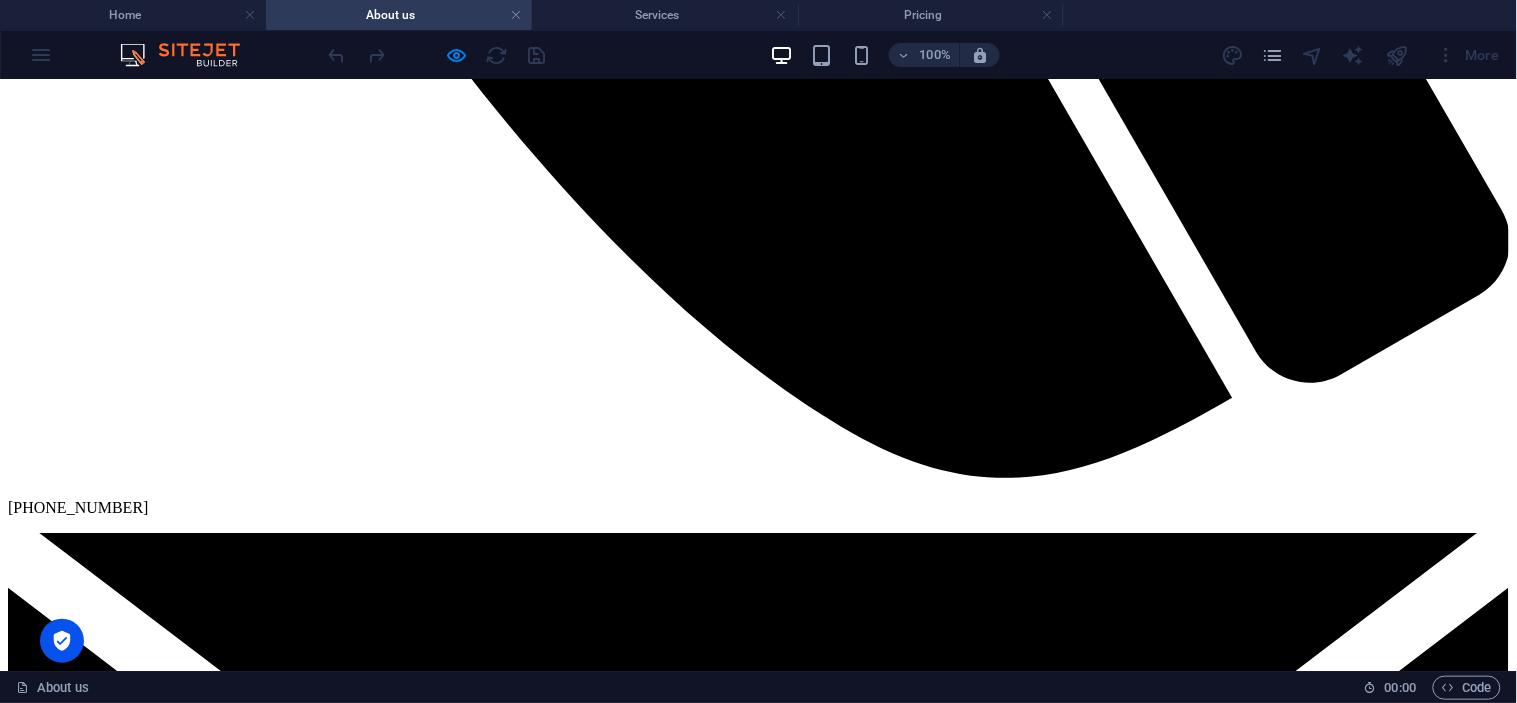click at bounding box center (327, 10686) 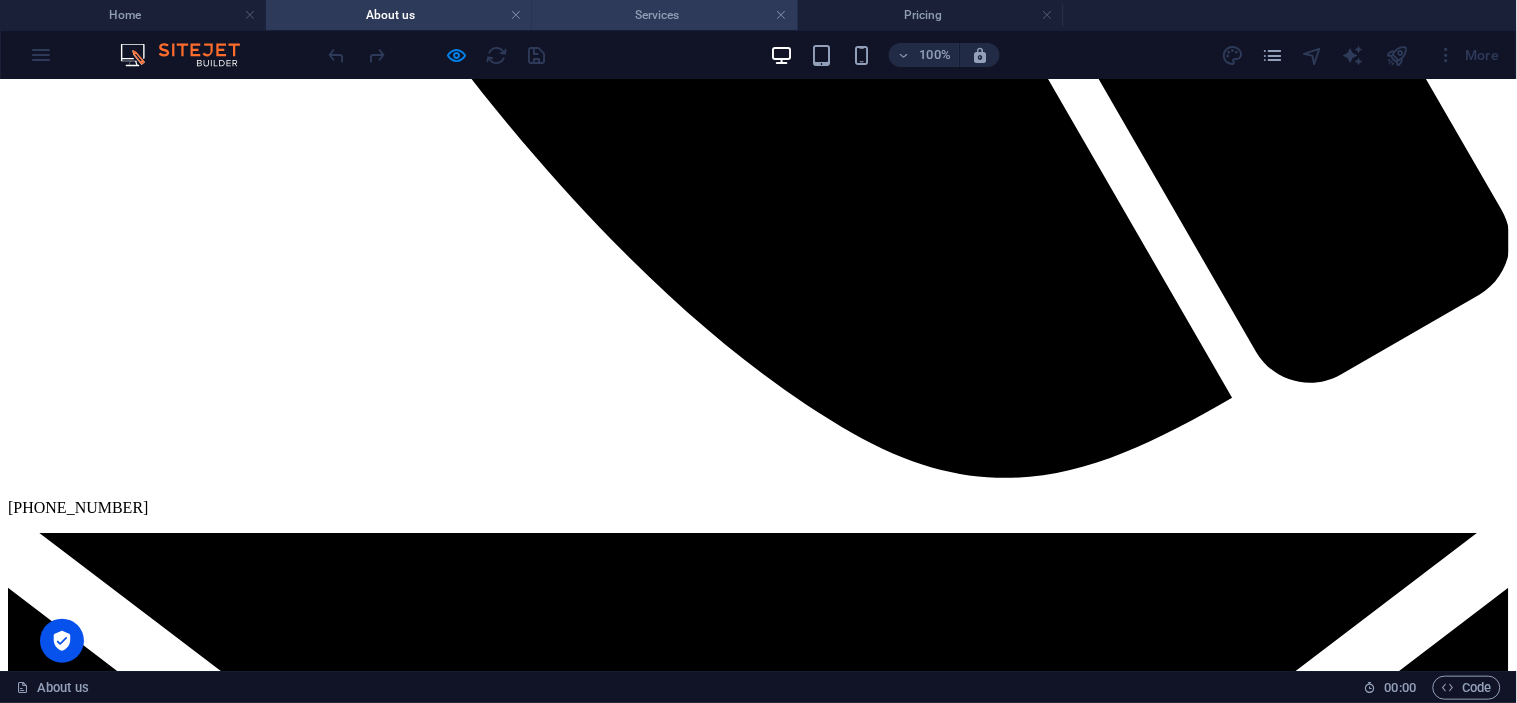 click on "Services" at bounding box center [665, 15] 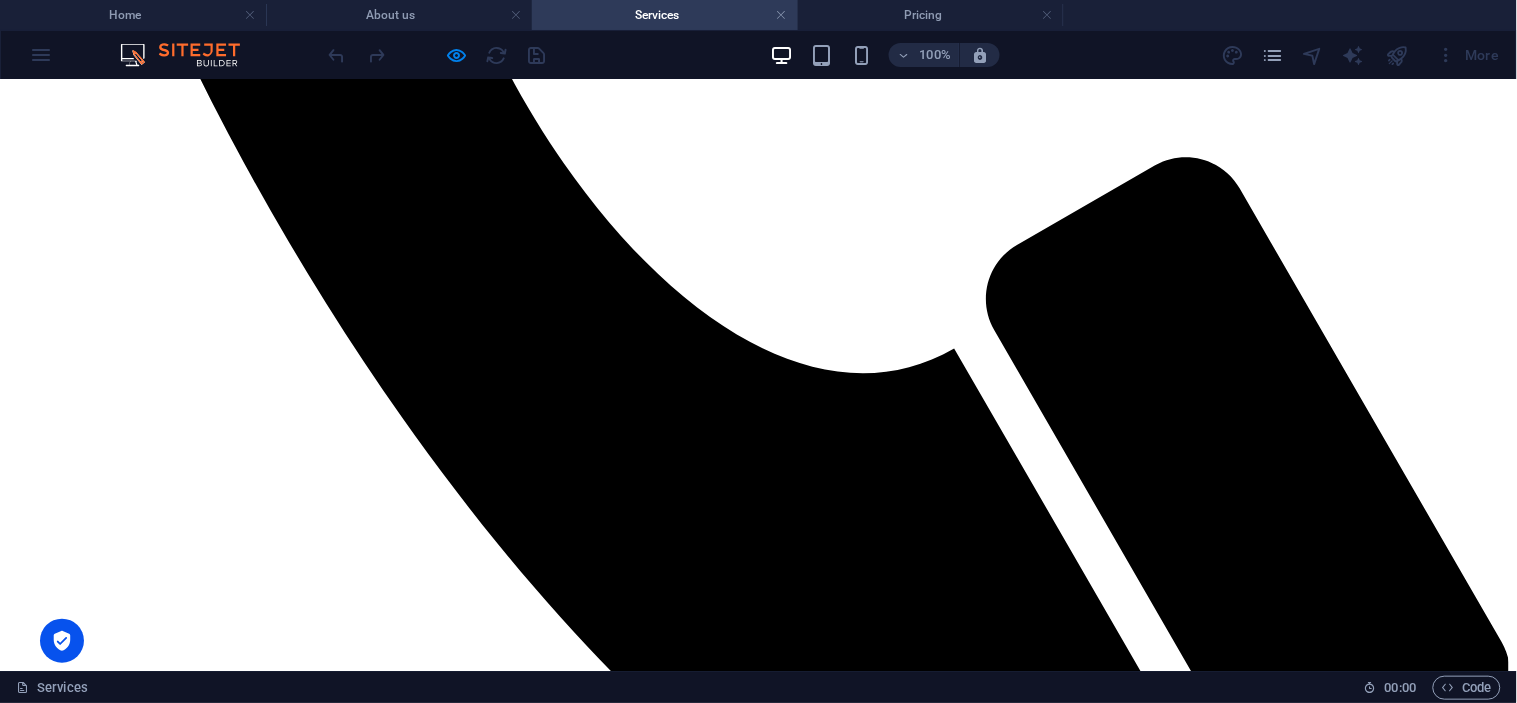scroll, scrollTop: 1163, scrollLeft: 0, axis: vertical 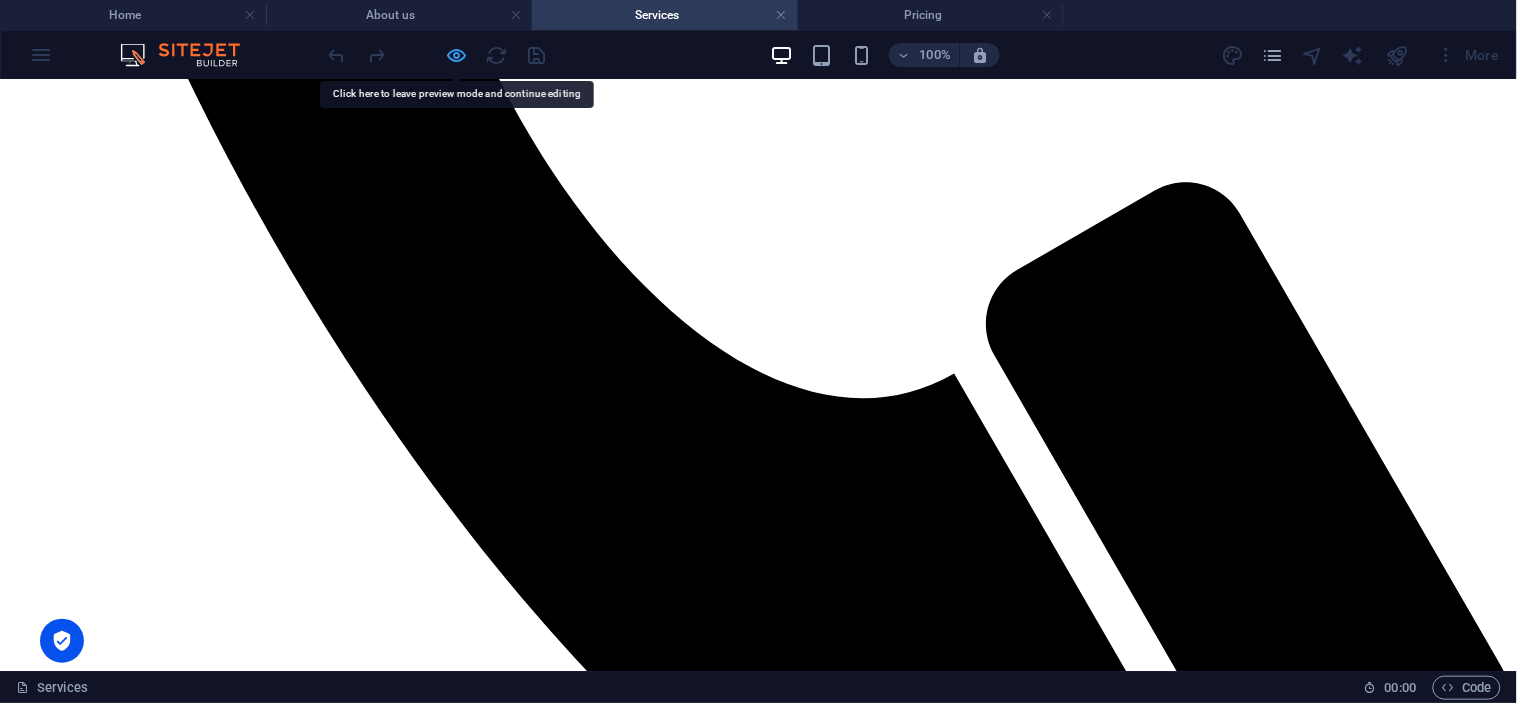 drag, startPoint x: 1253, startPoint y: 367, endPoint x: 450, endPoint y: 47, distance: 864.41254 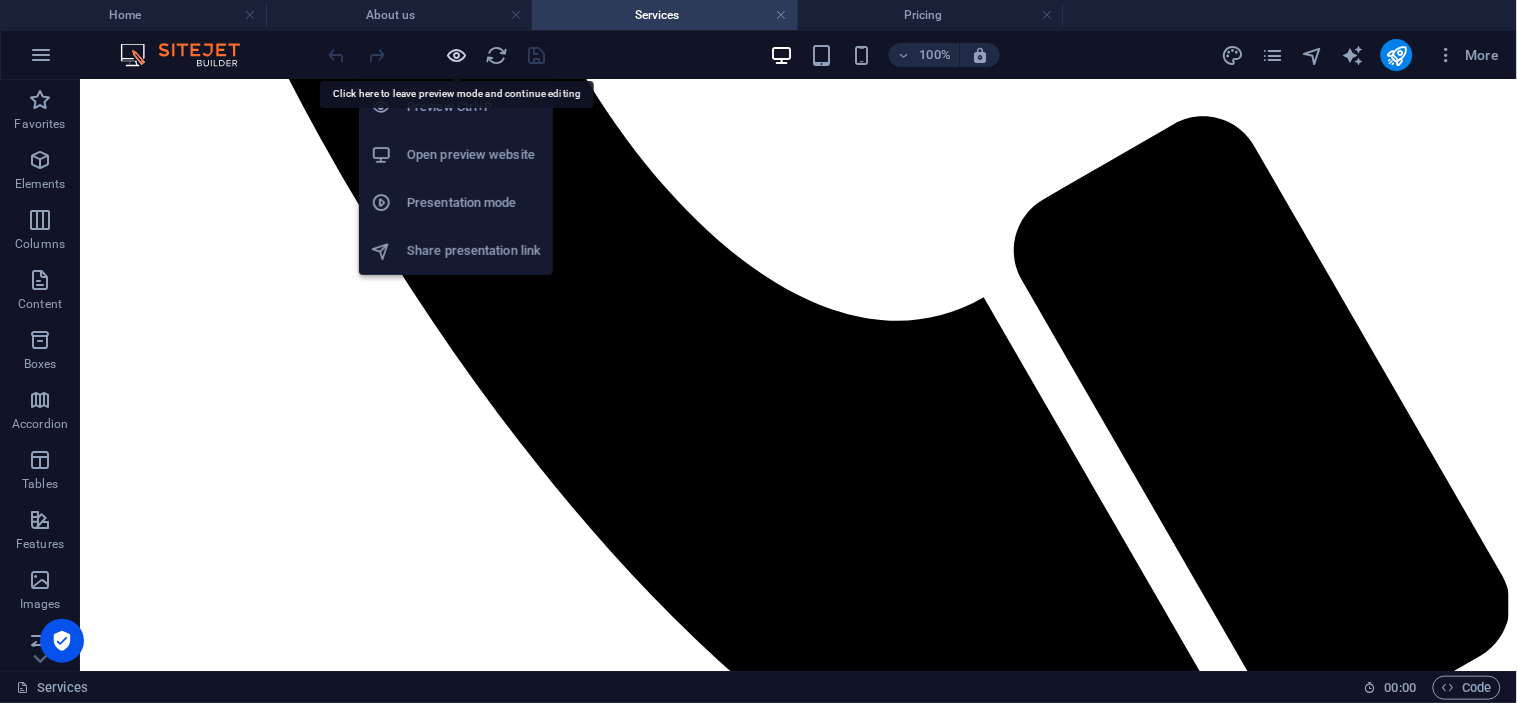 scroll, scrollTop: 1168, scrollLeft: 0, axis: vertical 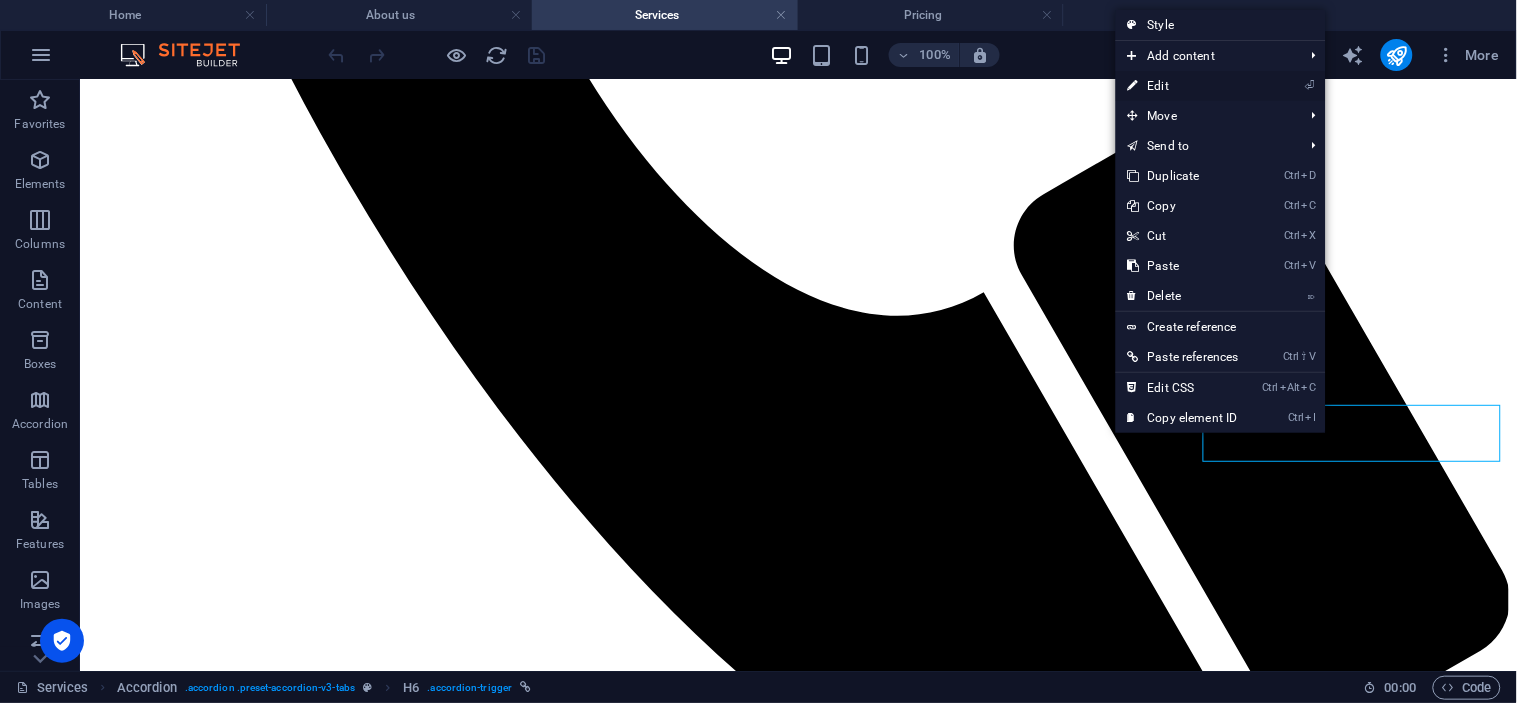 click on "⏎  Edit" at bounding box center (1183, 86) 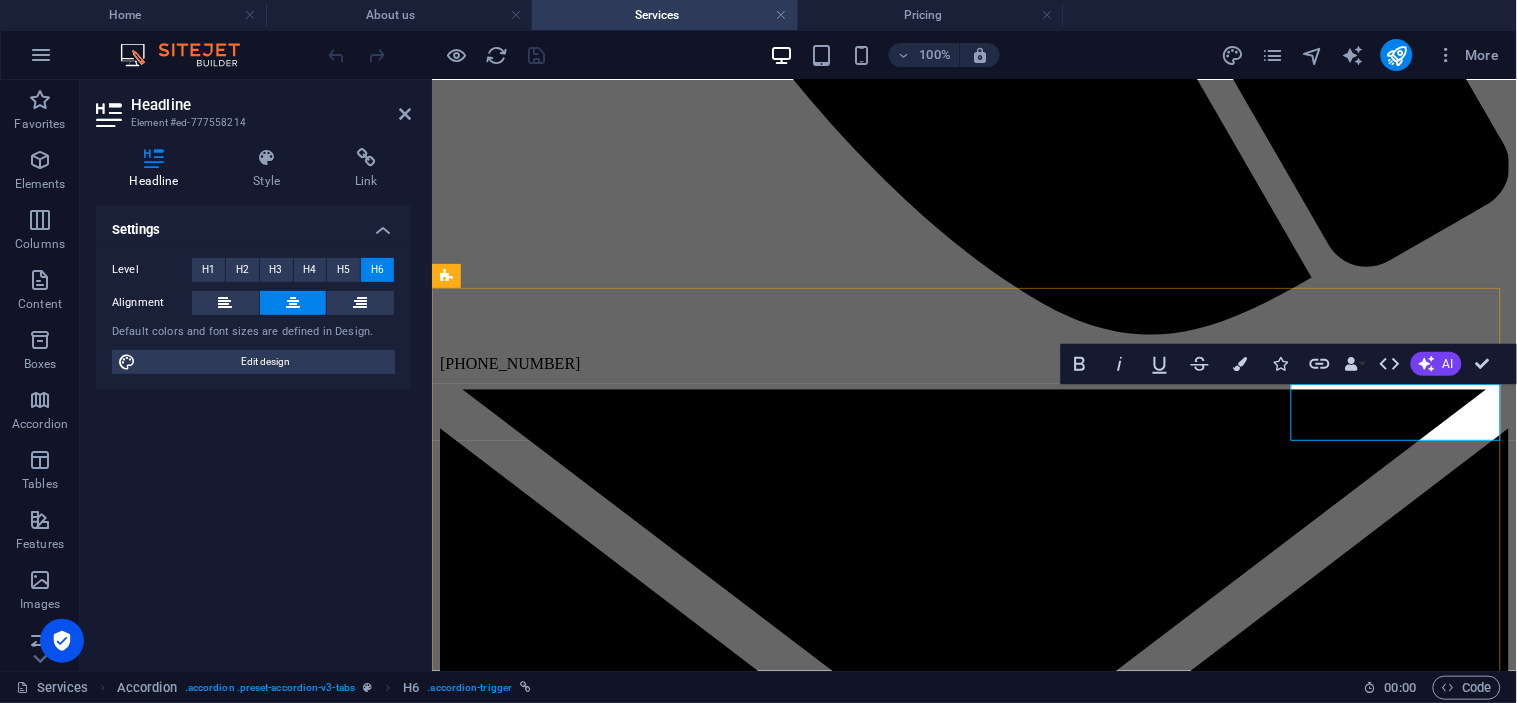 click on "Headline" at bounding box center (973, 10592) 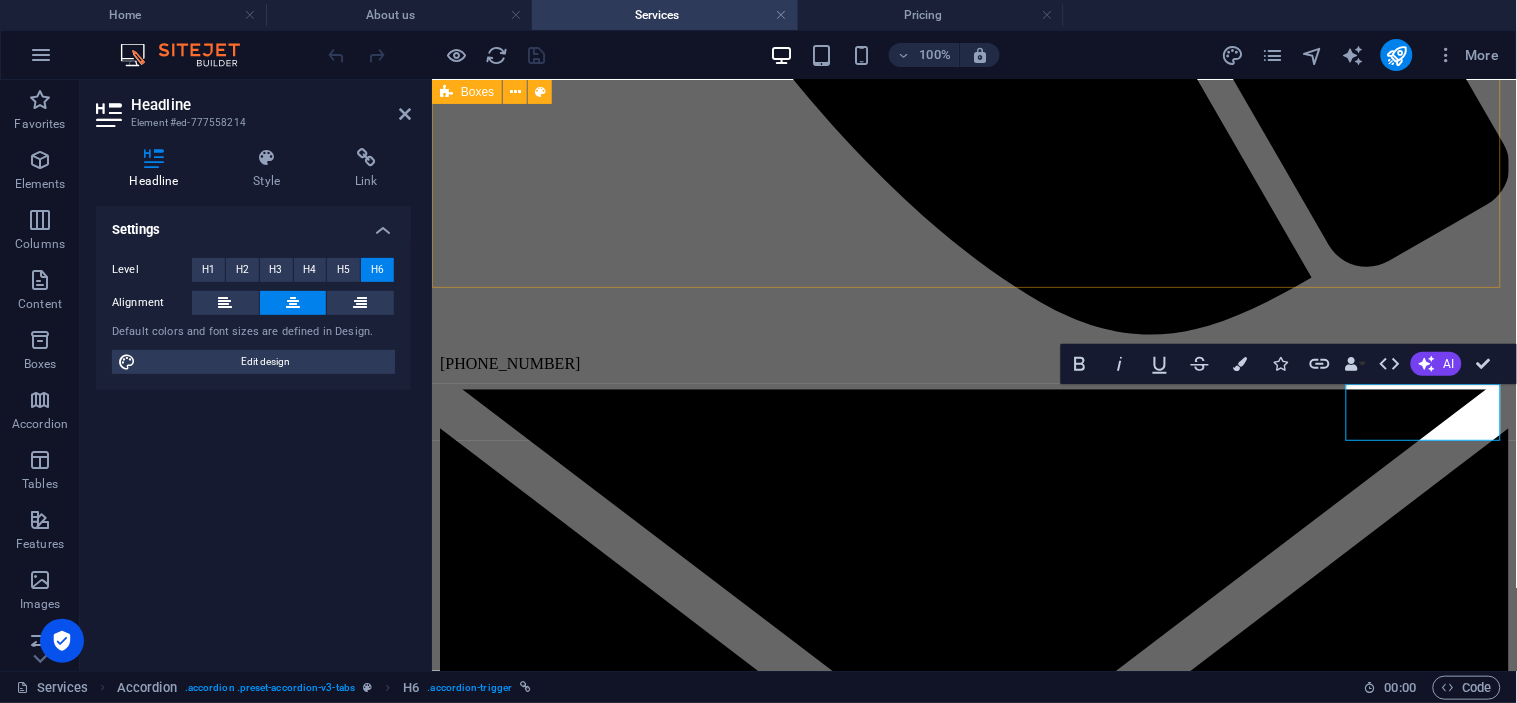 type 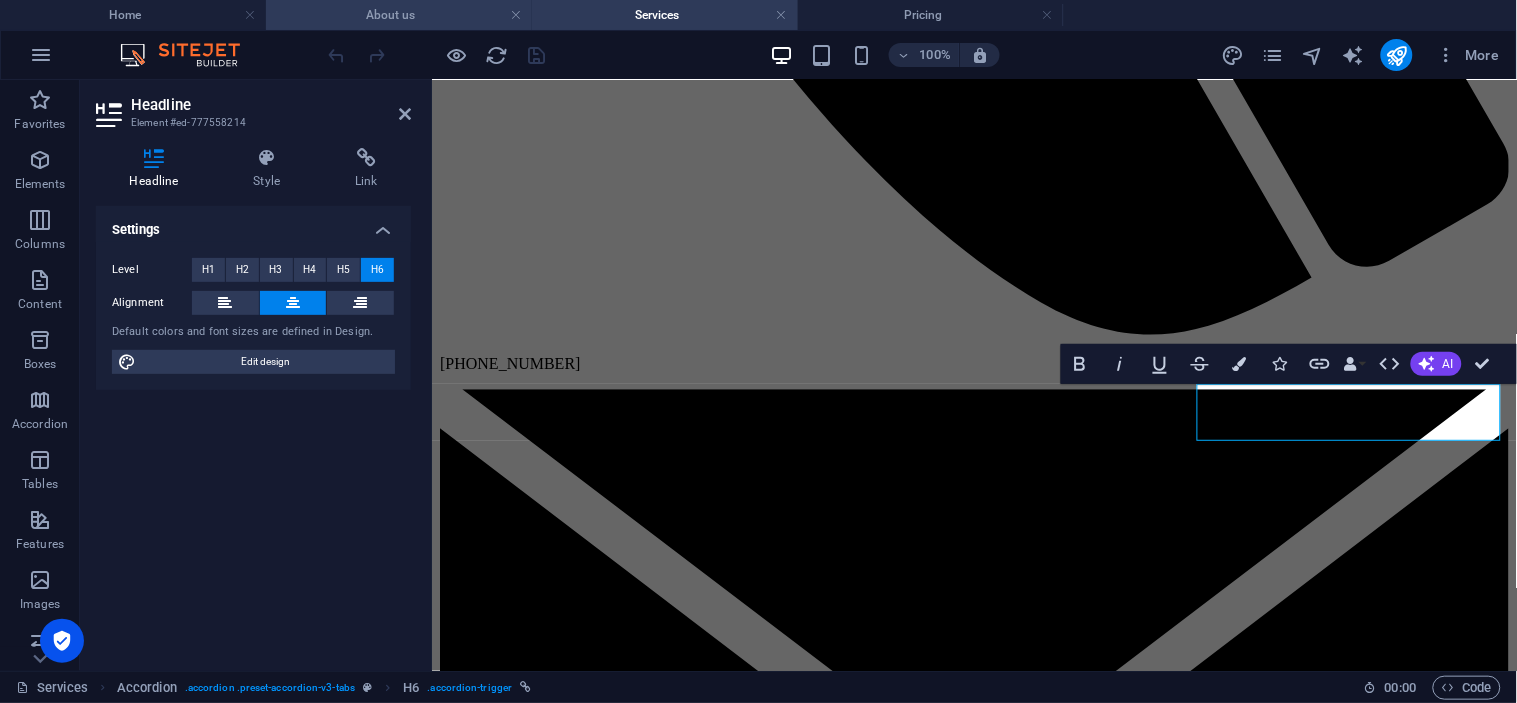 click on "About us" at bounding box center [399, 15] 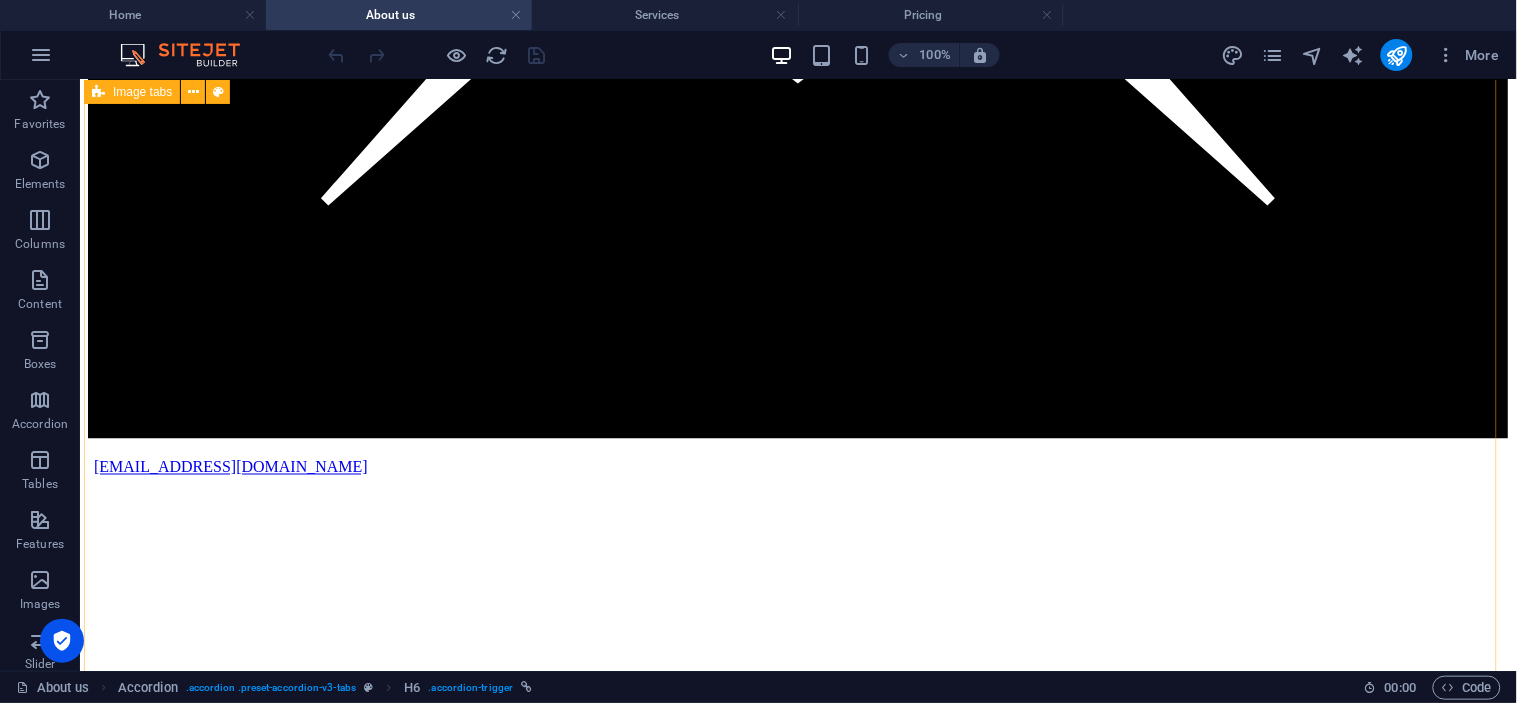 scroll, scrollTop: 2111, scrollLeft: 0, axis: vertical 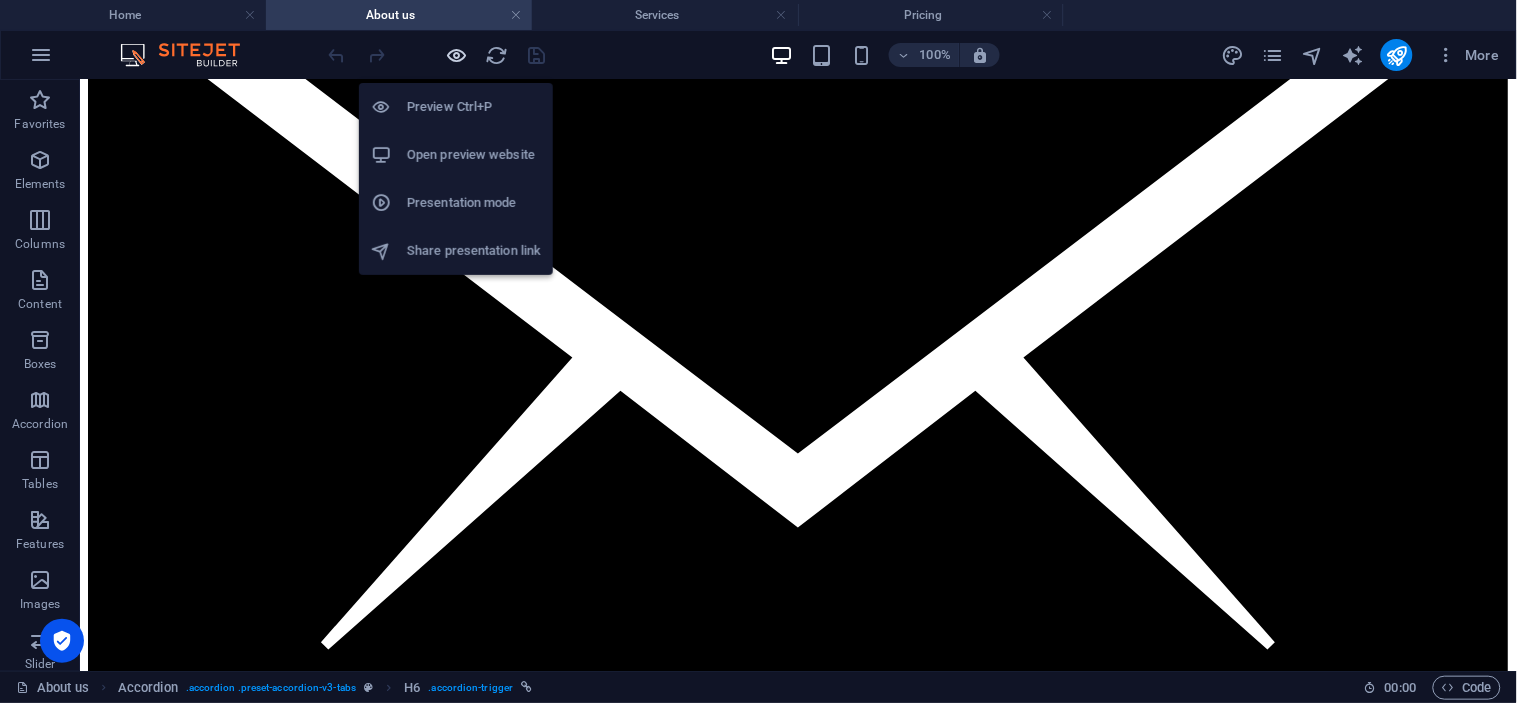 click at bounding box center (457, 55) 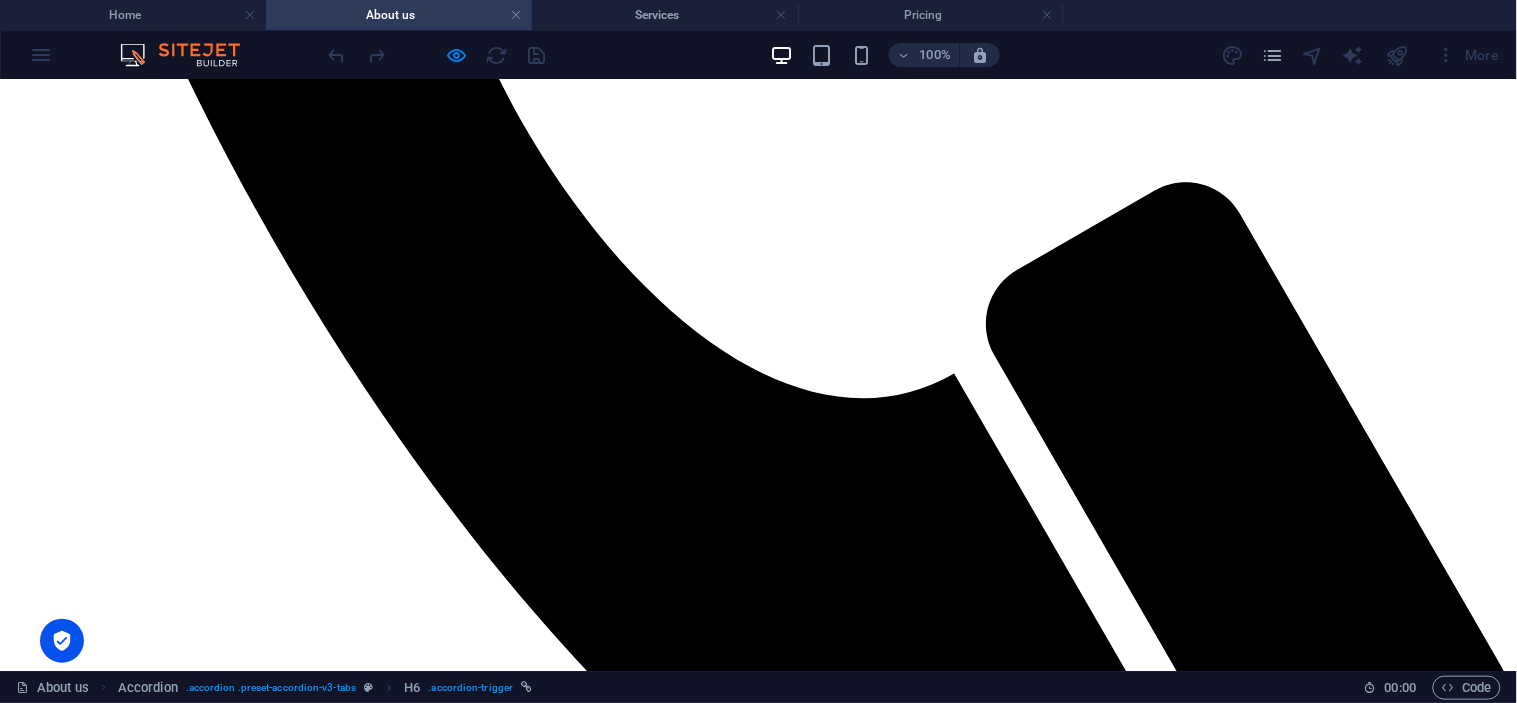 scroll, scrollTop: 1162, scrollLeft: 0, axis: vertical 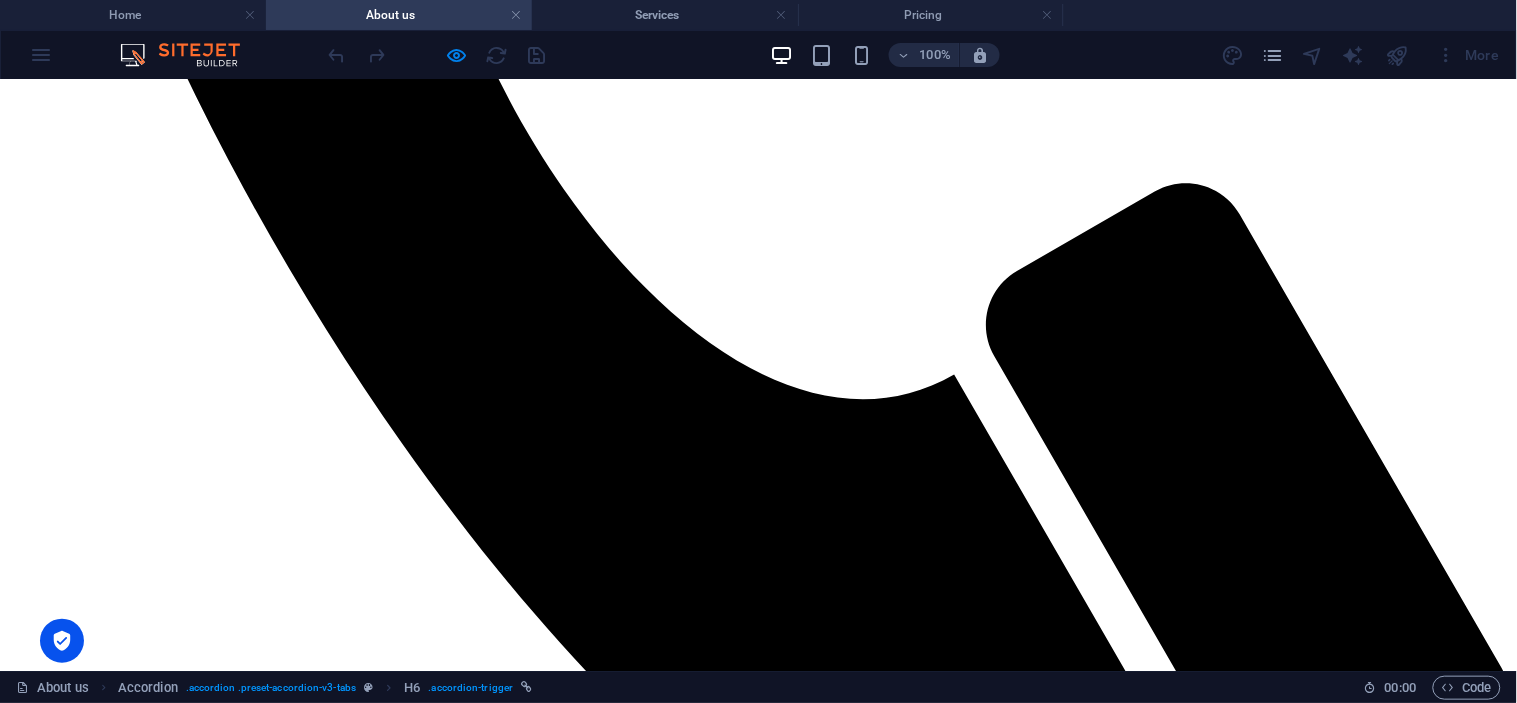 click at bounding box center [226, 4686] 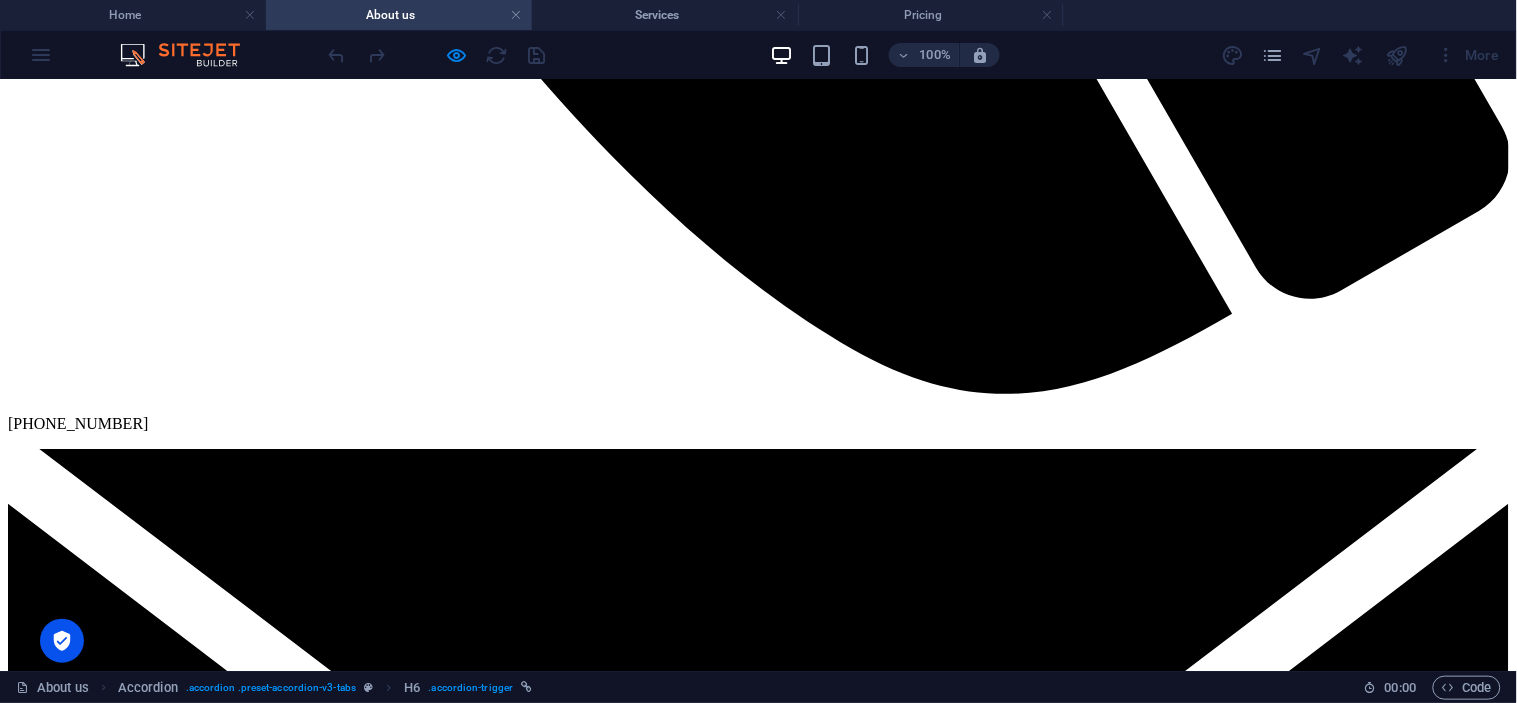 scroll, scrollTop: 1584, scrollLeft: 0, axis: vertical 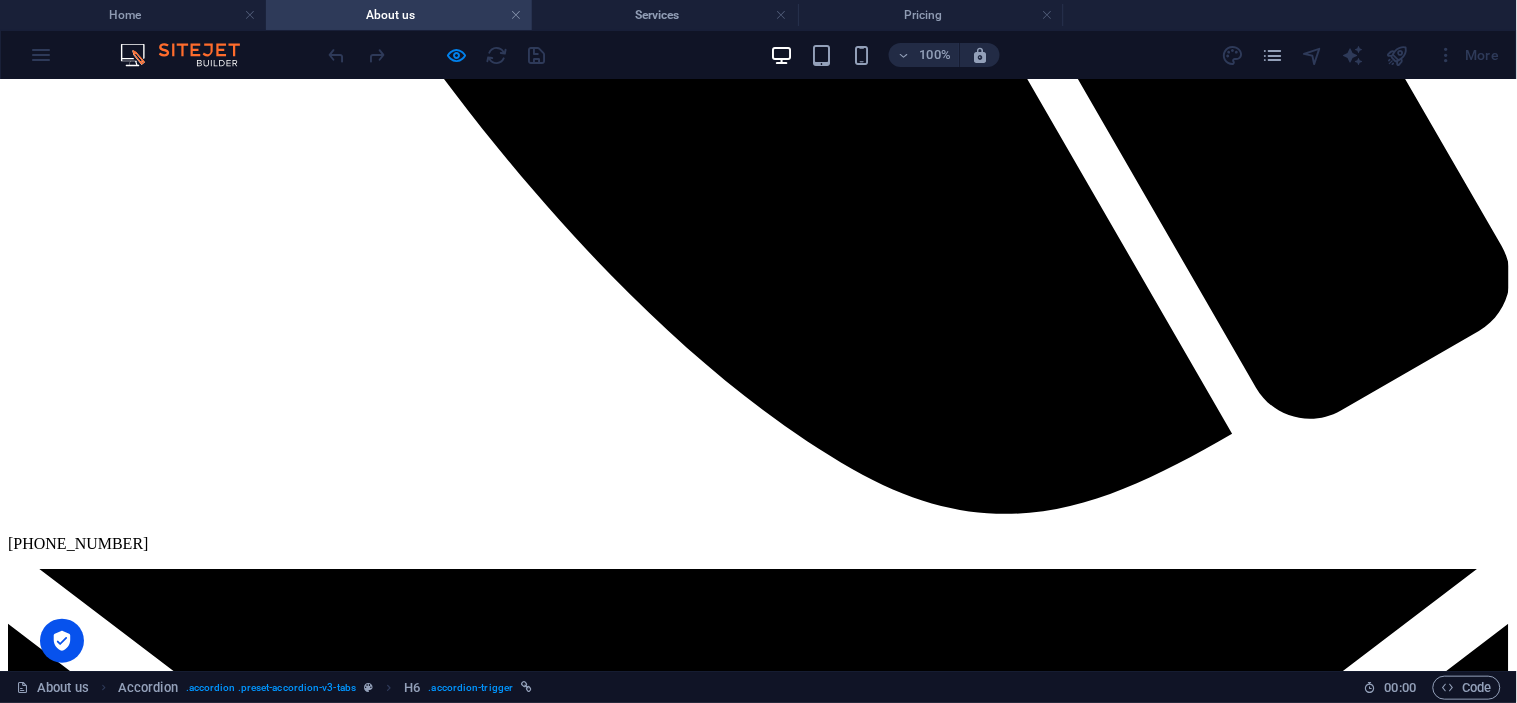 click at bounding box center [327, 10722] 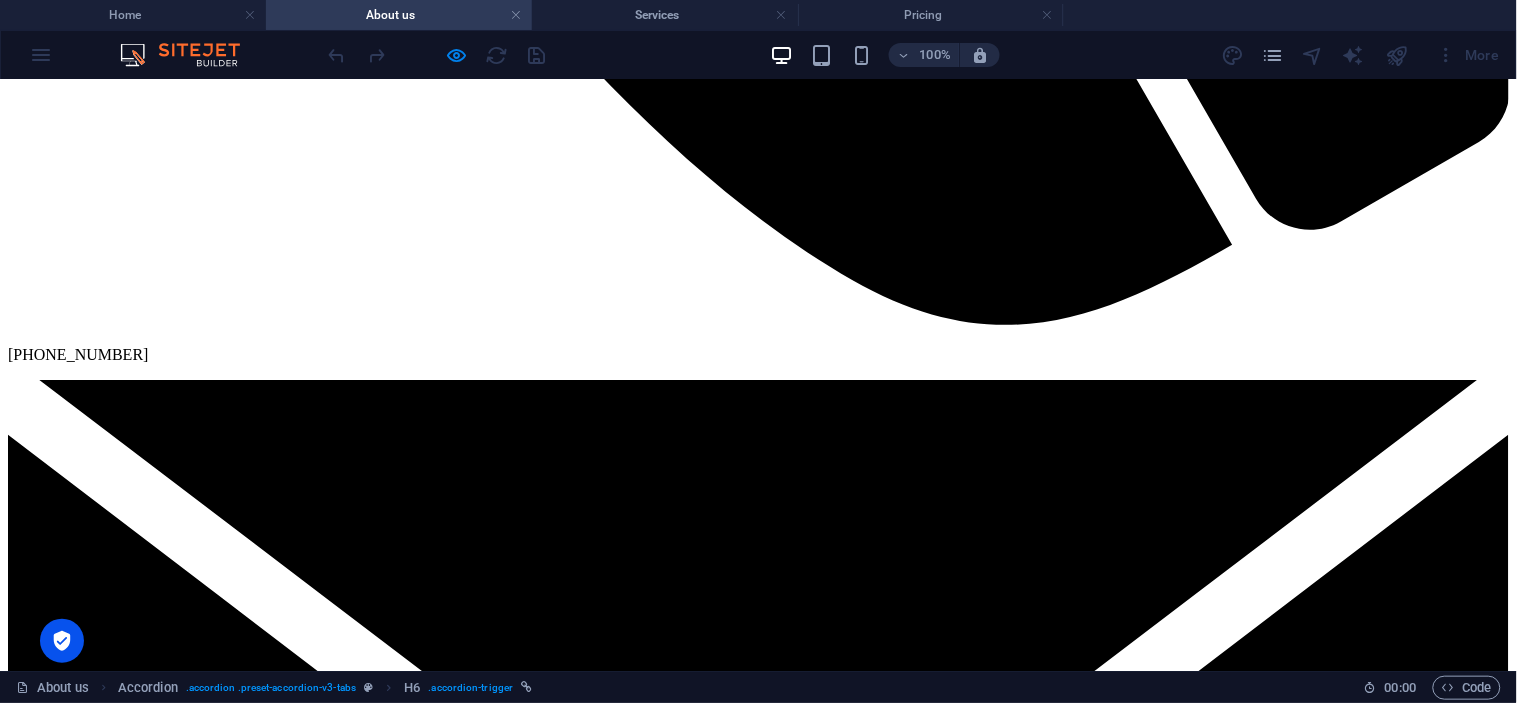 scroll, scrollTop: 1695, scrollLeft: 0, axis: vertical 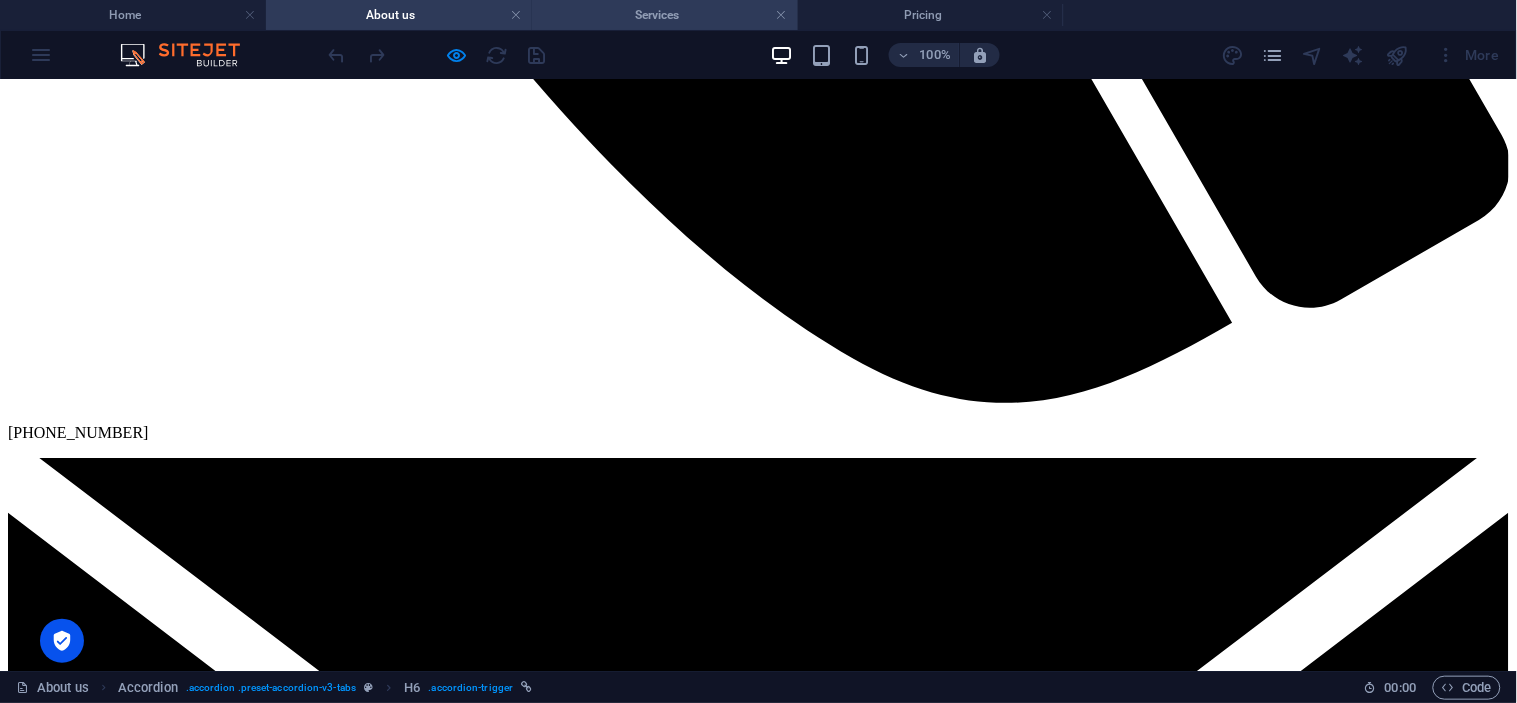 click on "Services" at bounding box center [665, 15] 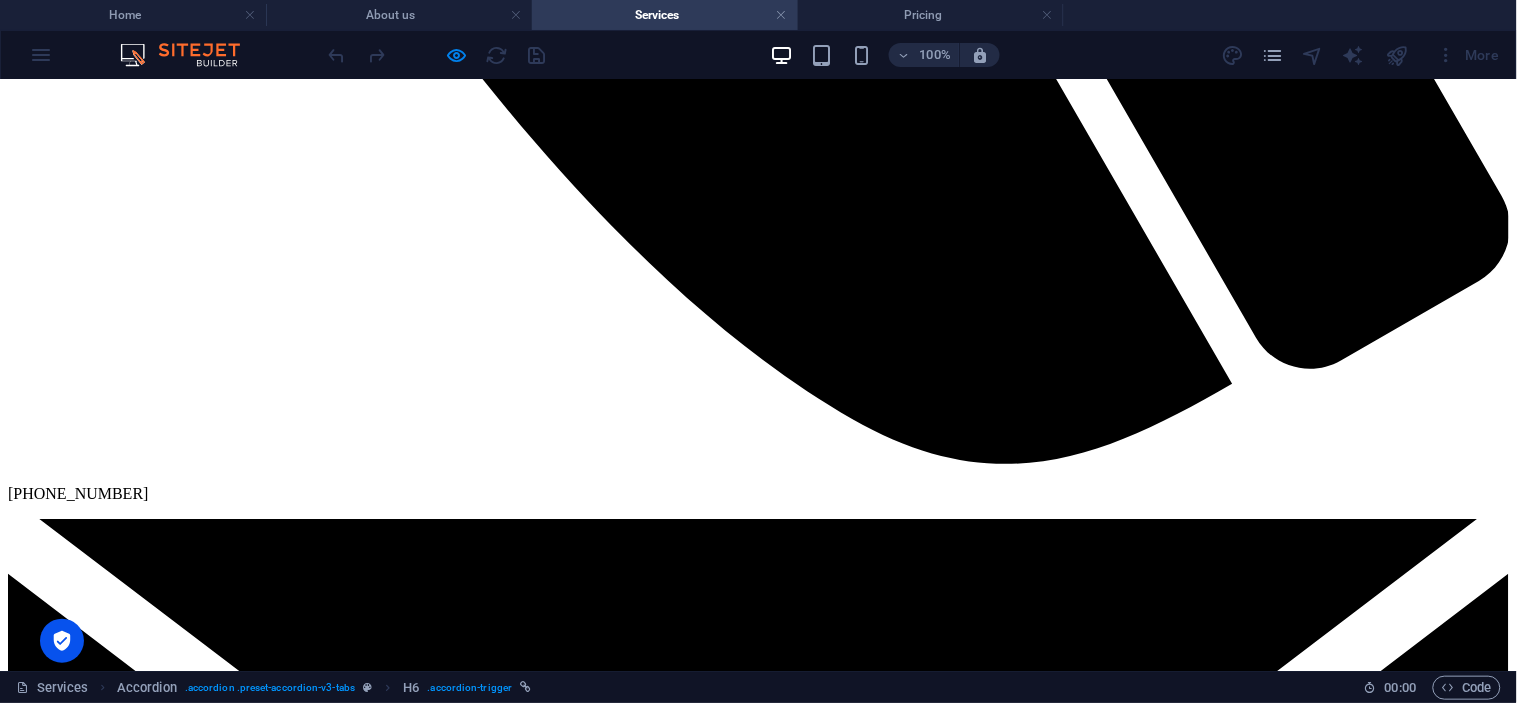 scroll, scrollTop: 1301, scrollLeft: 0, axis: vertical 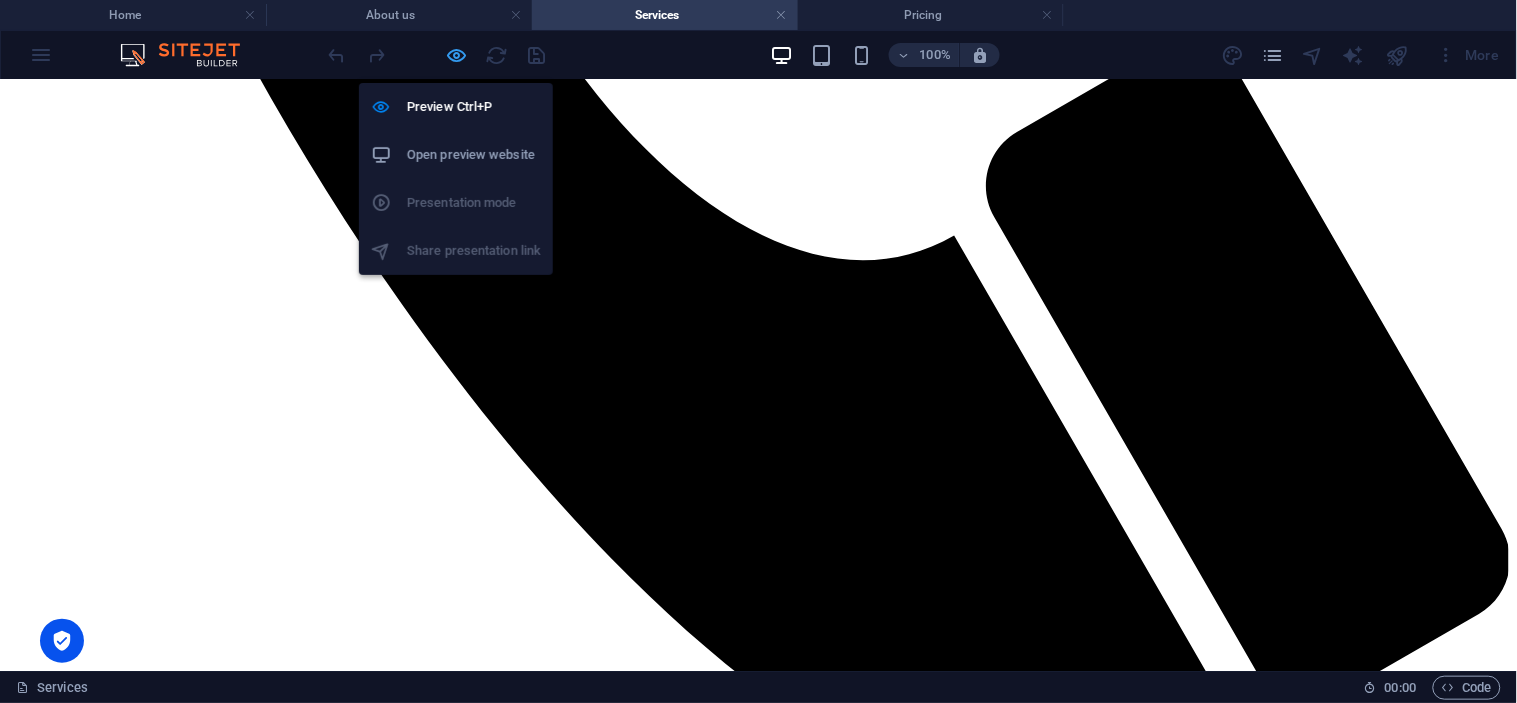 click at bounding box center [457, 55] 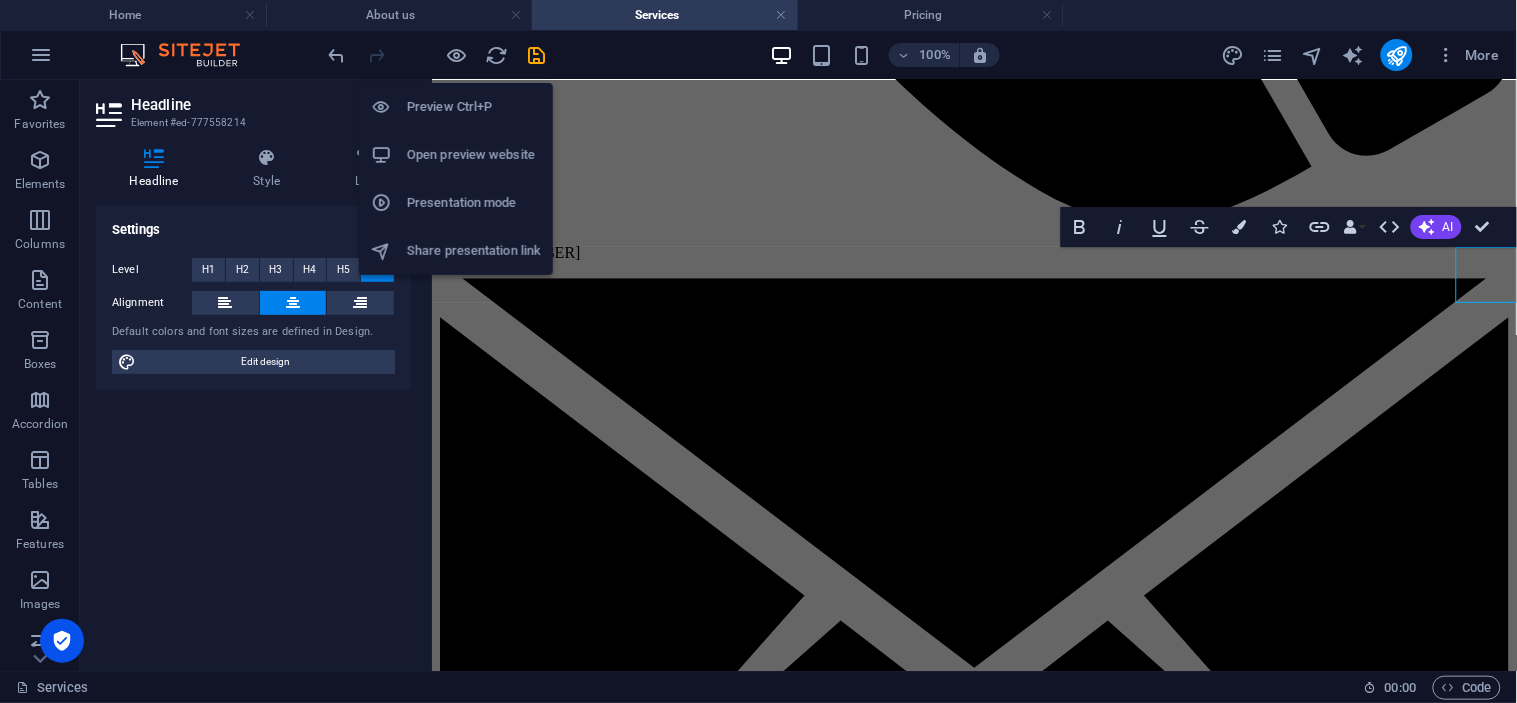 scroll, scrollTop: 1327, scrollLeft: 0, axis: vertical 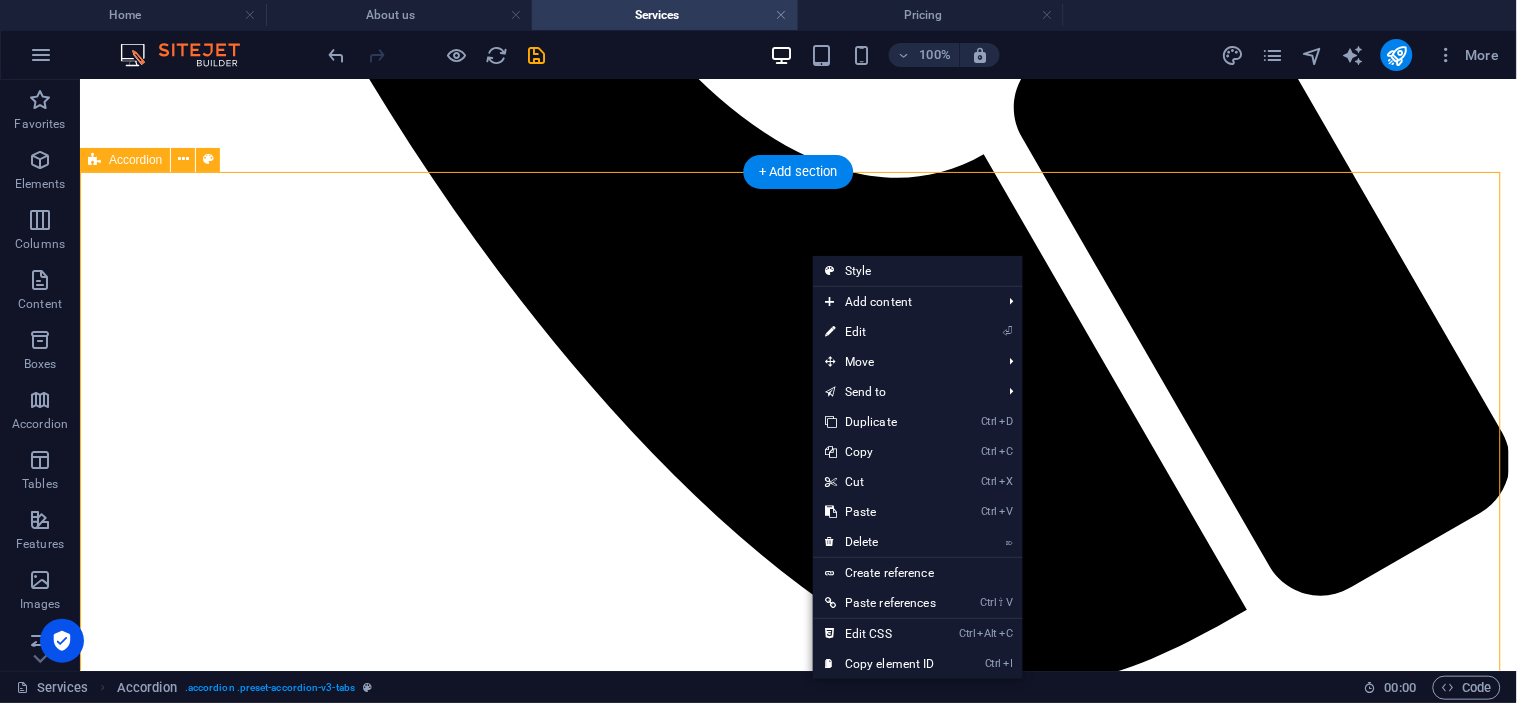 click on "Electrical Generators Refrigeration / Air-condition Renewable Energy, Data" at bounding box center [797, 12838] 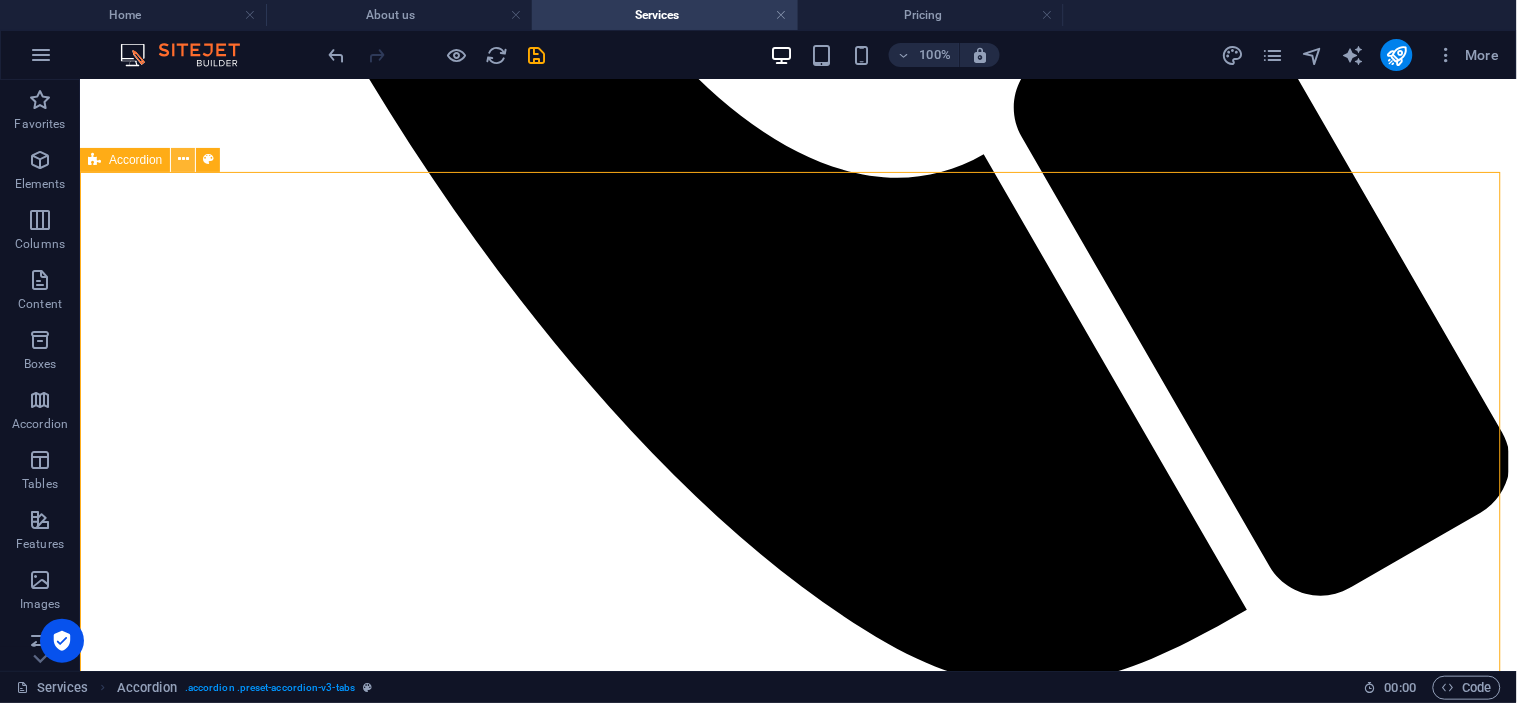 click at bounding box center [183, 160] 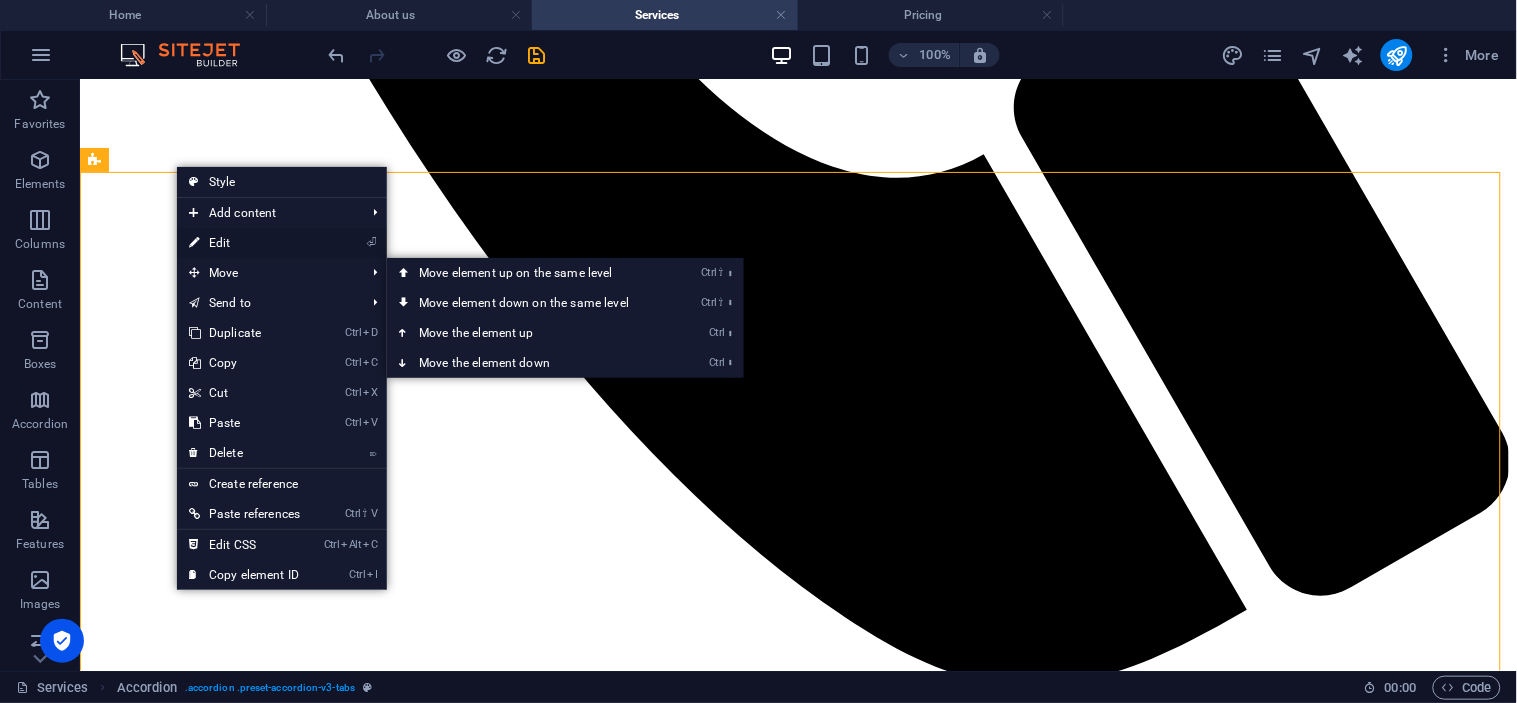 click on "⏎  Edit" at bounding box center (244, 243) 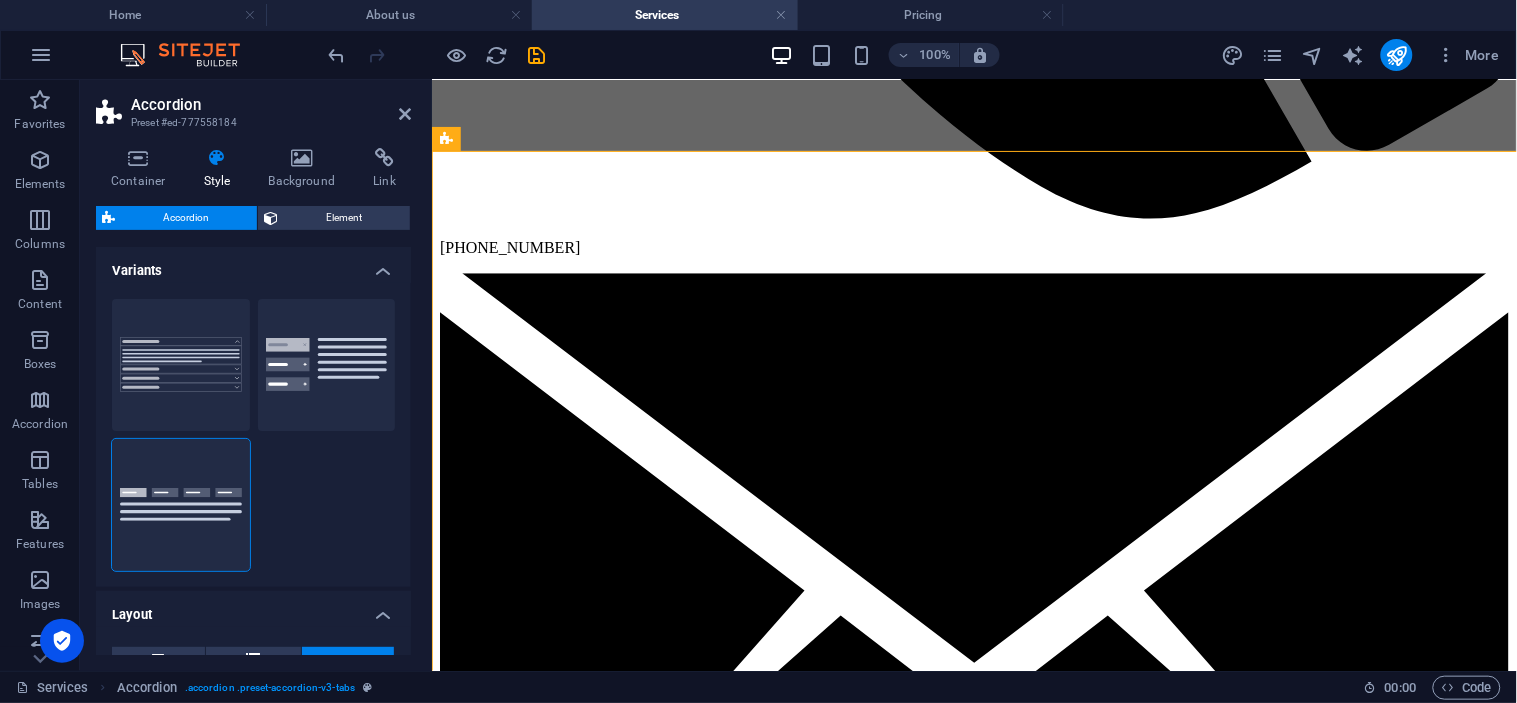 scroll, scrollTop: 1327, scrollLeft: 0, axis: vertical 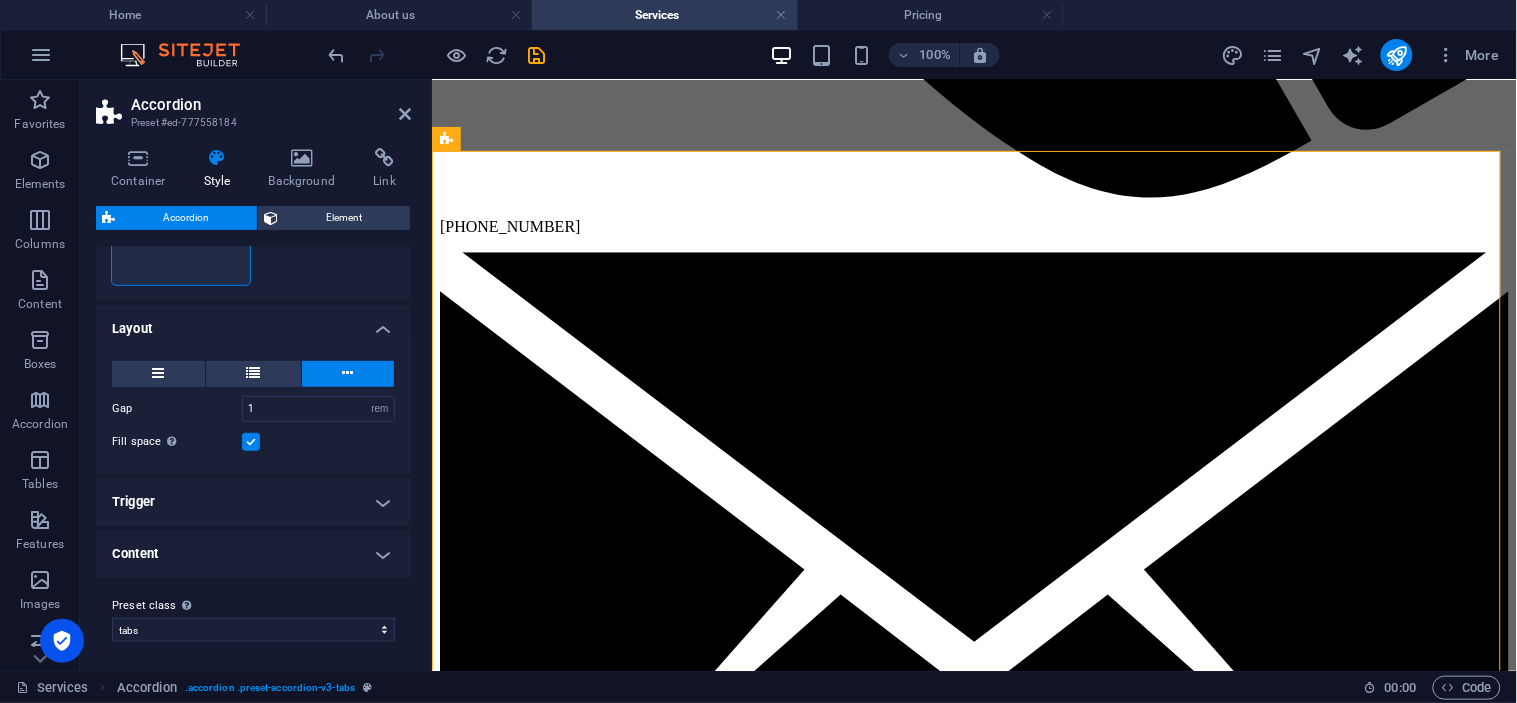 click on "Trigger" at bounding box center [253, 502] 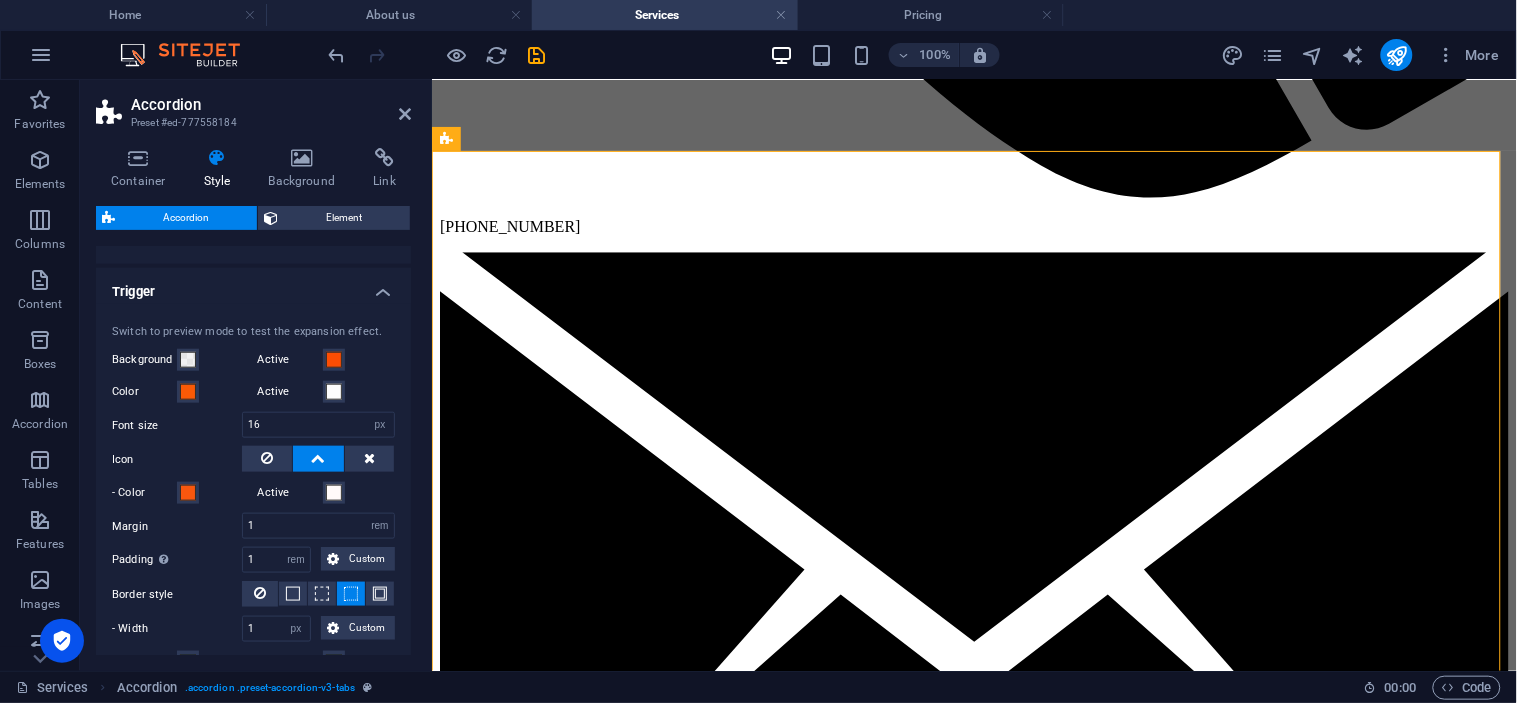 scroll, scrollTop: 620, scrollLeft: 0, axis: vertical 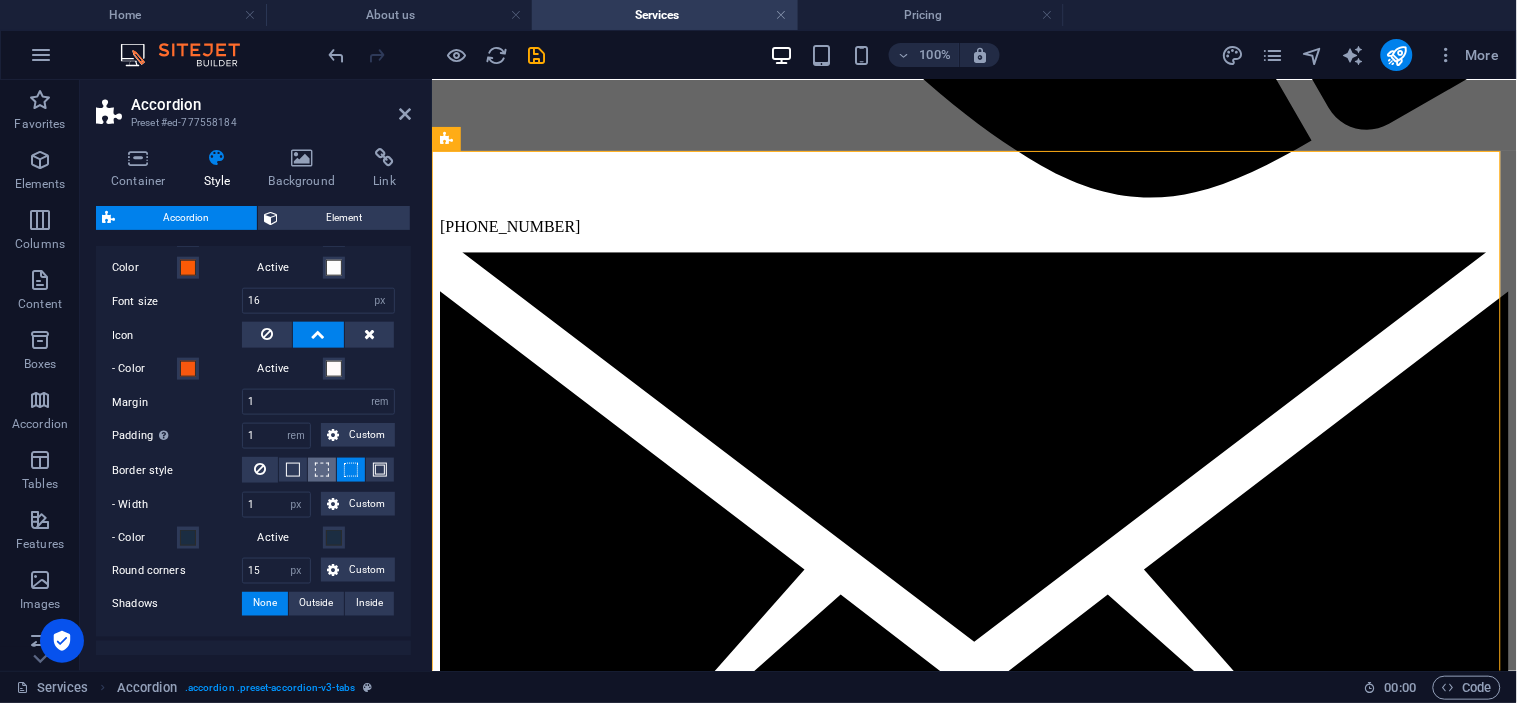 click at bounding box center (322, 470) 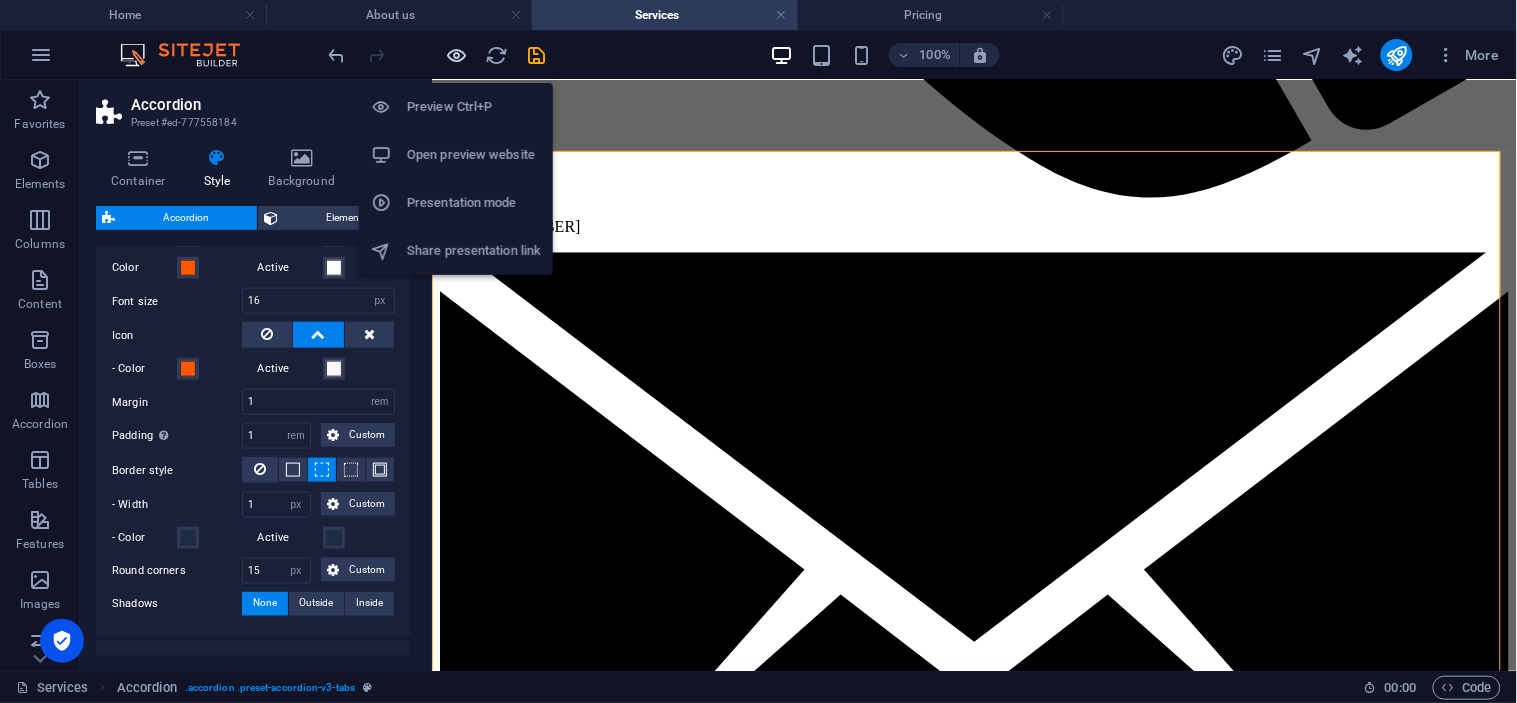 click at bounding box center [457, 55] 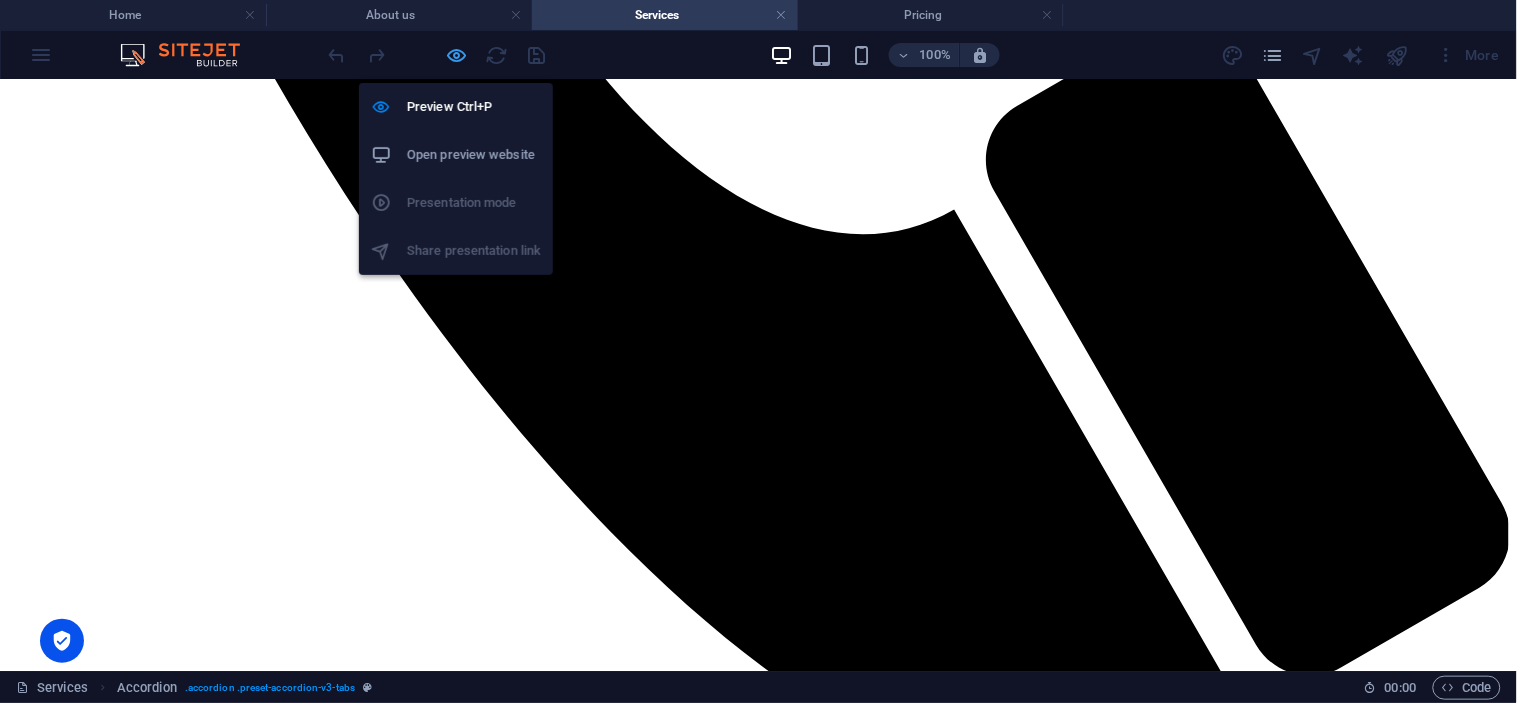 scroll, scrollTop: 1301, scrollLeft: 0, axis: vertical 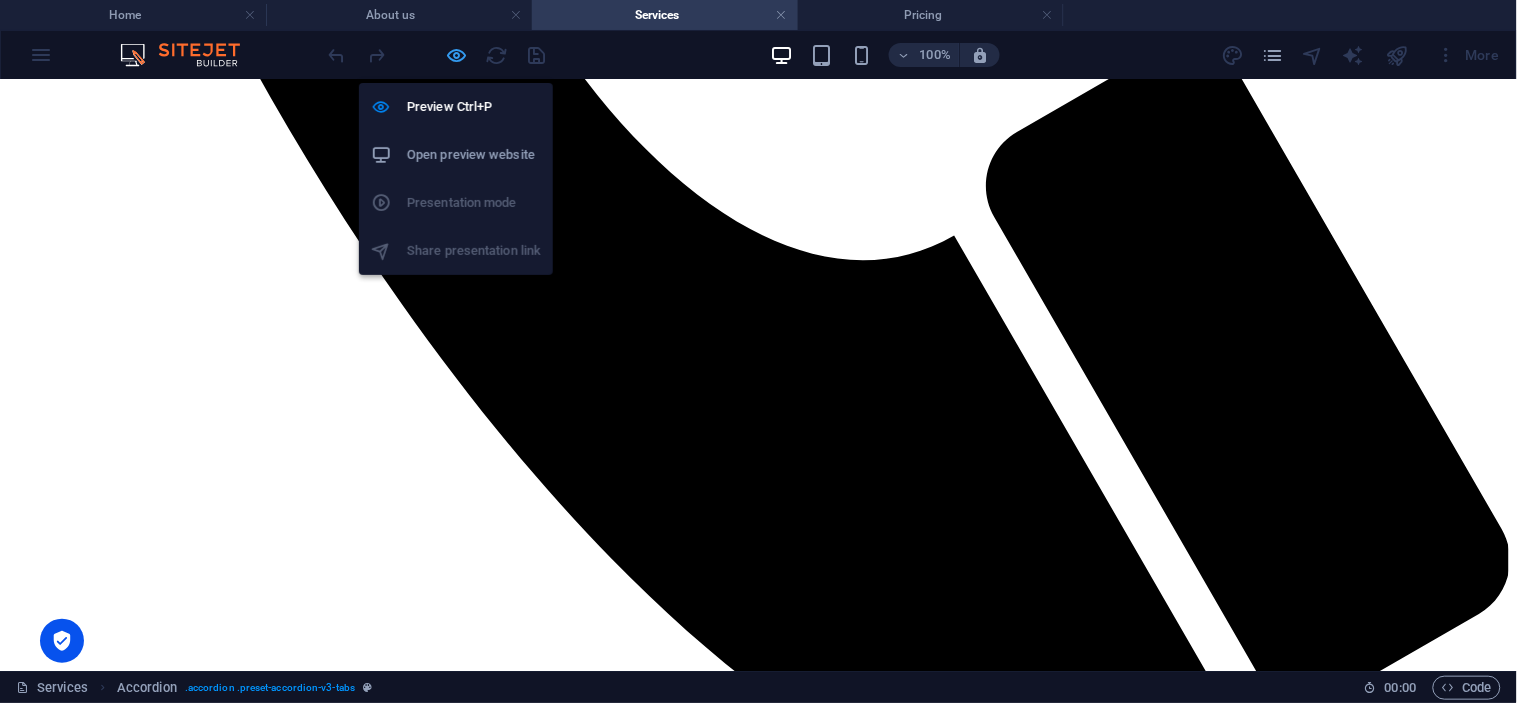 click at bounding box center [457, 55] 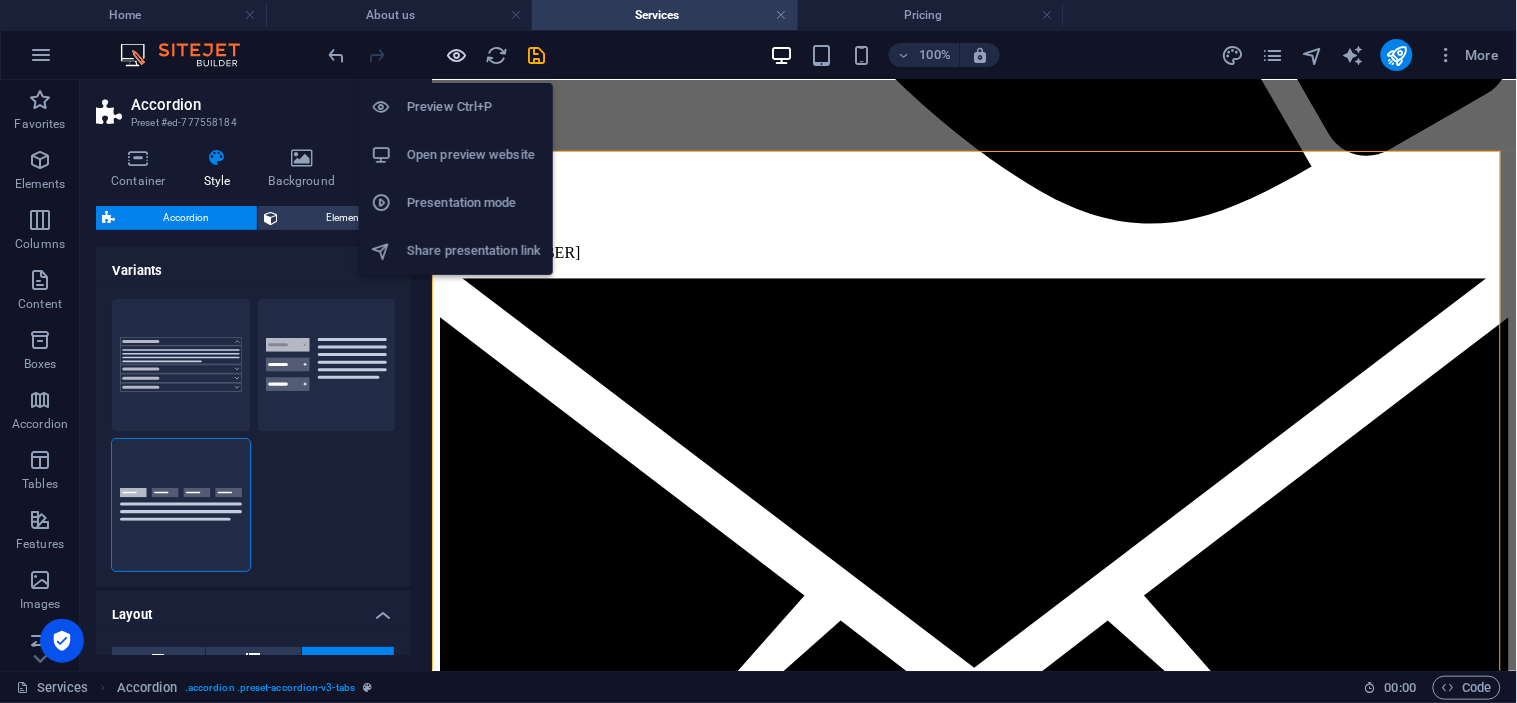 scroll, scrollTop: 1327, scrollLeft: 0, axis: vertical 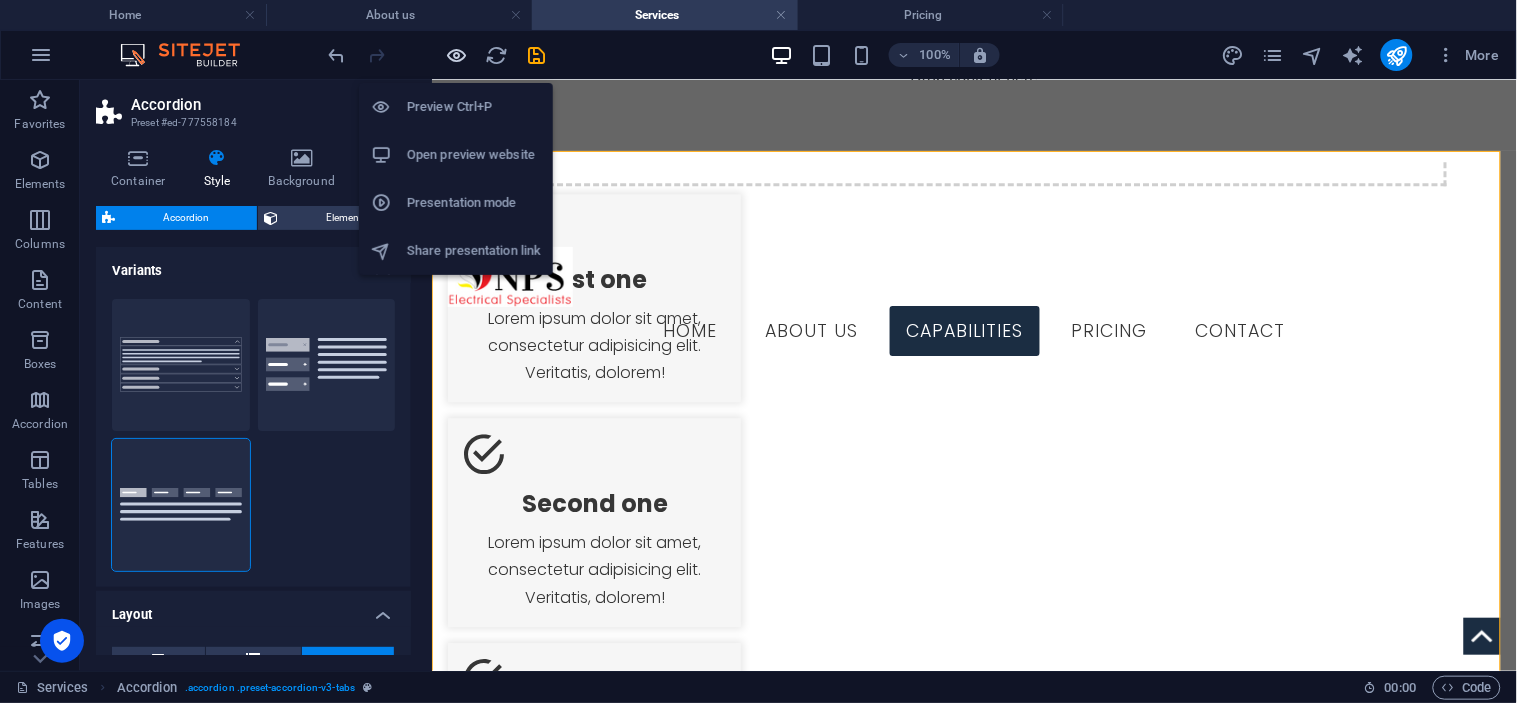 click at bounding box center [457, 55] 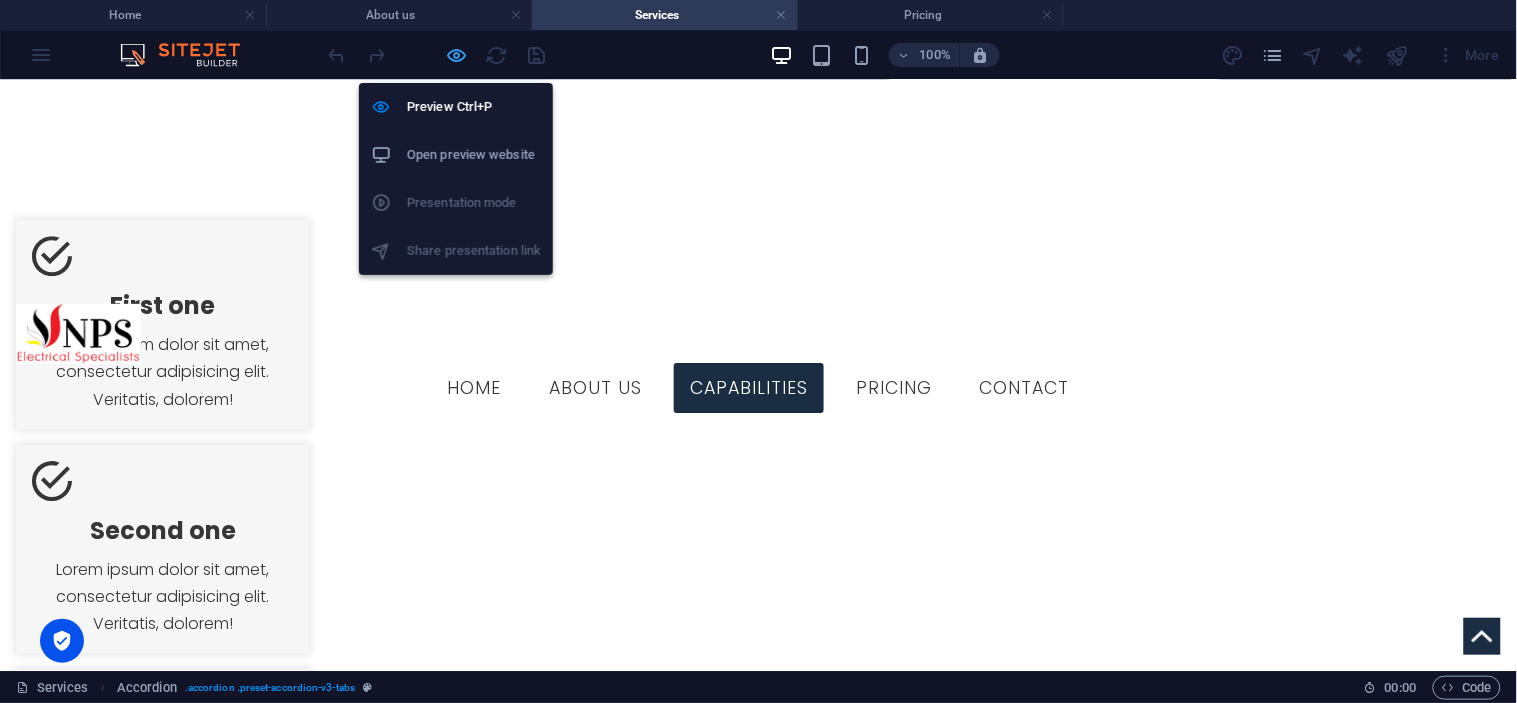 scroll, scrollTop: 1301, scrollLeft: 0, axis: vertical 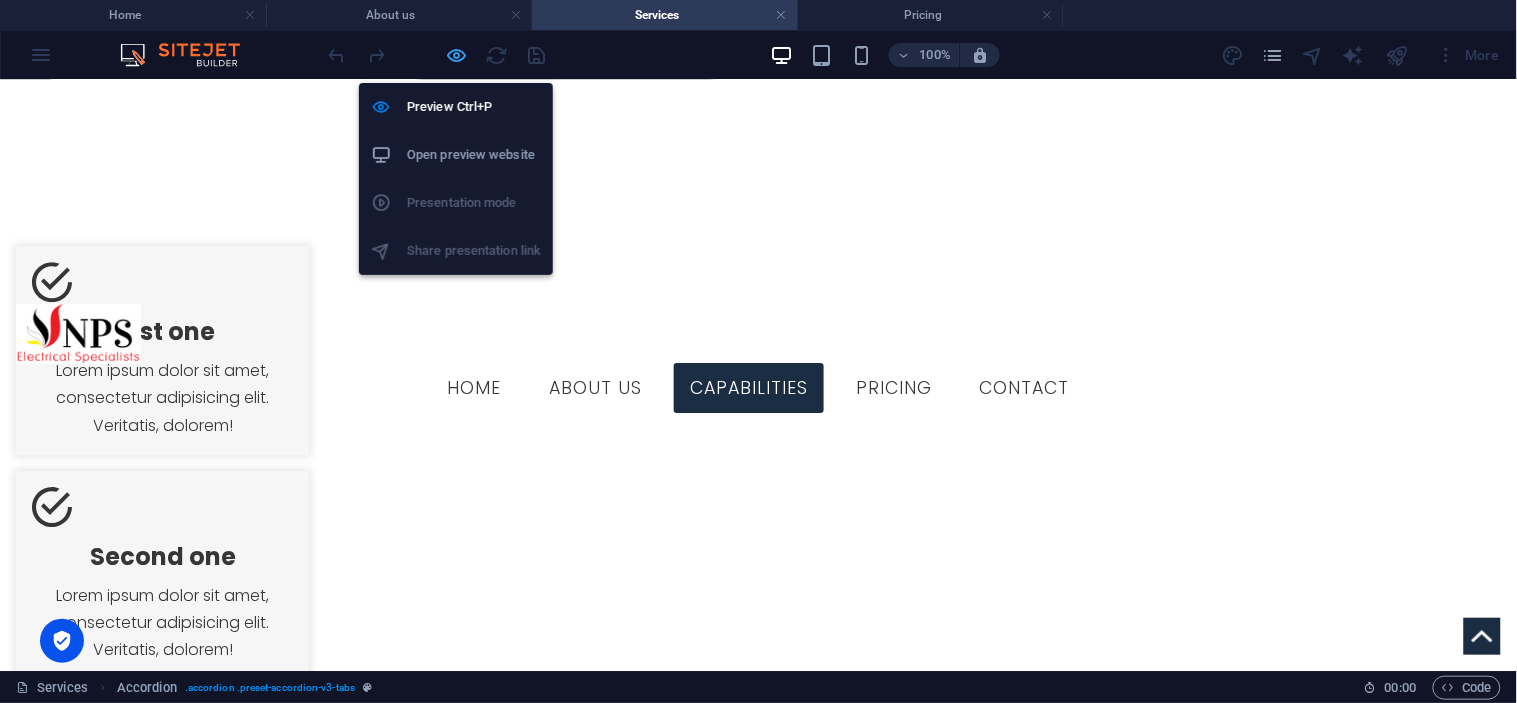 click at bounding box center [457, 55] 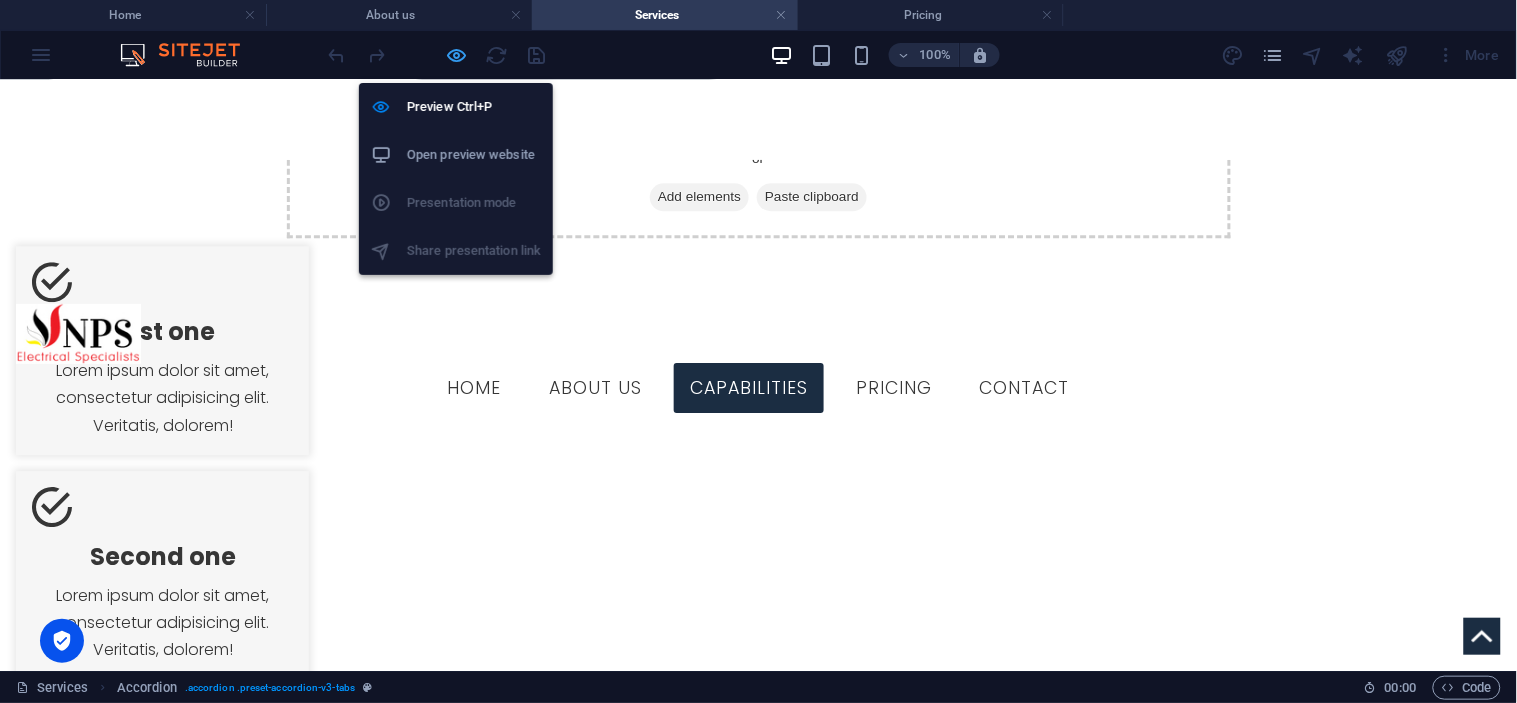 scroll, scrollTop: 1327, scrollLeft: 0, axis: vertical 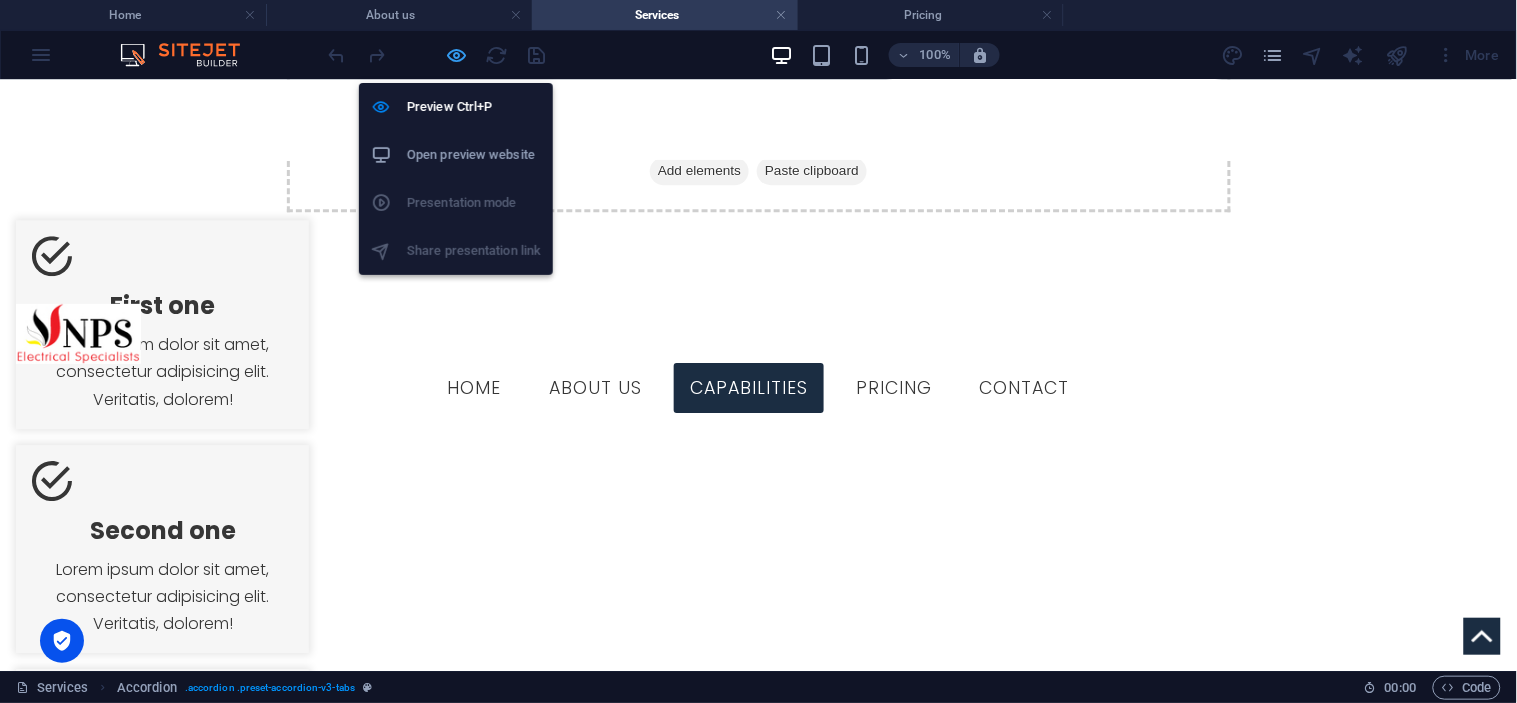 select on "rem" 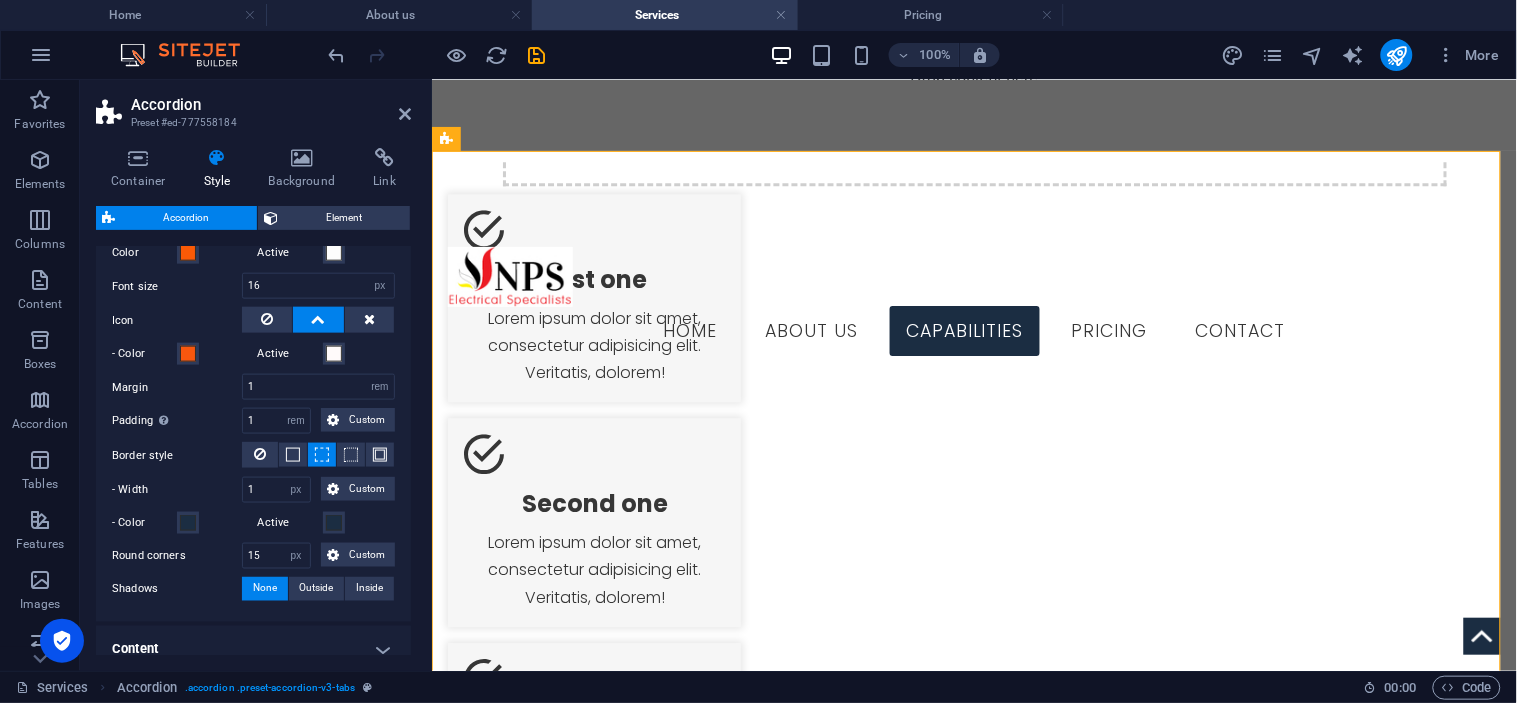 scroll, scrollTop: 666, scrollLeft: 0, axis: vertical 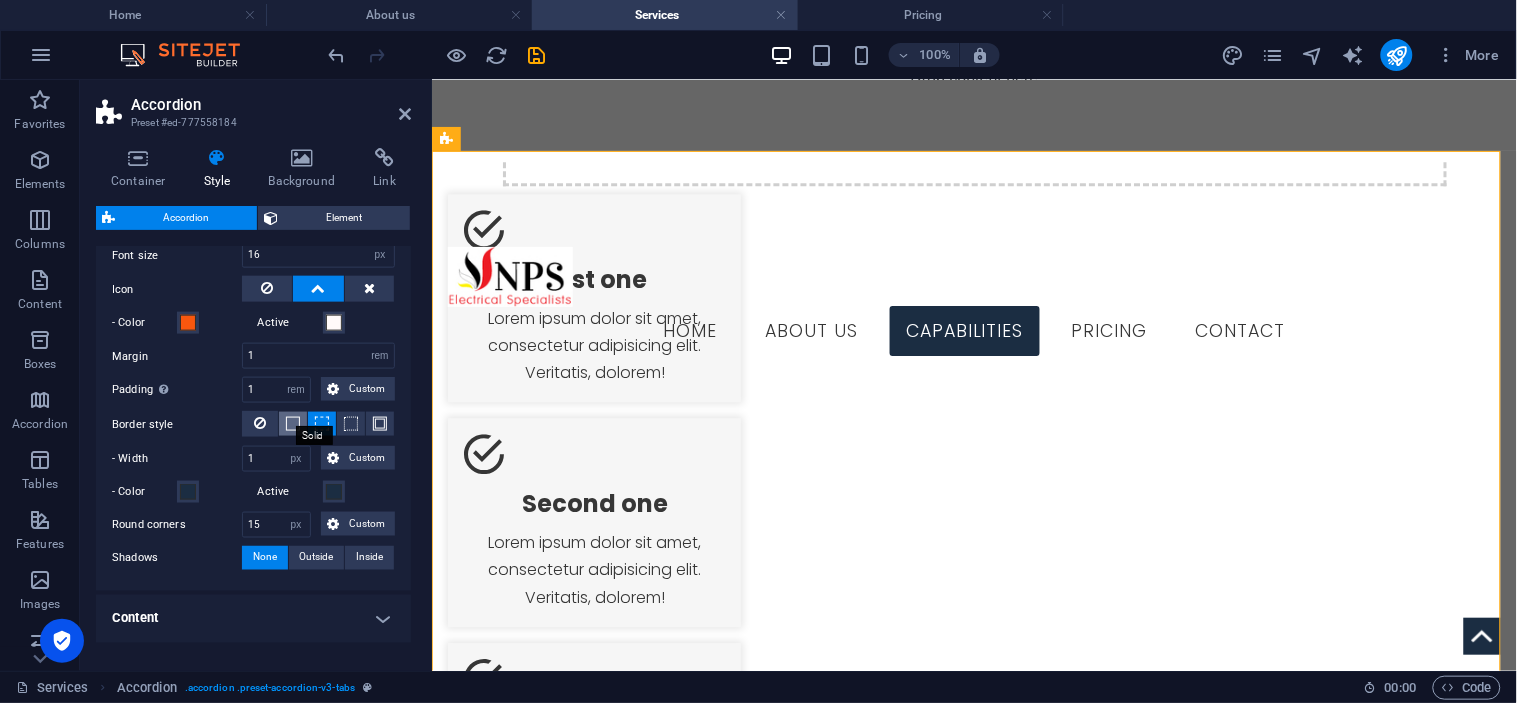 click at bounding box center [293, 424] 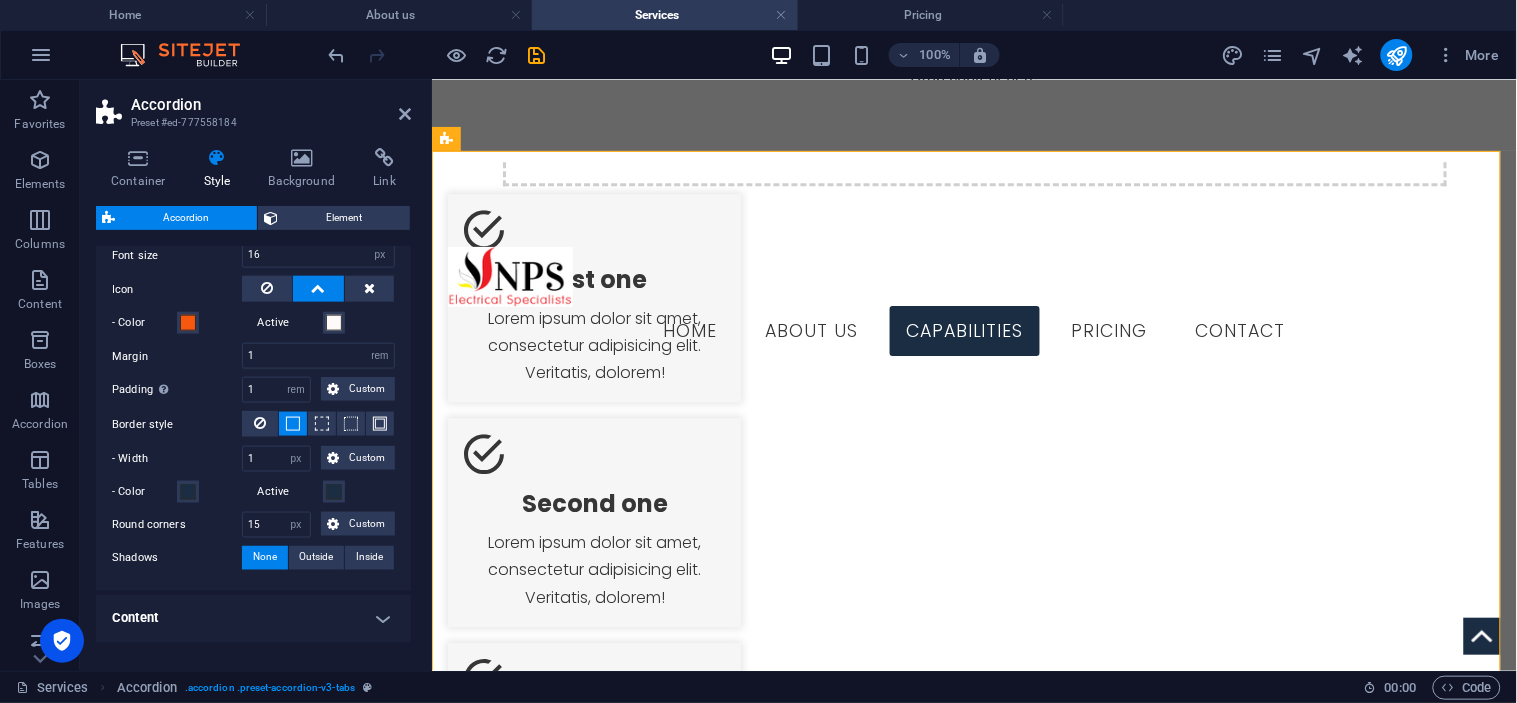 click at bounding box center (437, 55) 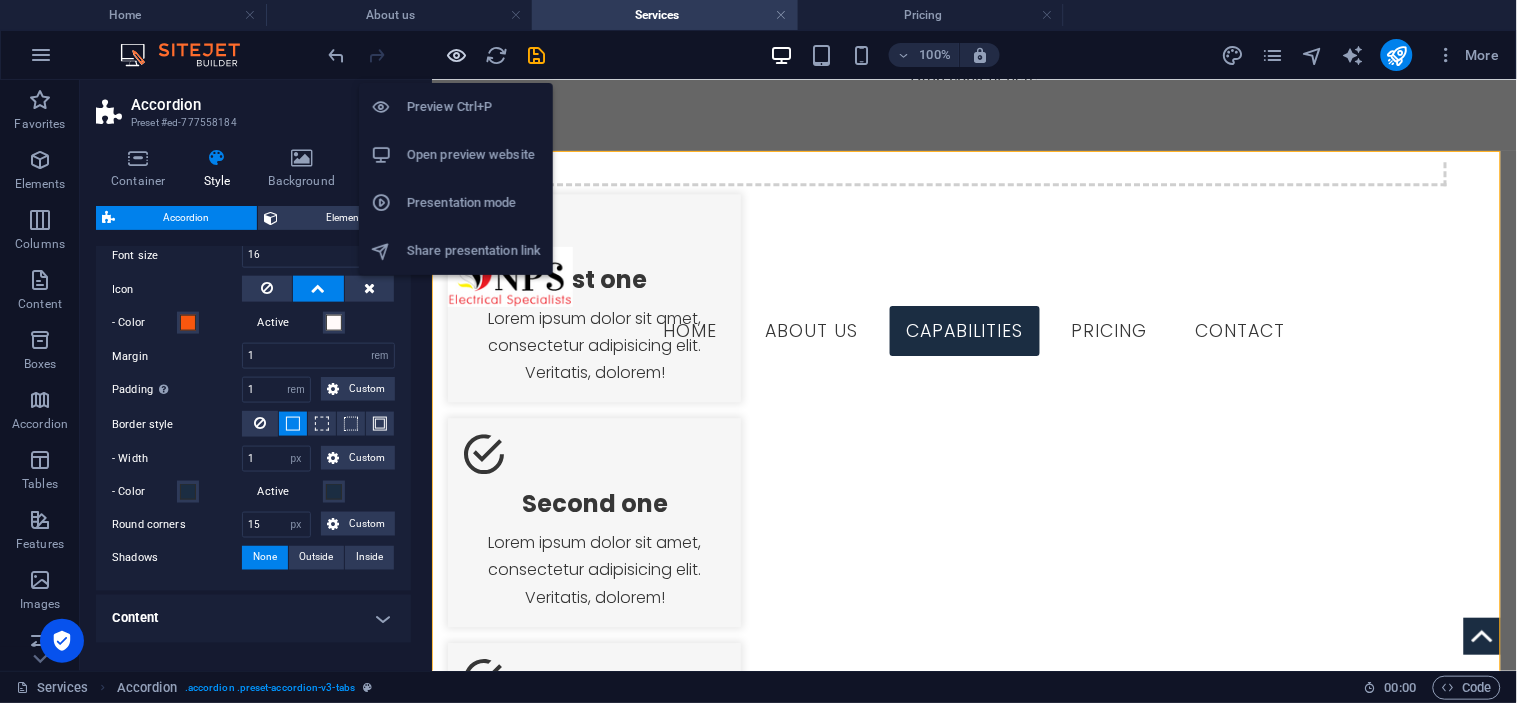 click at bounding box center (457, 55) 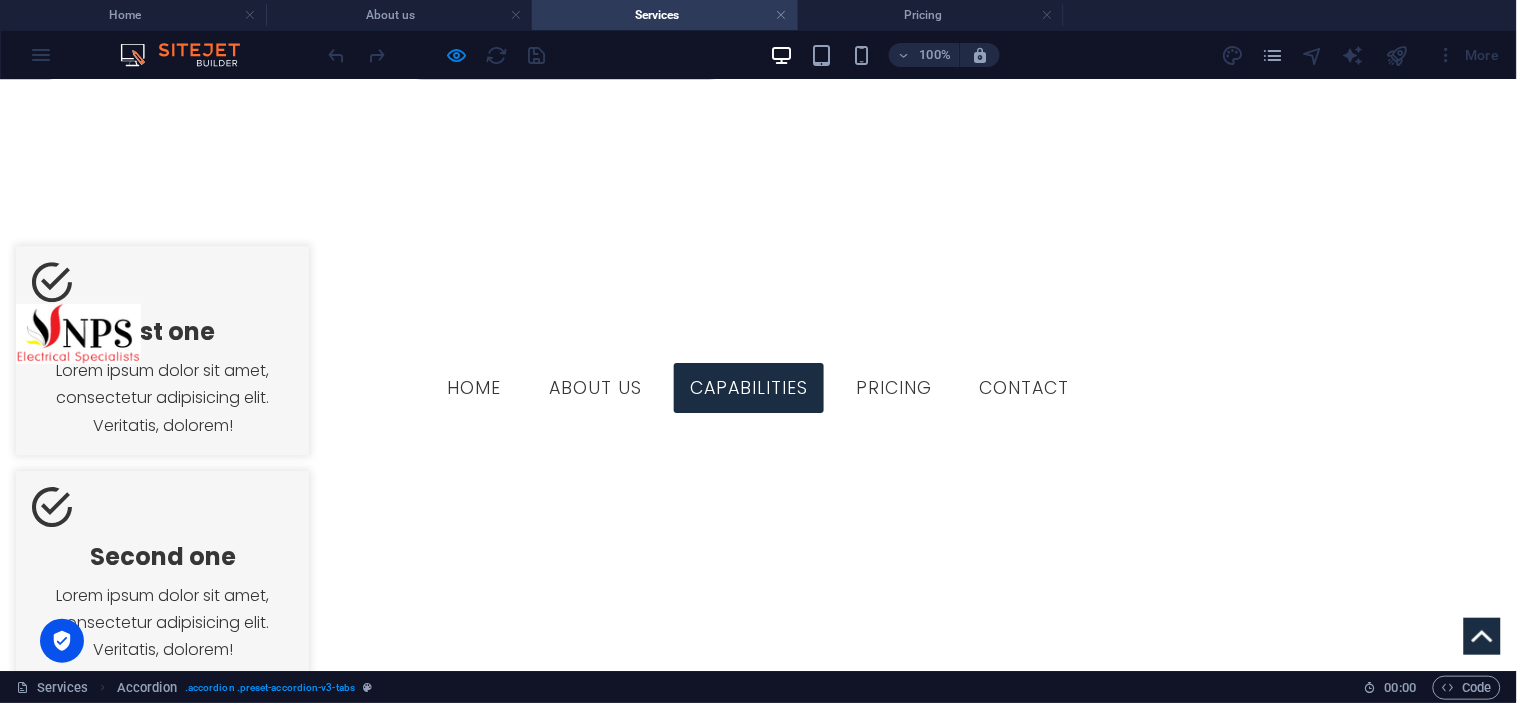 scroll, scrollTop: 1412, scrollLeft: 0, axis: vertical 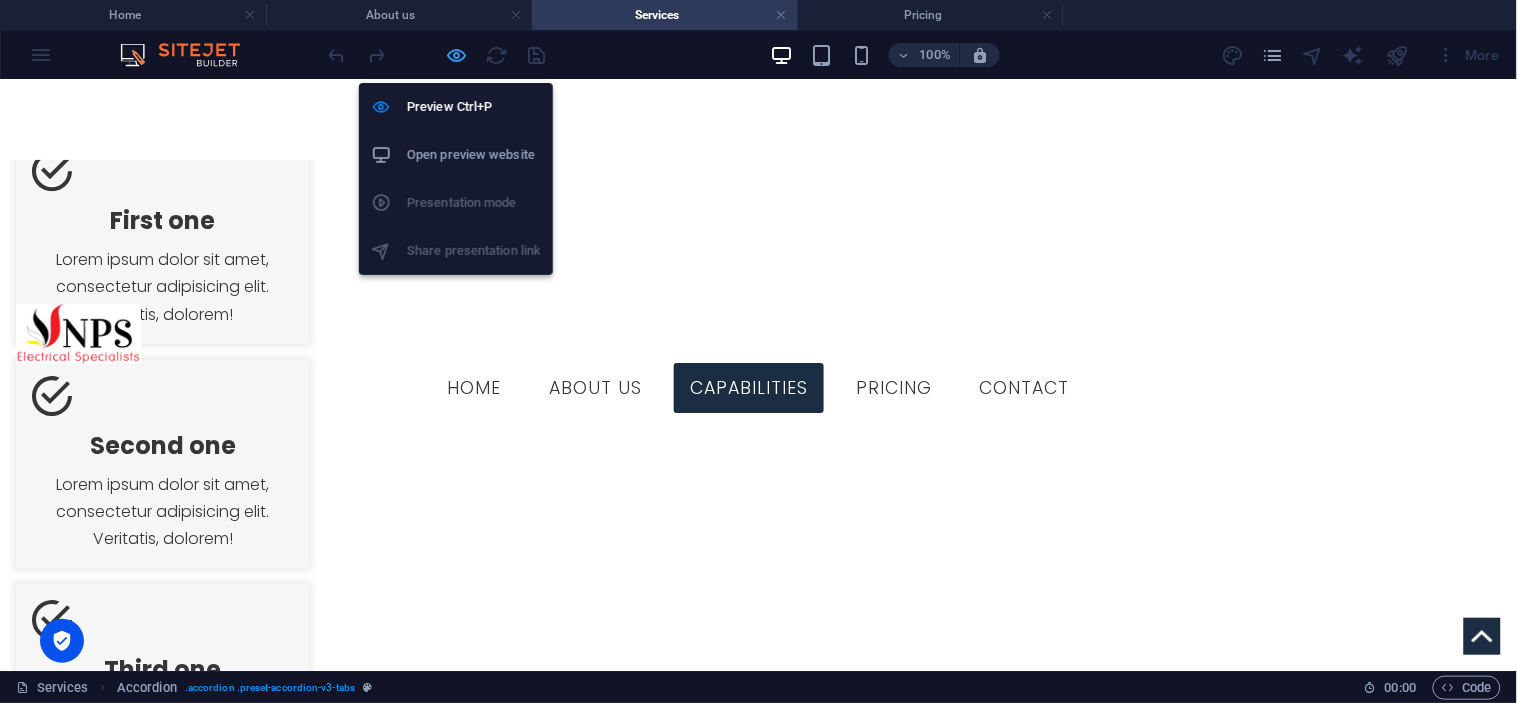 click at bounding box center (457, 55) 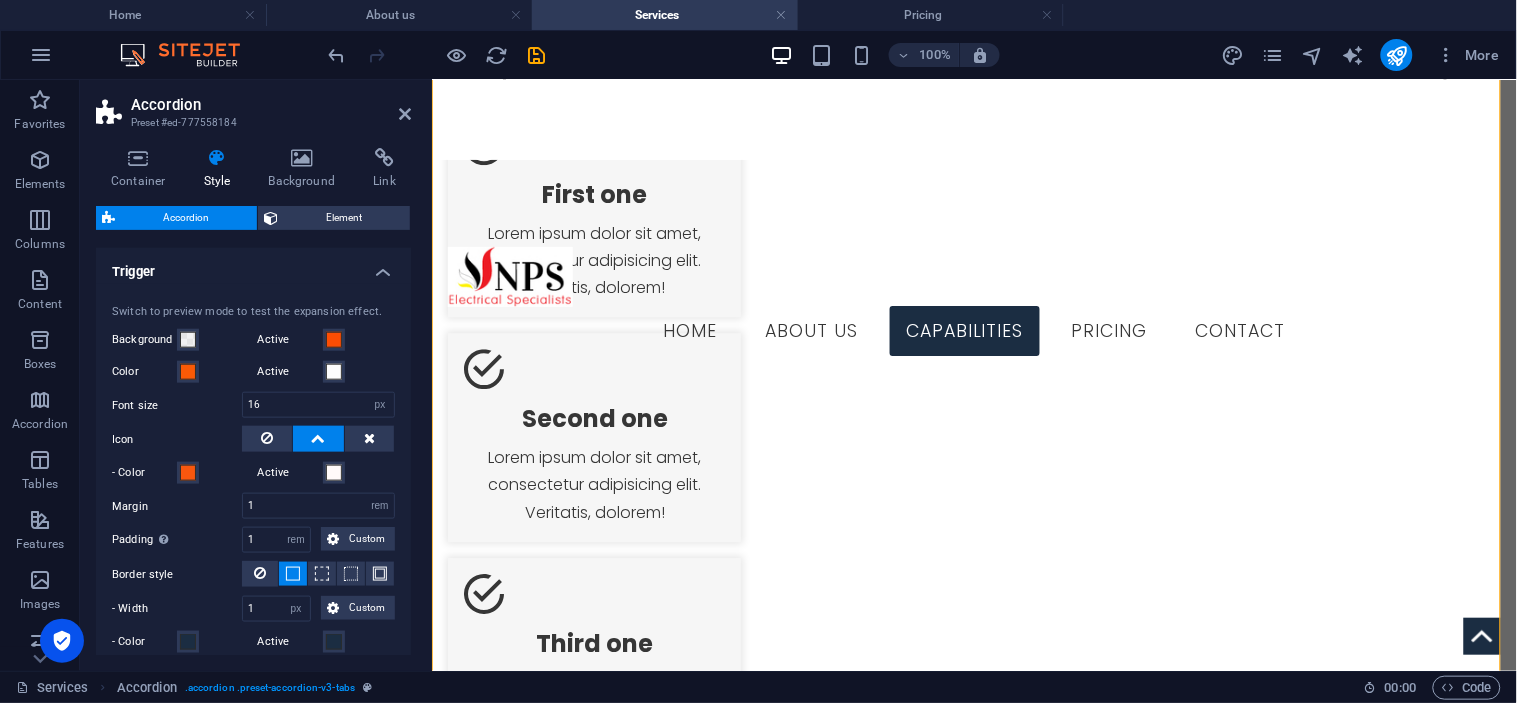 scroll, scrollTop: 555, scrollLeft: 0, axis: vertical 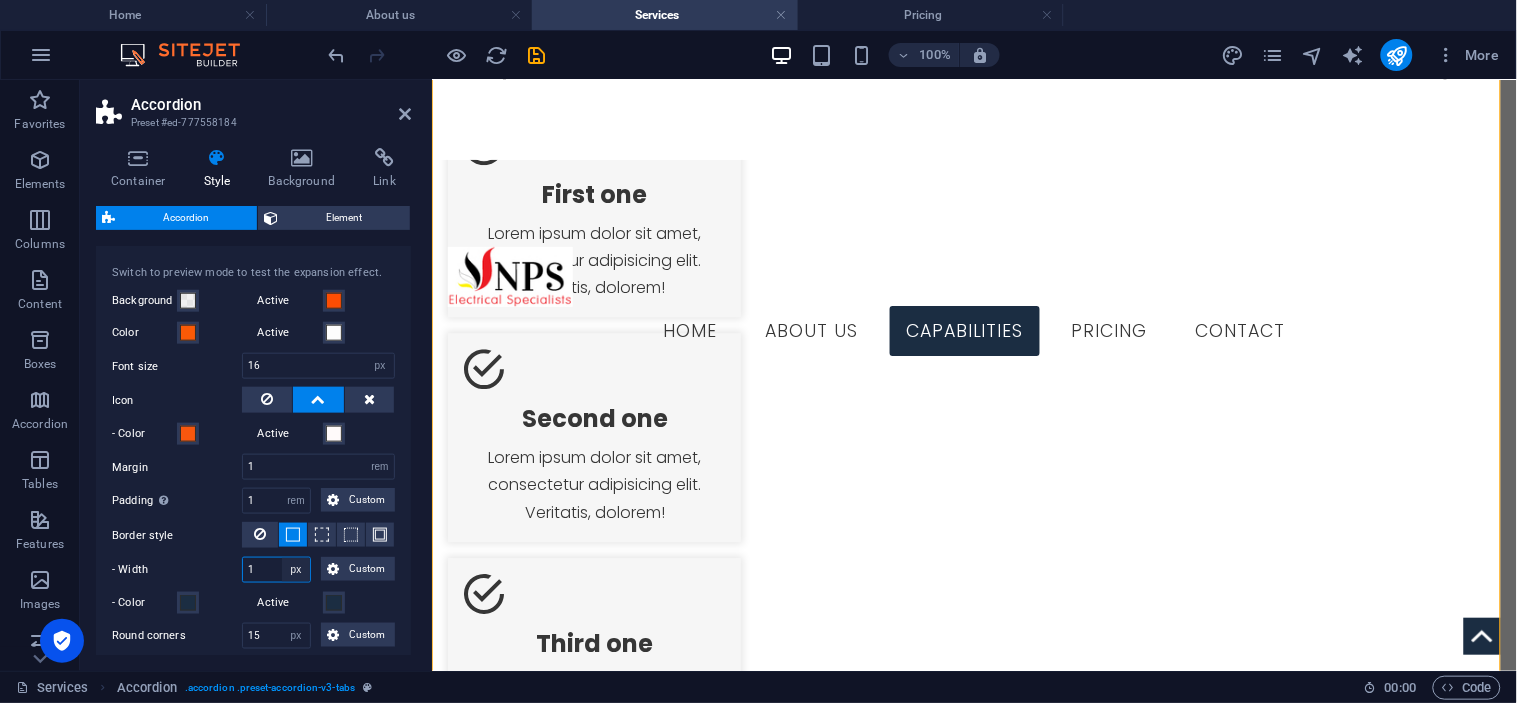 click on "px rem vh vw Custom" at bounding box center [296, 570] 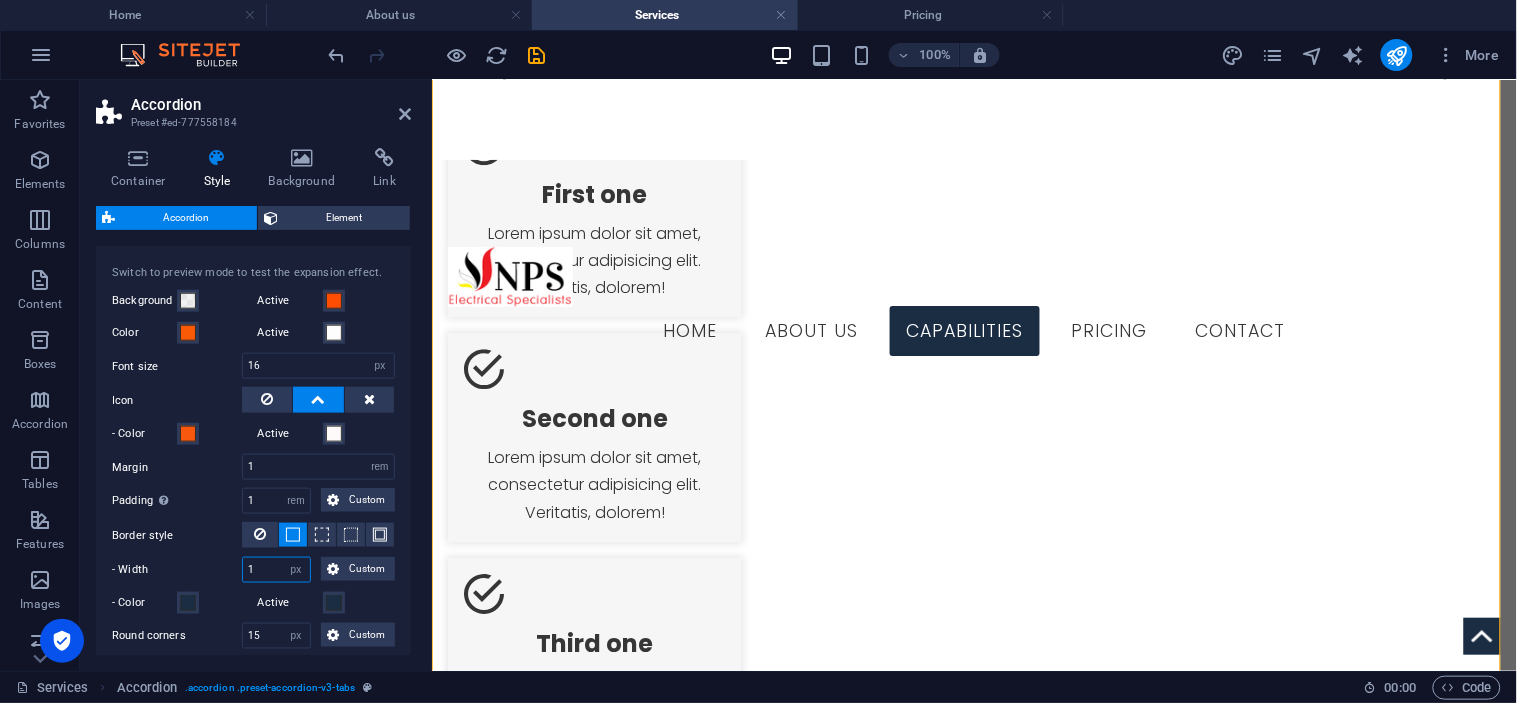 click on "1" at bounding box center (276, 570) 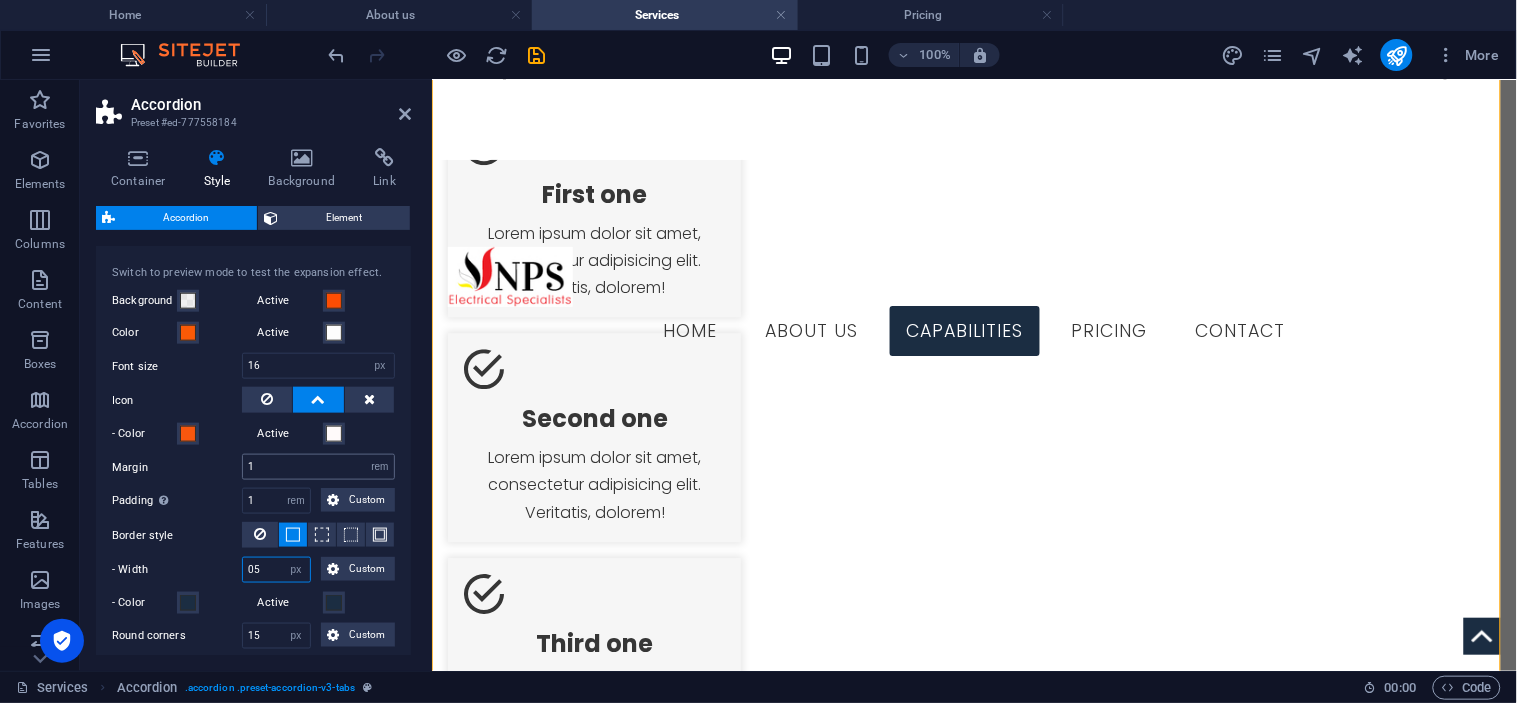 type on "0" 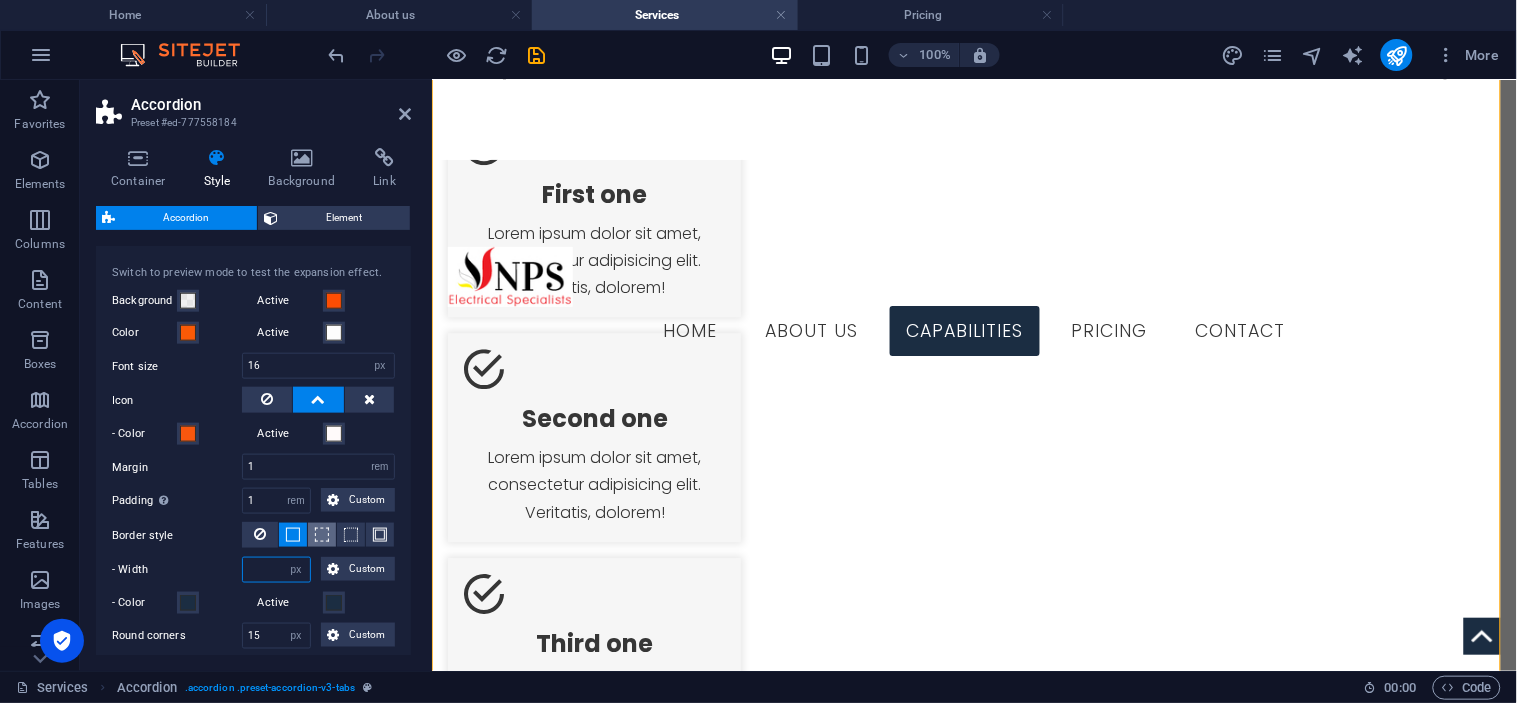scroll, scrollTop: 731, scrollLeft: 0, axis: vertical 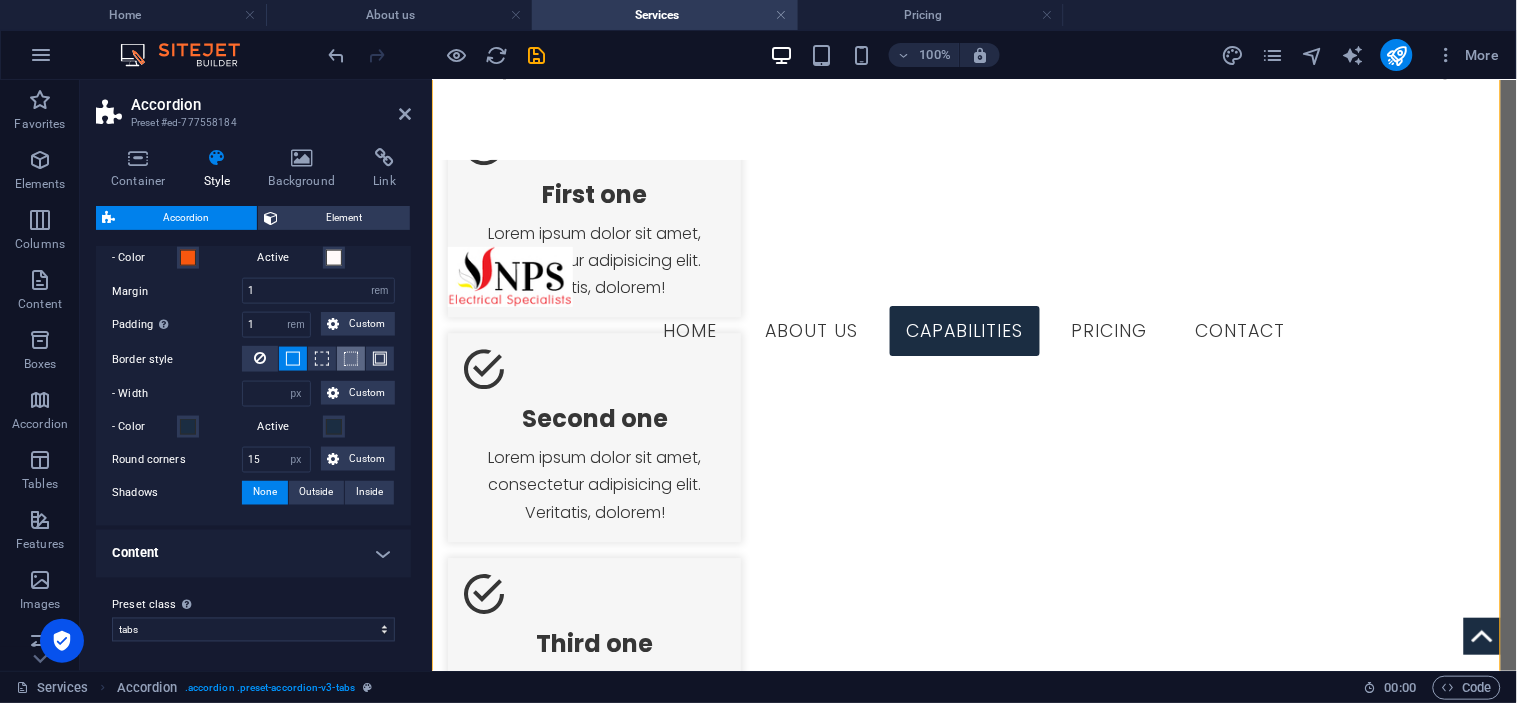 click at bounding box center [351, 359] 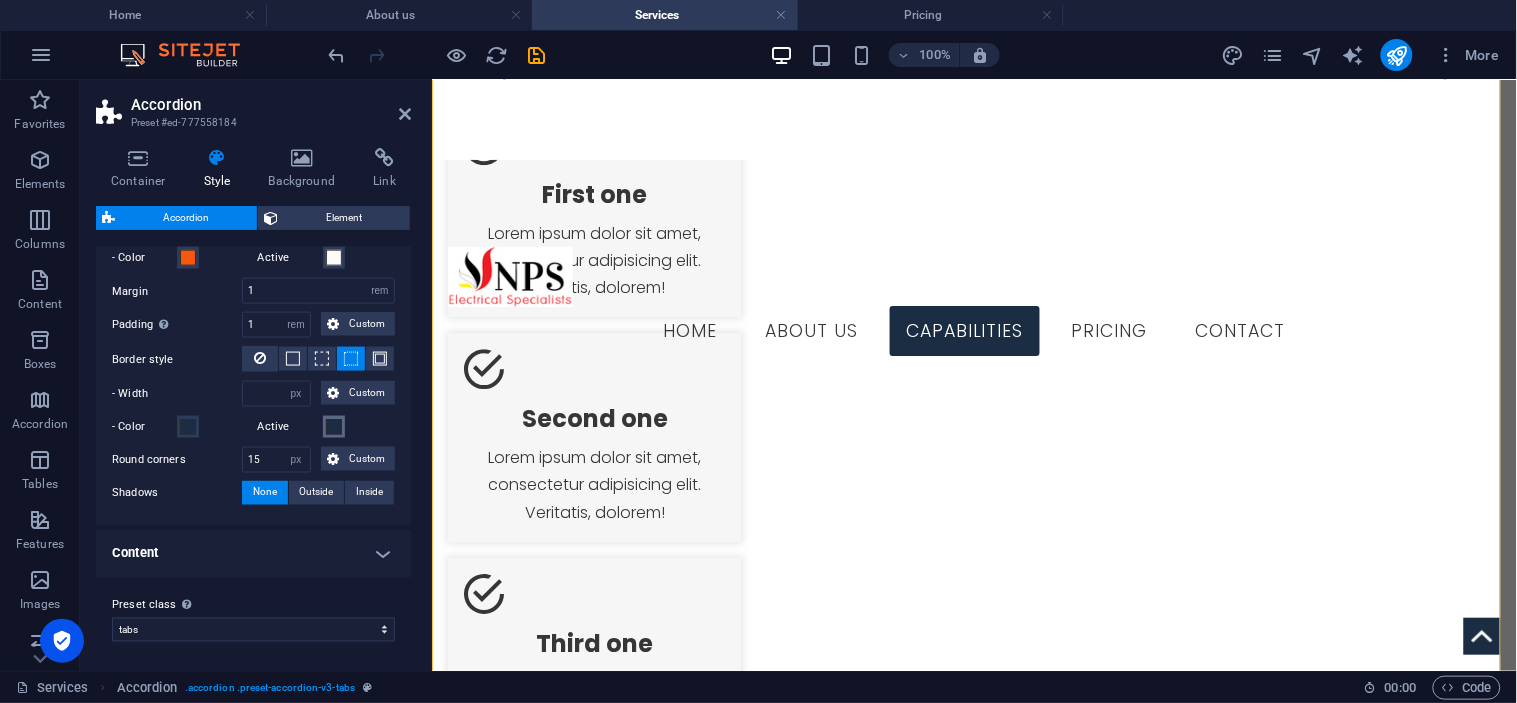click at bounding box center (334, 427) 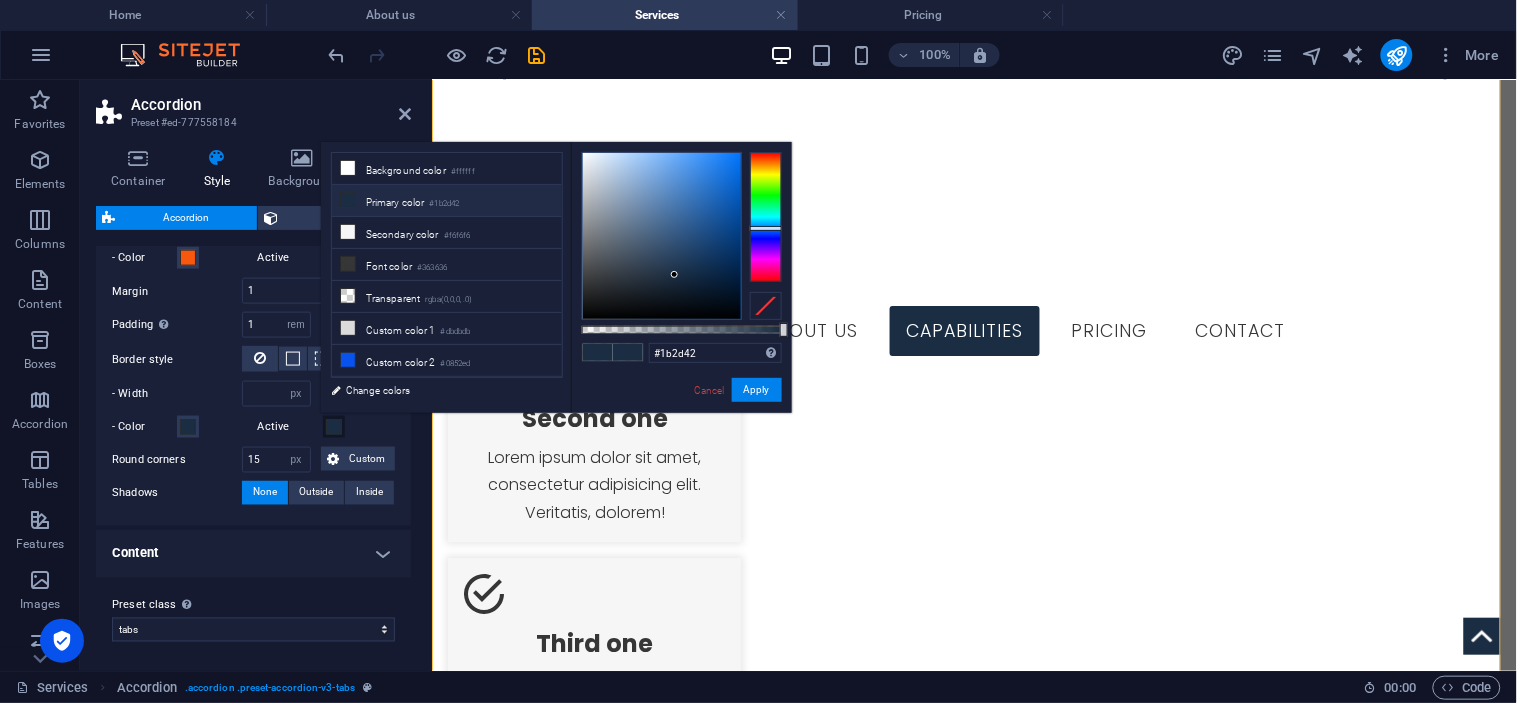 type on "0" 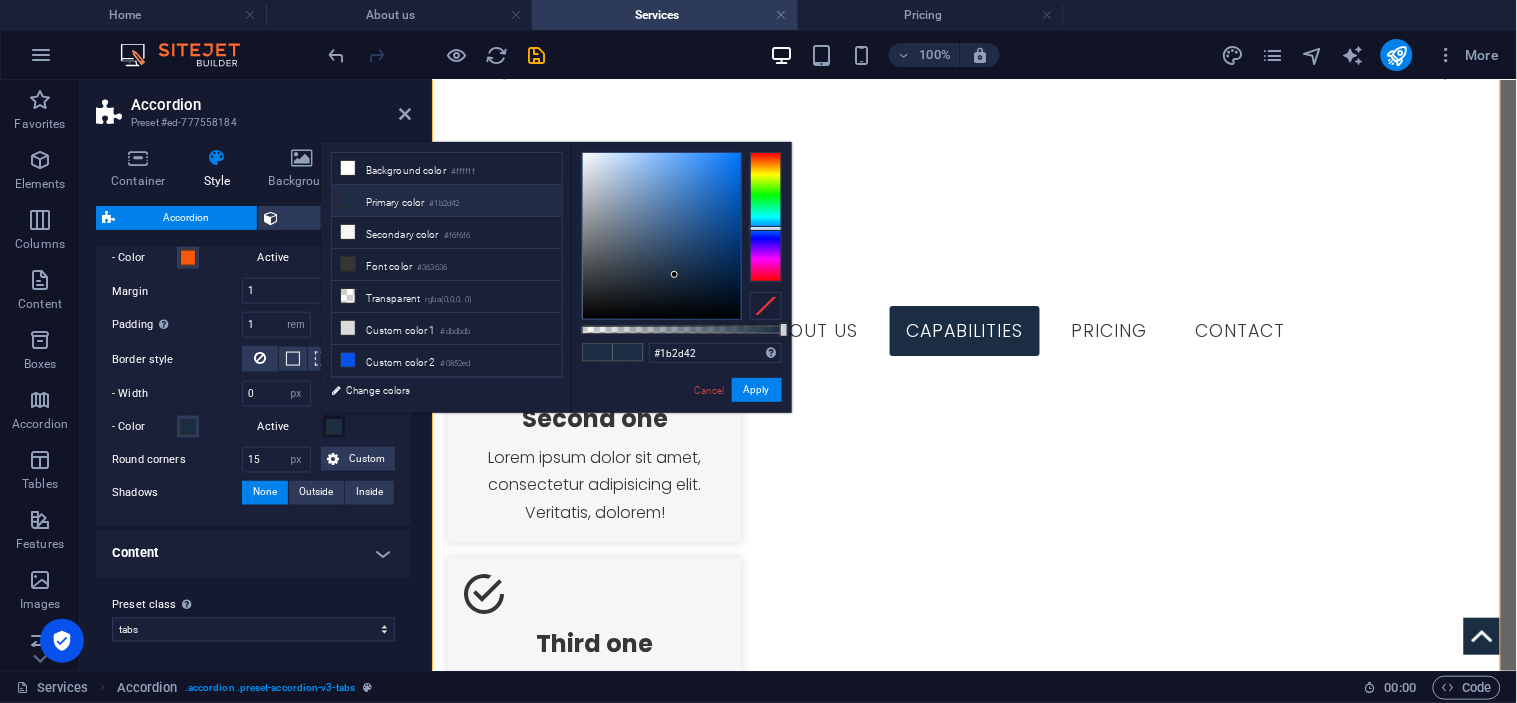 click on "Shadows" at bounding box center (177, 494) 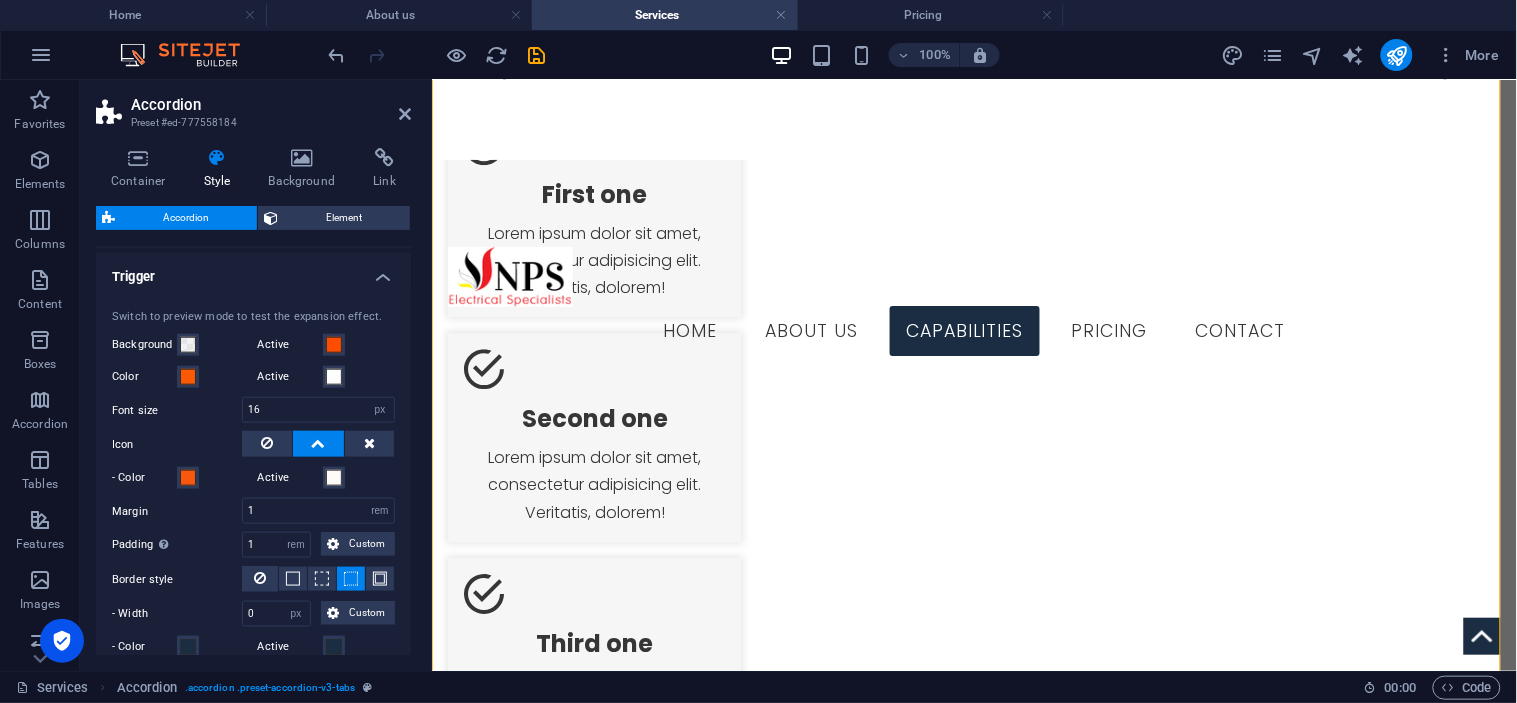 scroll, scrollTop: 508, scrollLeft: 0, axis: vertical 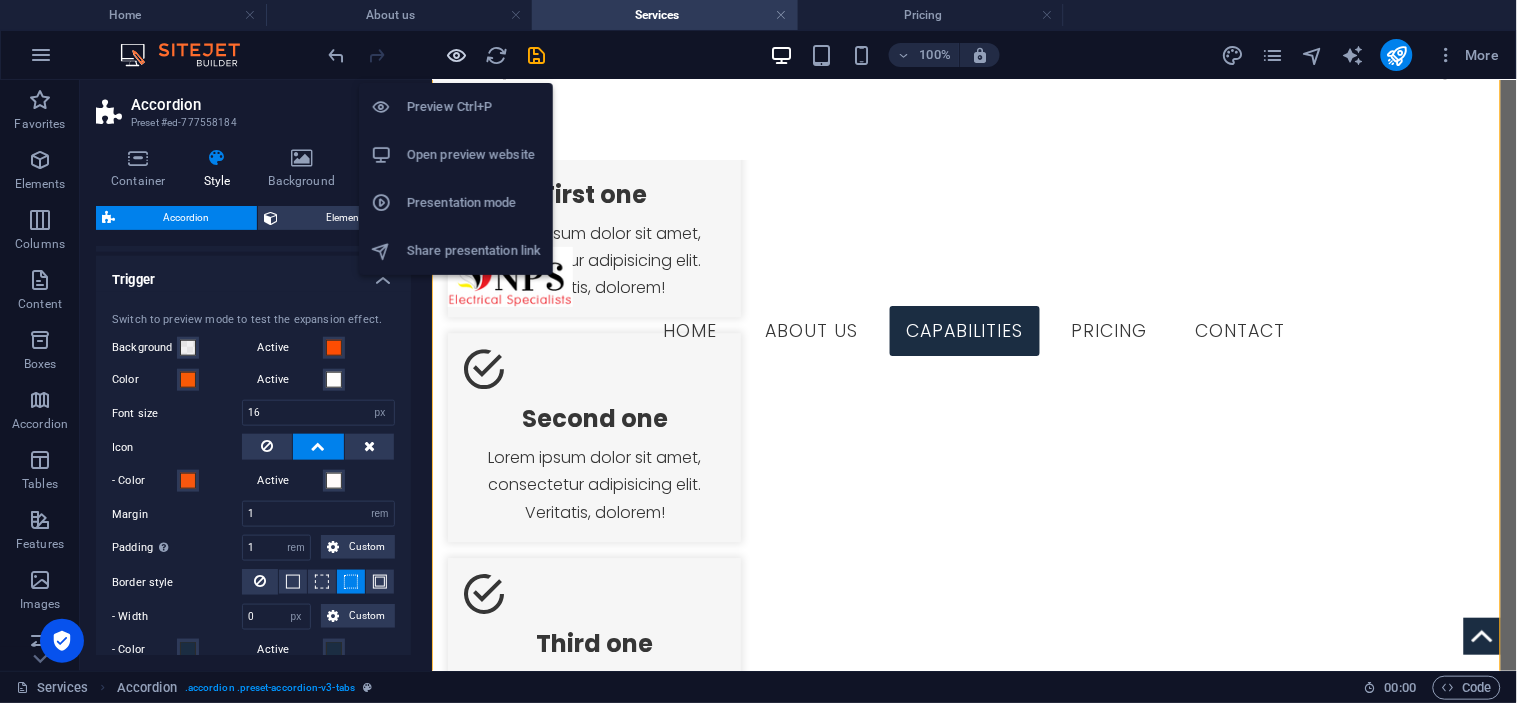 click at bounding box center (457, 55) 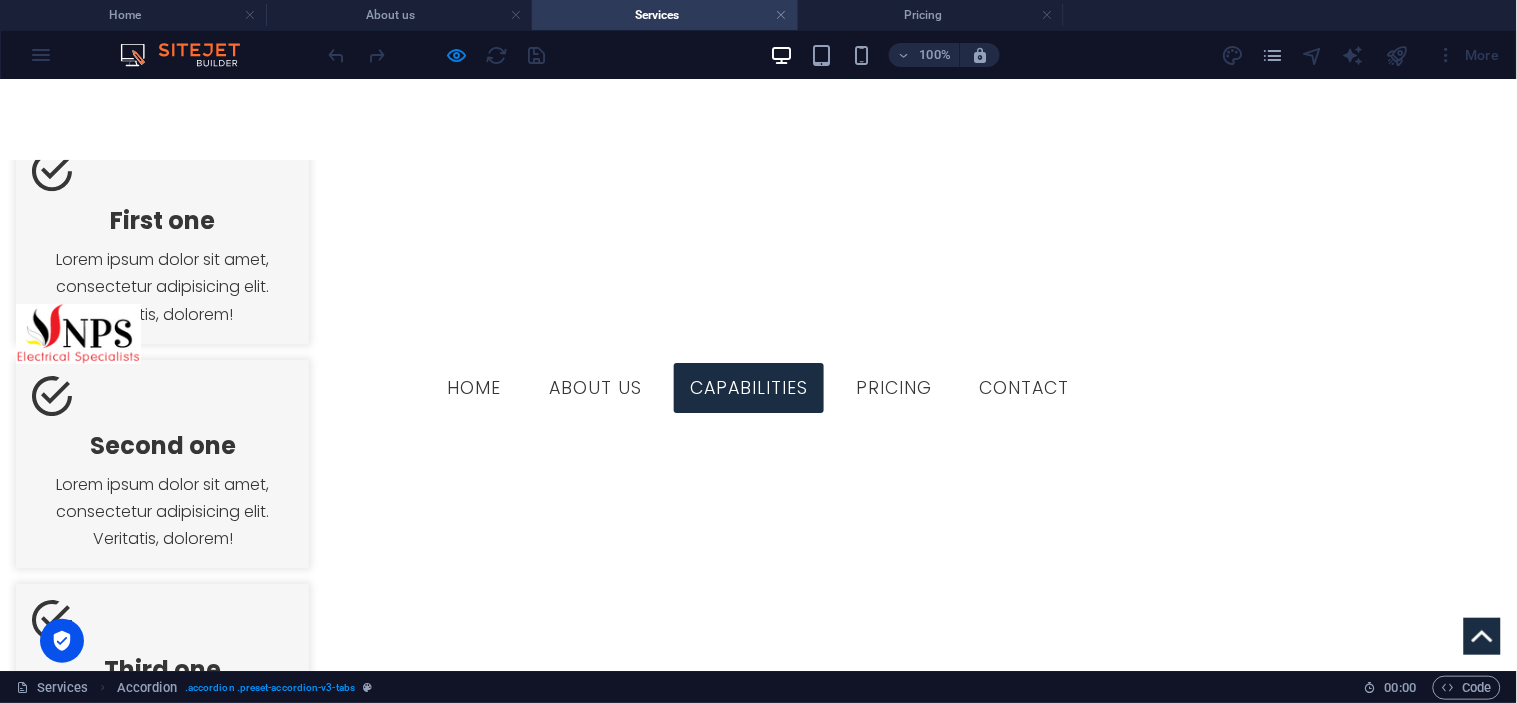 click at bounding box center (758, 183) 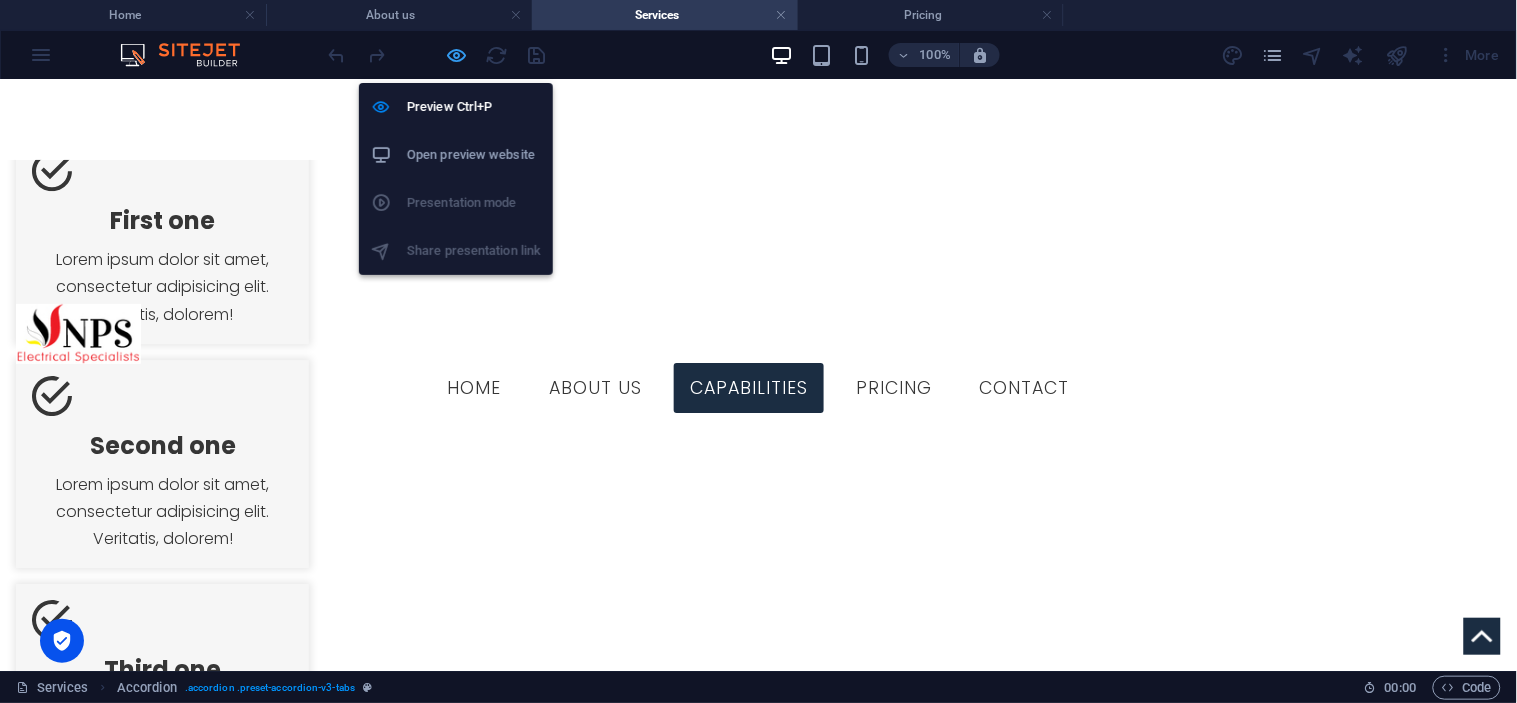 click at bounding box center (457, 55) 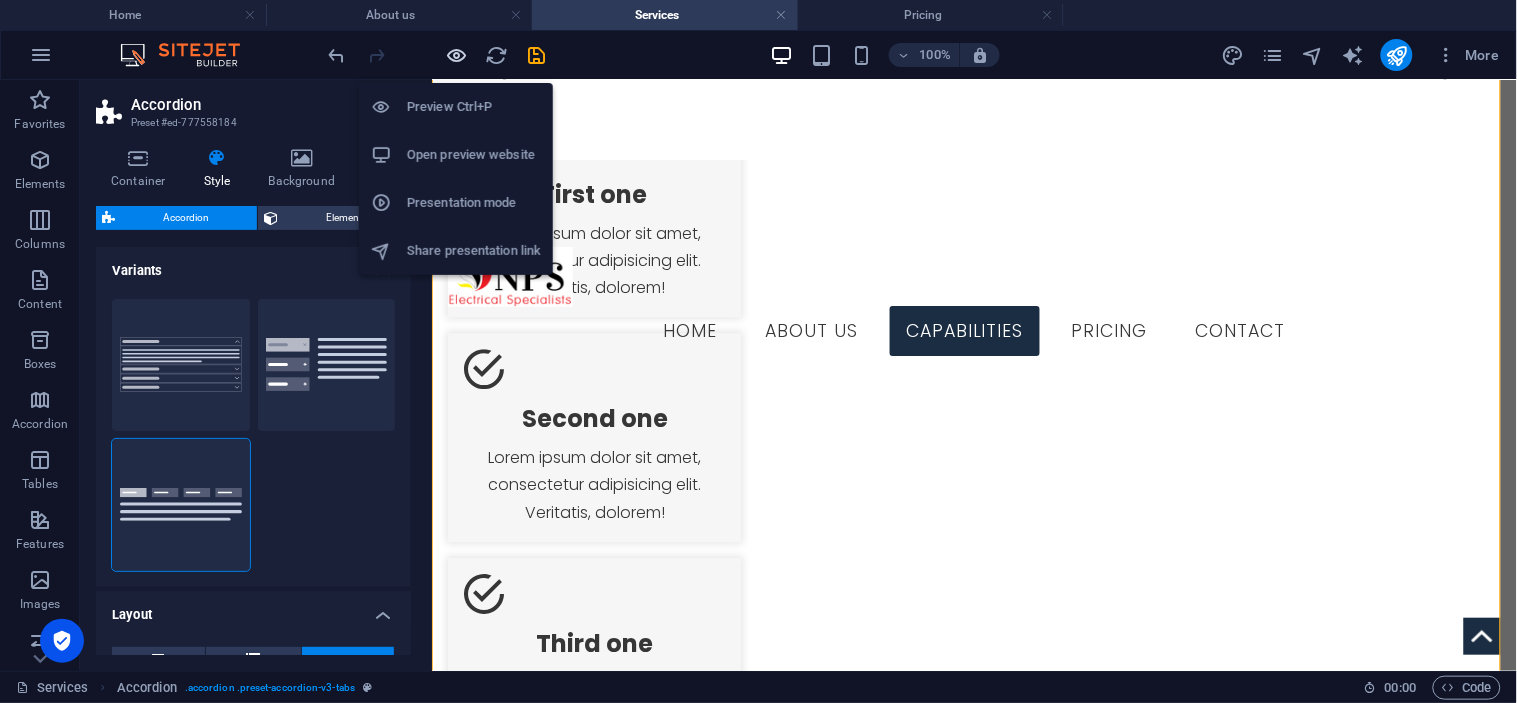 click at bounding box center (457, 55) 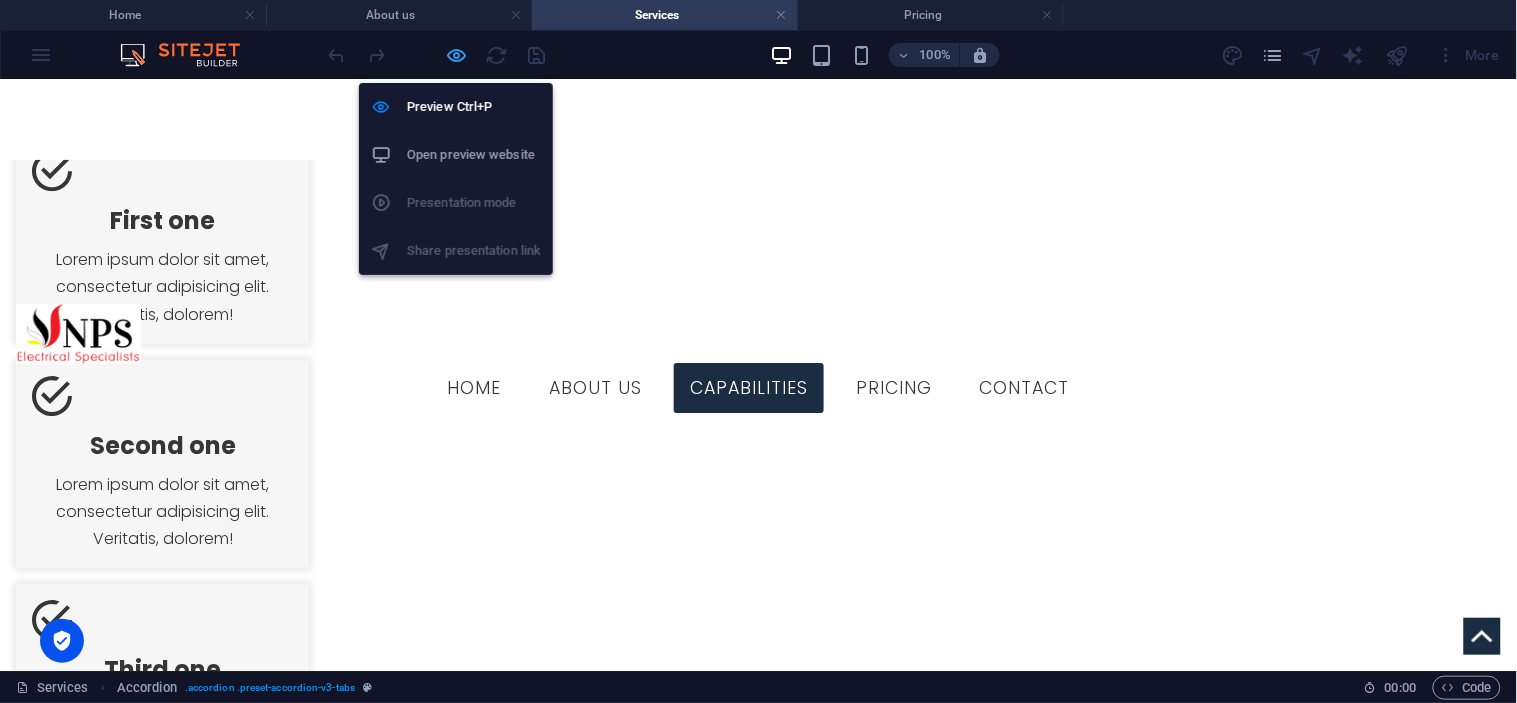 click at bounding box center (457, 55) 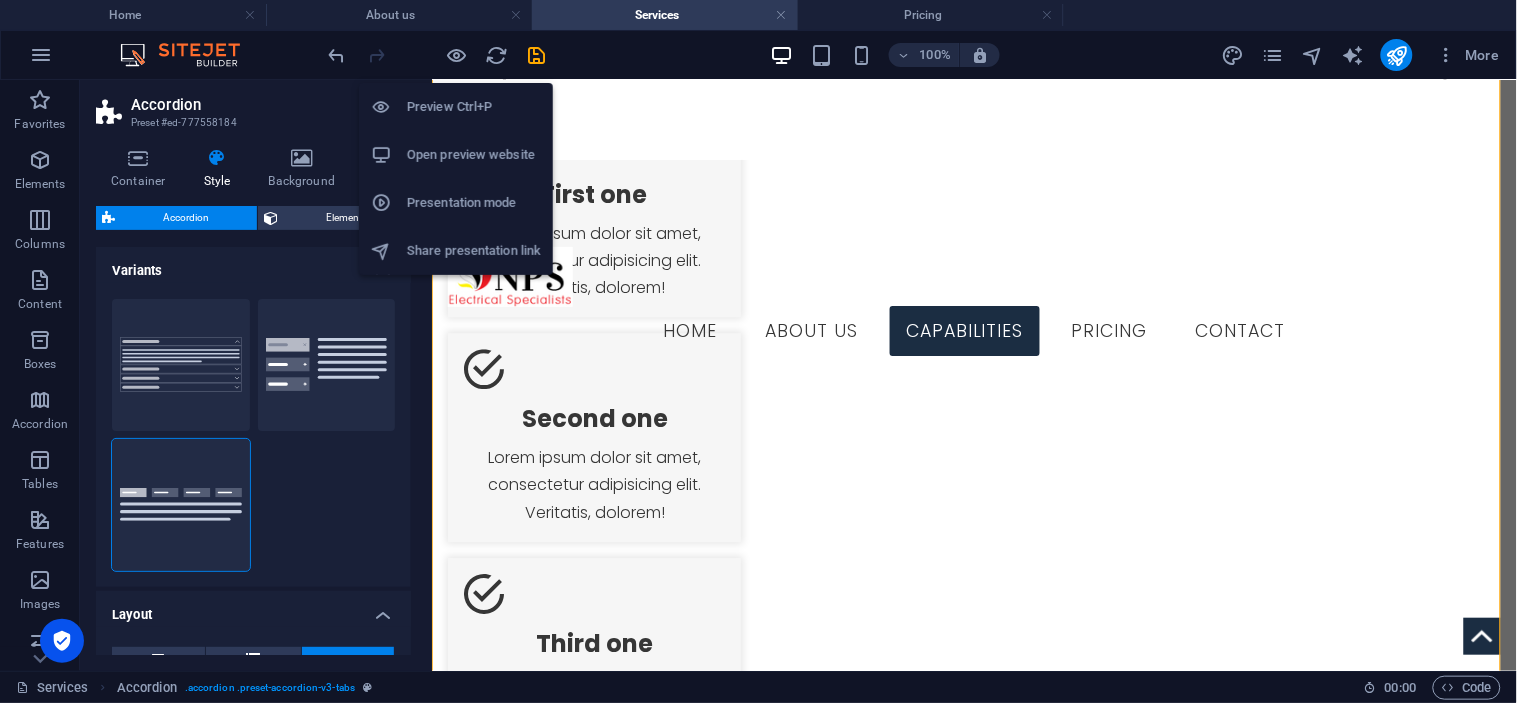 click on "Preview Ctrl+P Open preview website Presentation mode Share presentation link" at bounding box center (456, 171) 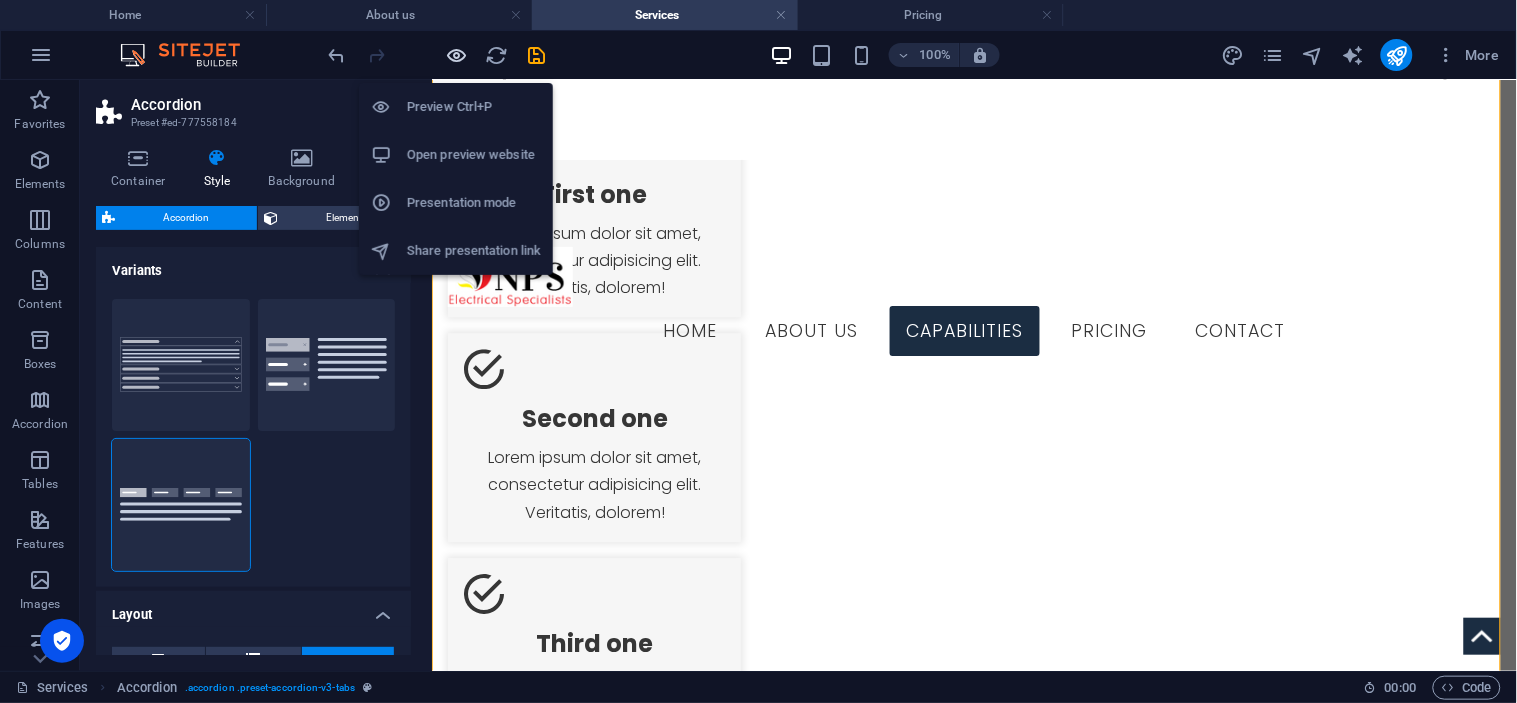 click at bounding box center [457, 55] 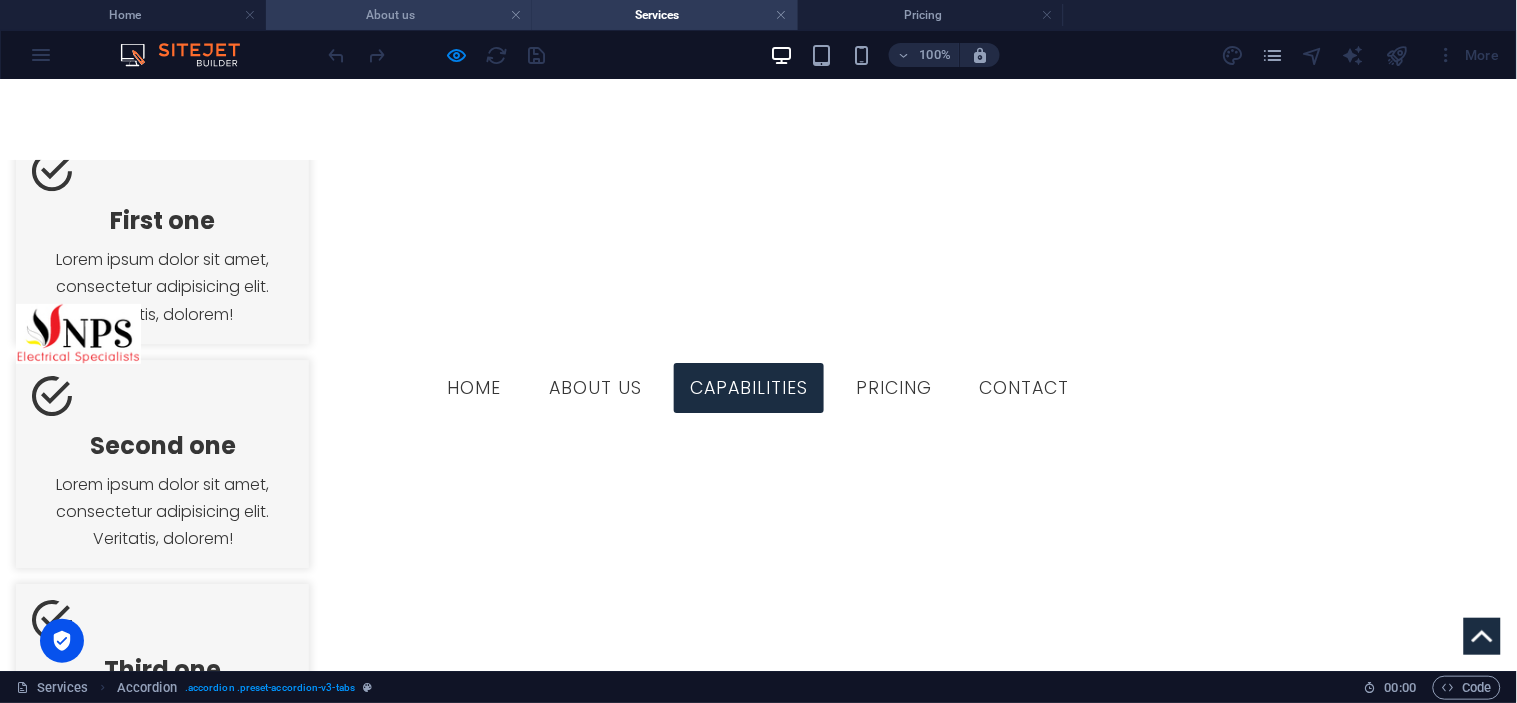 click on "About us" at bounding box center [399, 15] 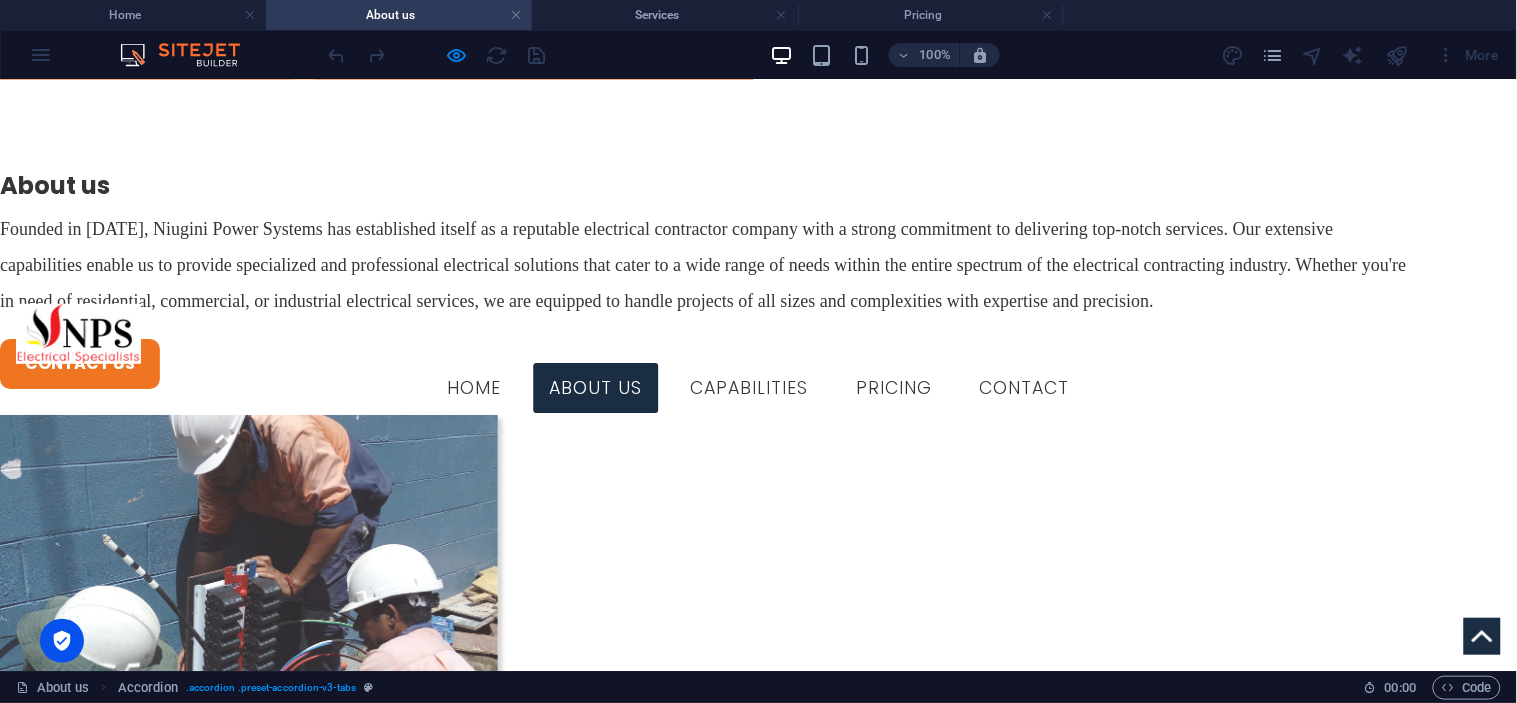 scroll, scrollTop: 0, scrollLeft: 0, axis: both 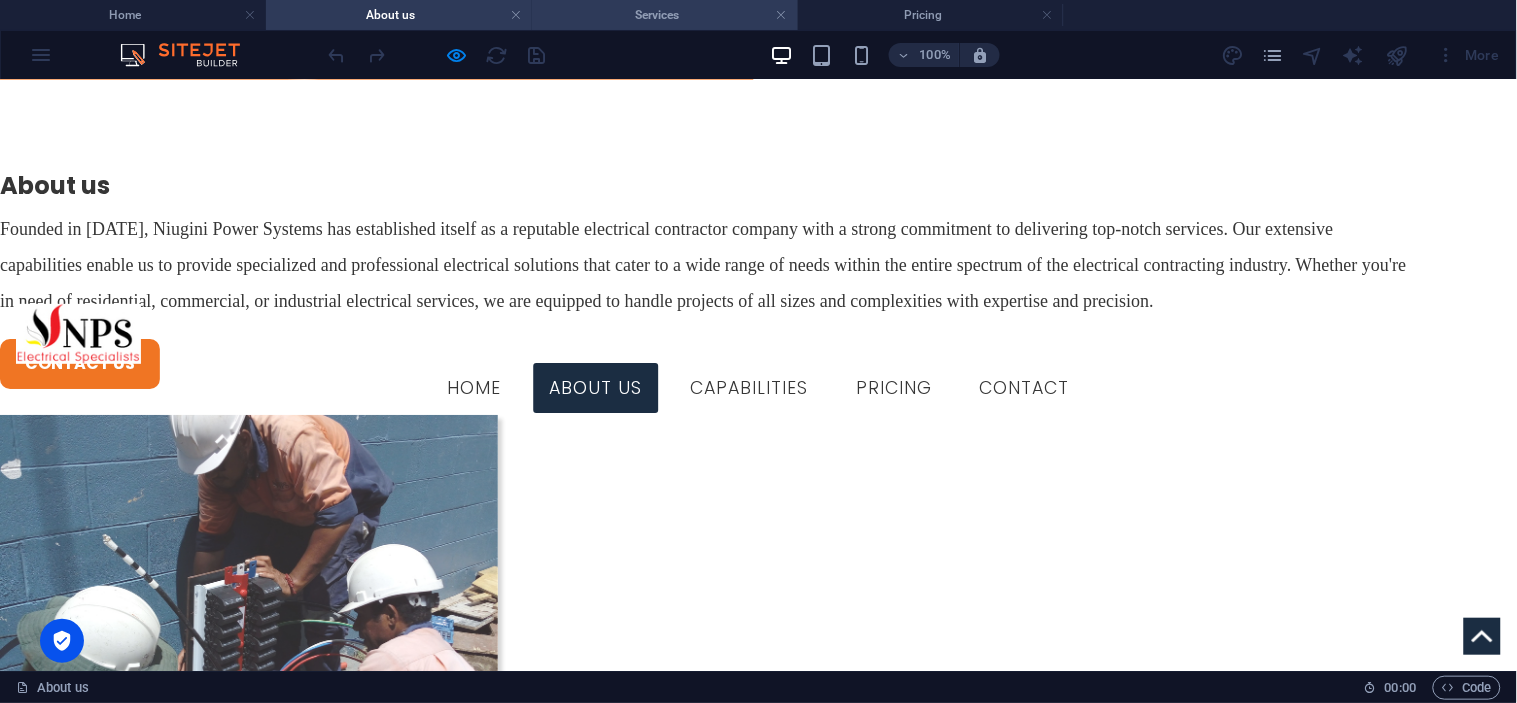 click on "Services" at bounding box center (665, 15) 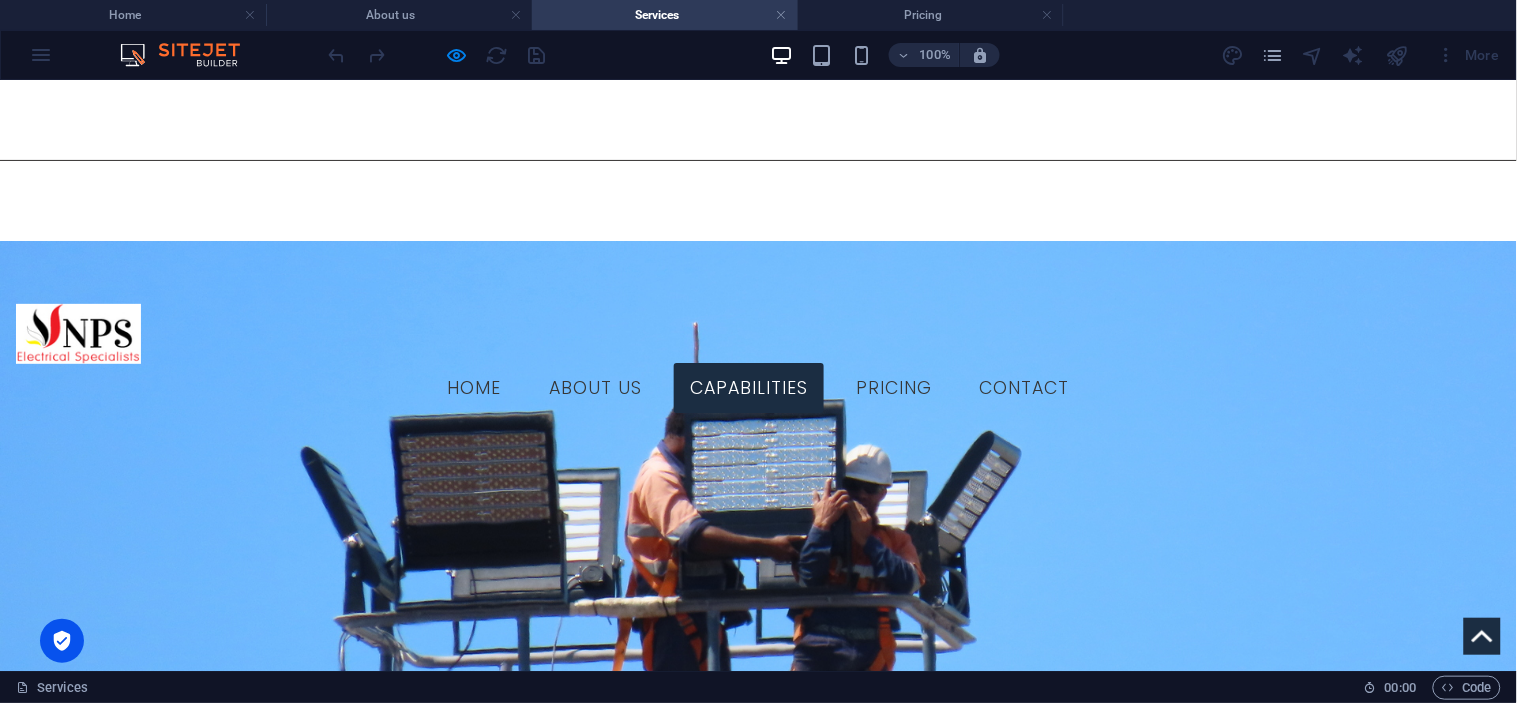 scroll, scrollTop: 1412, scrollLeft: 0, axis: vertical 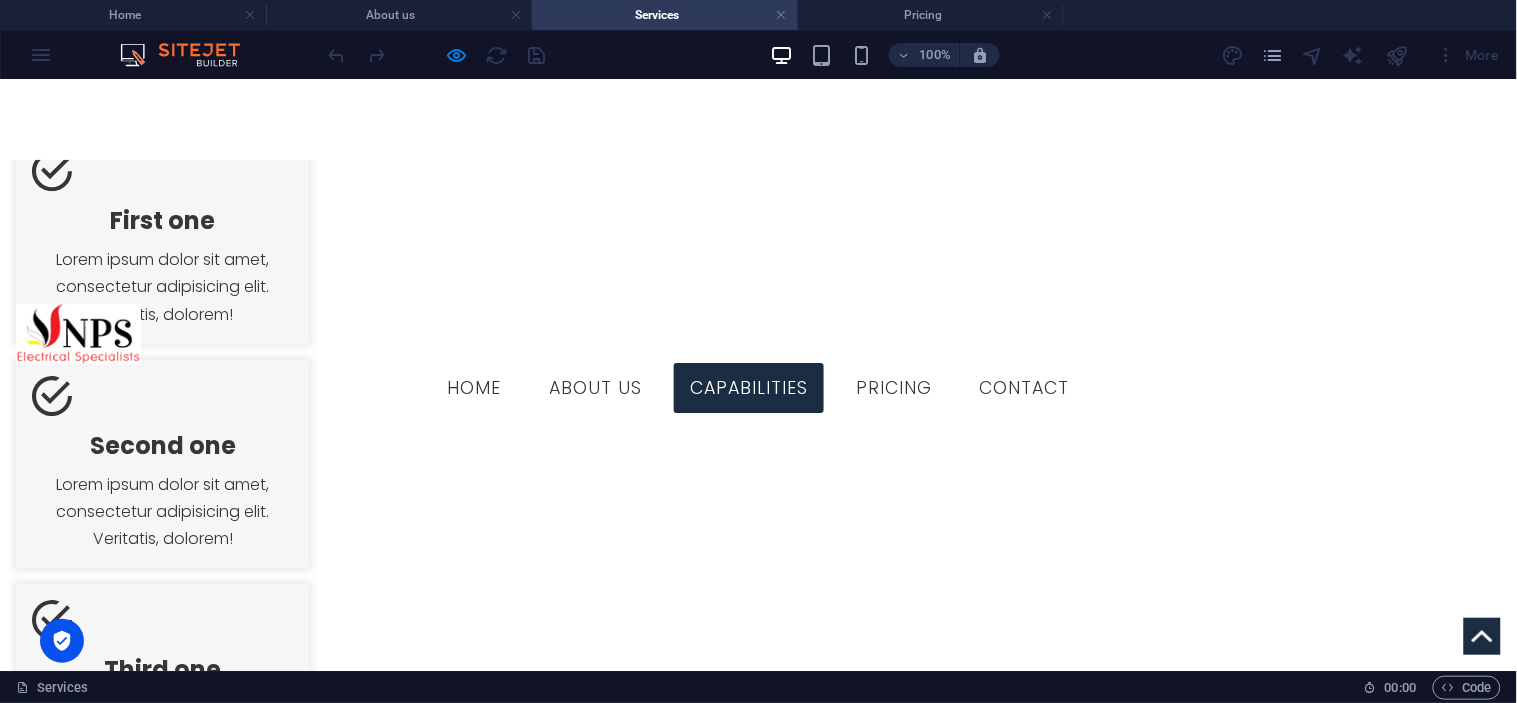 click at bounding box center [758, 183] 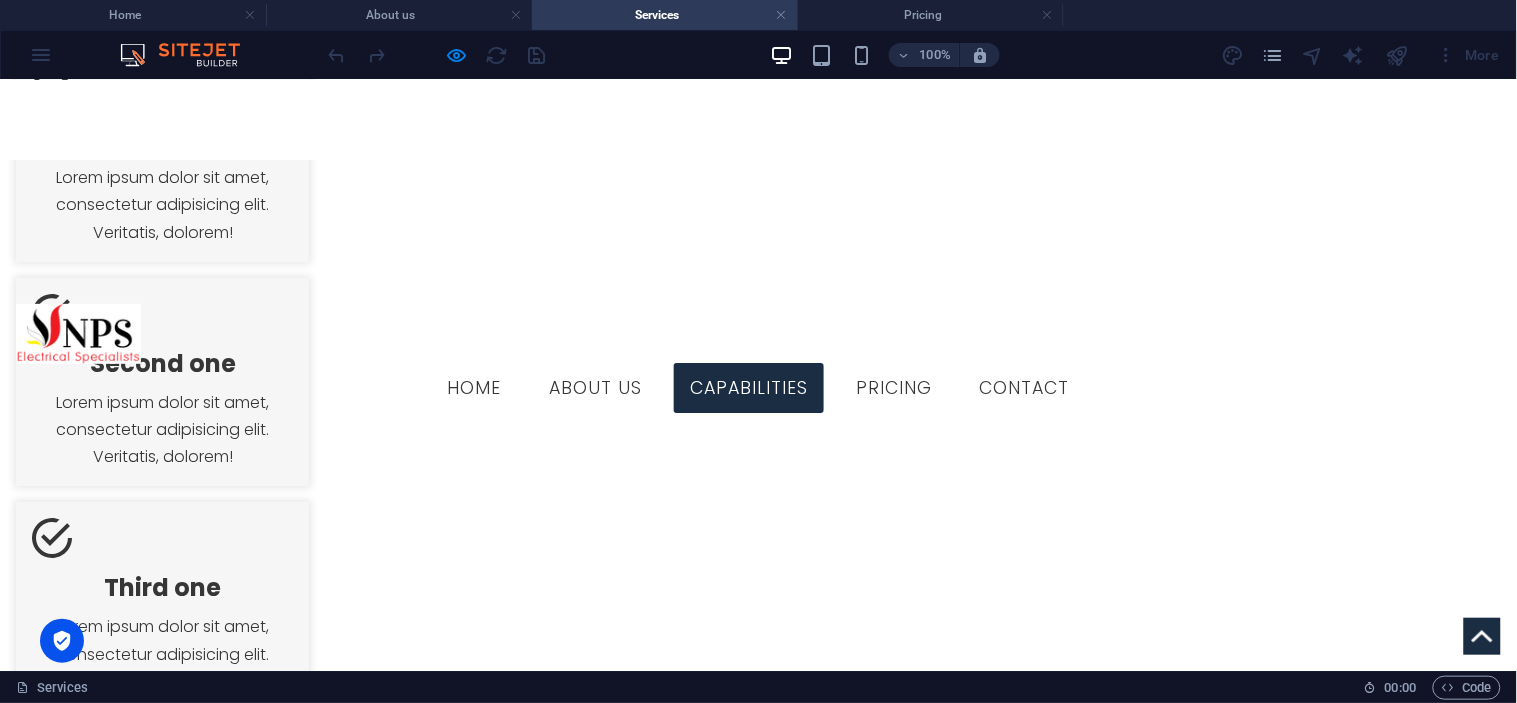 scroll, scrollTop: 1272, scrollLeft: 0, axis: vertical 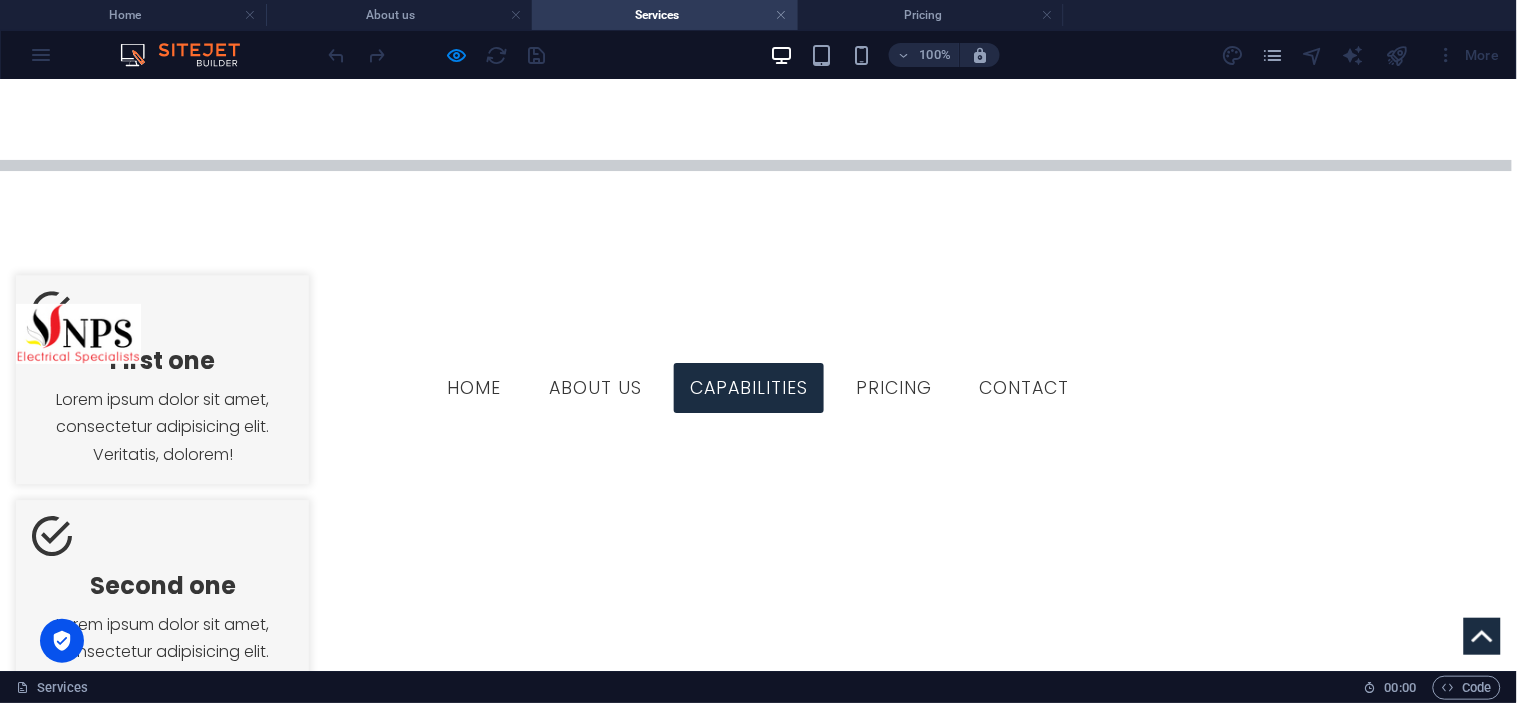 click on "Generators" at bounding box center (242, 1824) 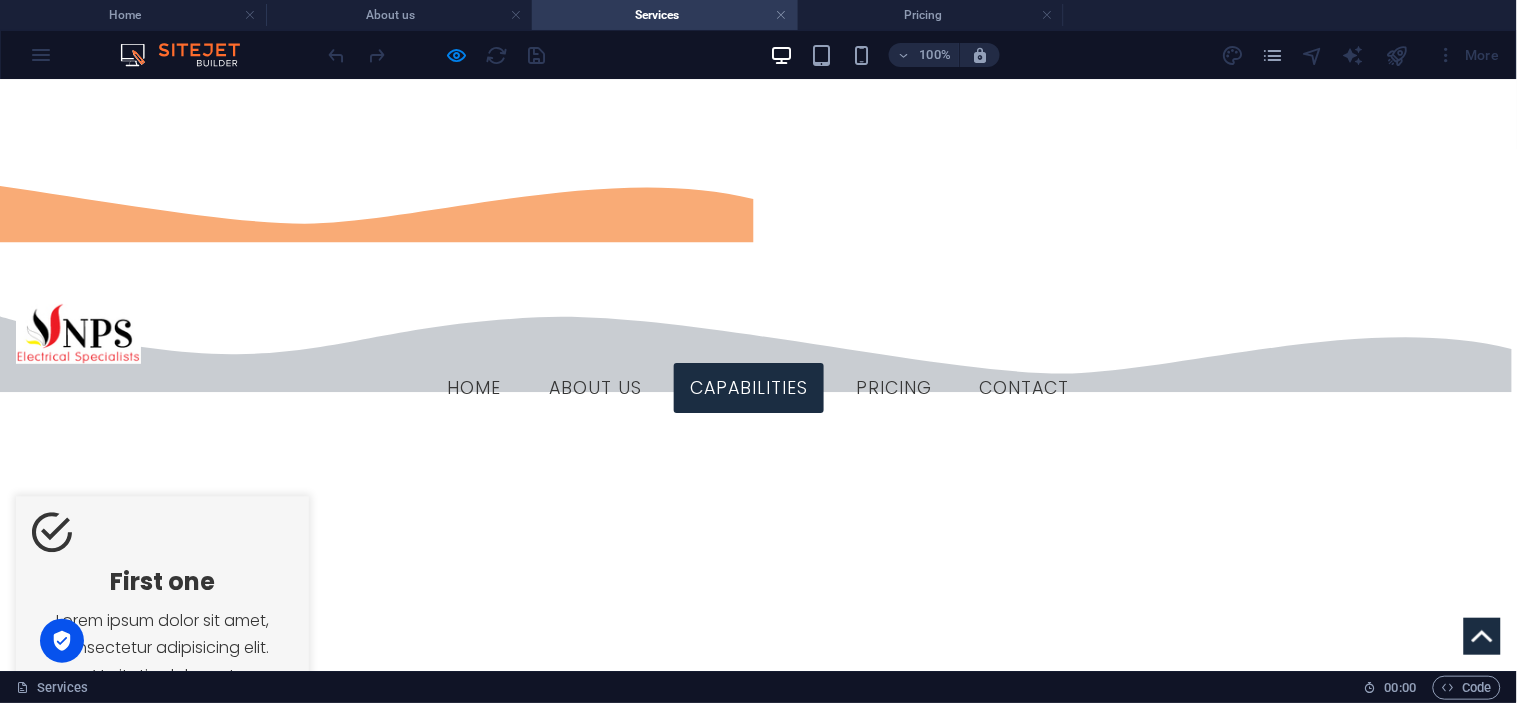 scroll, scrollTop: 1272, scrollLeft: 0, axis: vertical 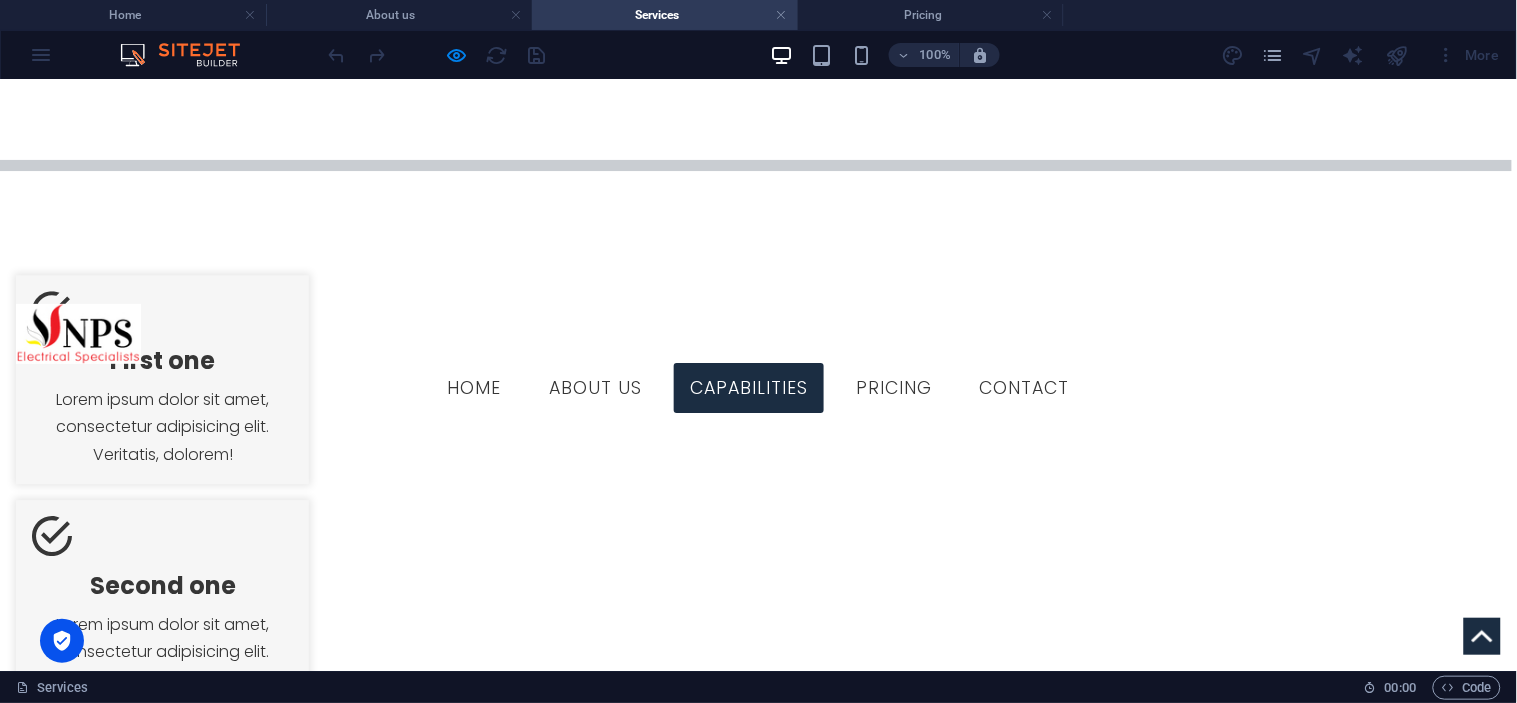 click on "Refrigeration / Air-condition" at bounding box center [449, 1834] 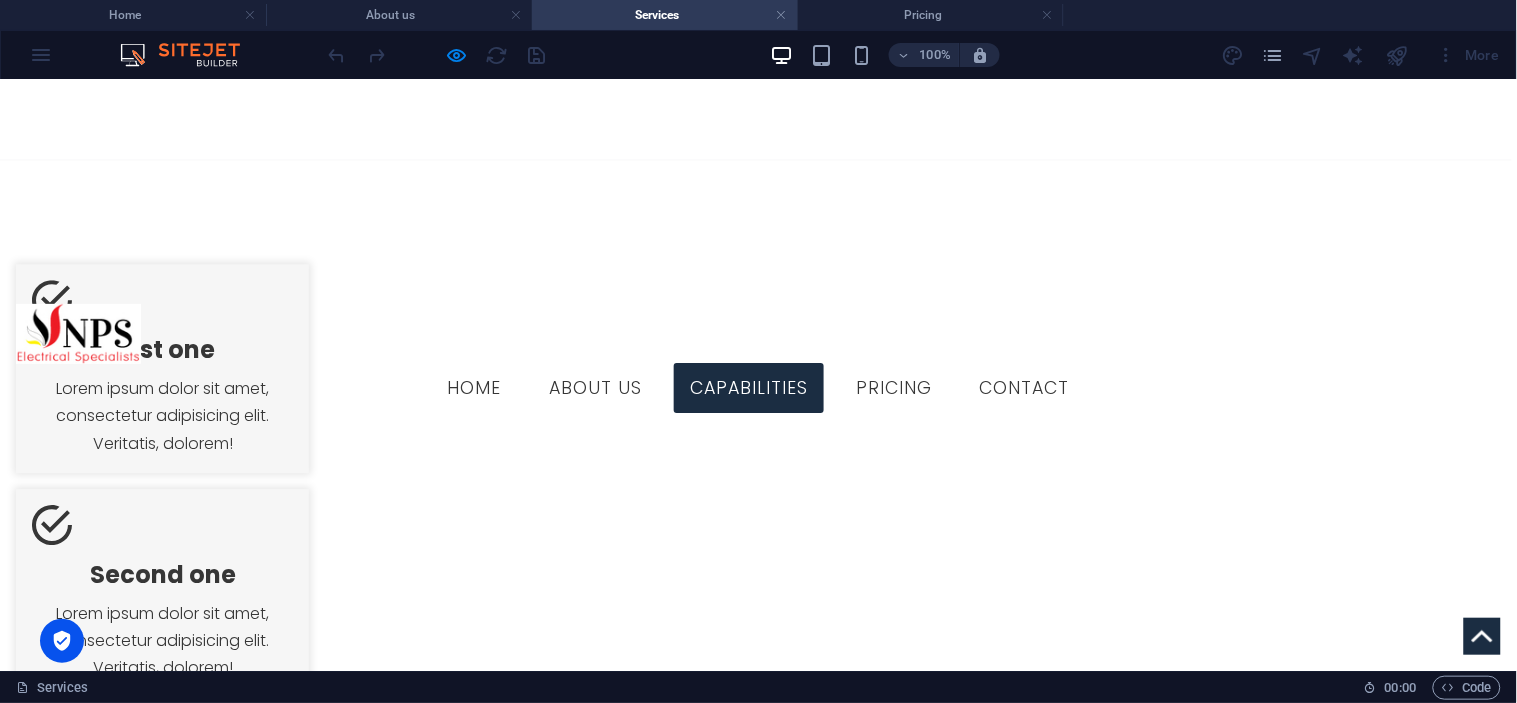 scroll, scrollTop: 1272, scrollLeft: 0, axis: vertical 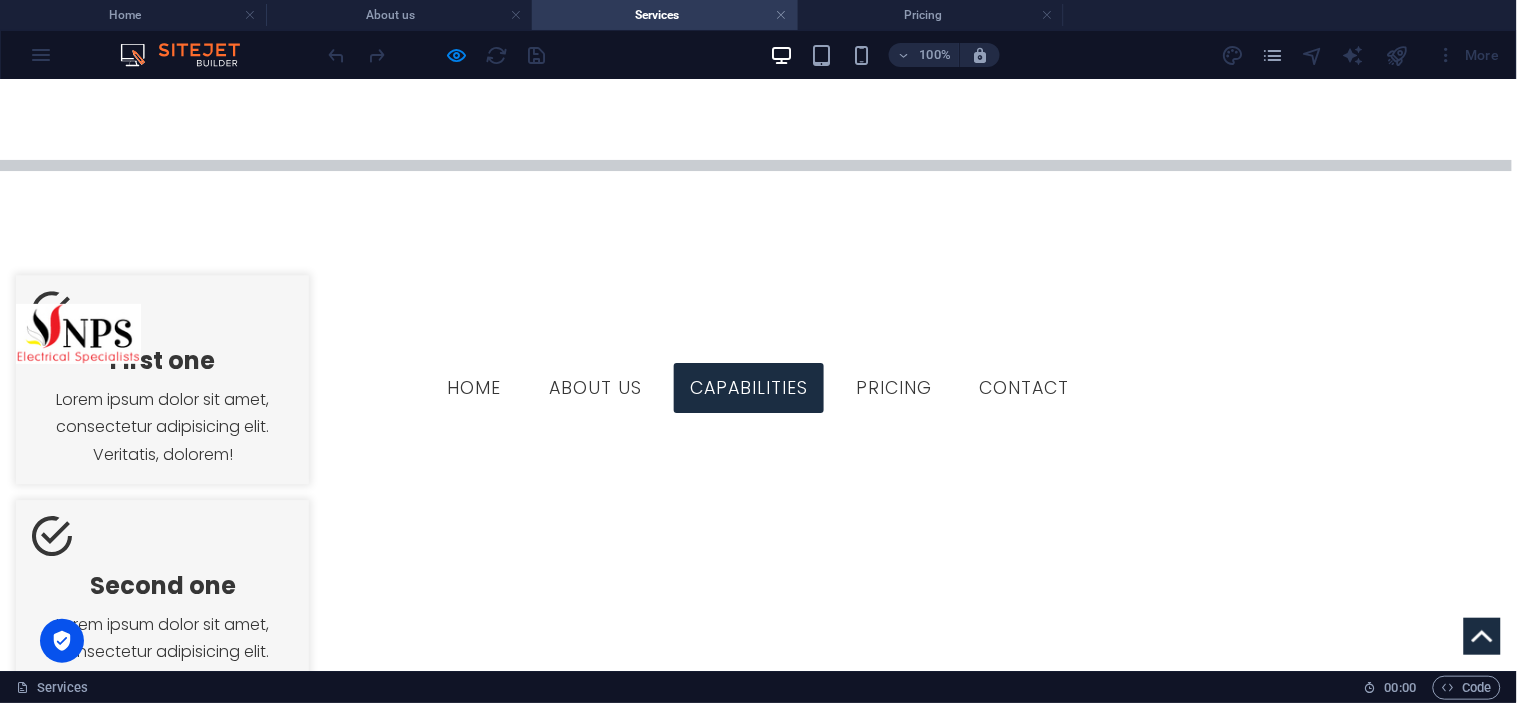 click on "Generators" at bounding box center (341, 1824) 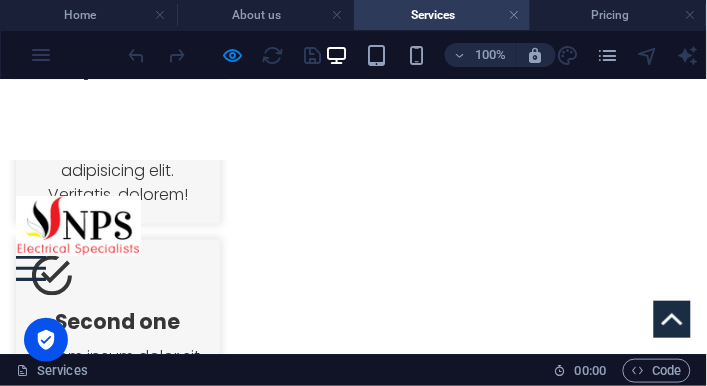scroll, scrollTop: 1363, scrollLeft: 0, axis: vertical 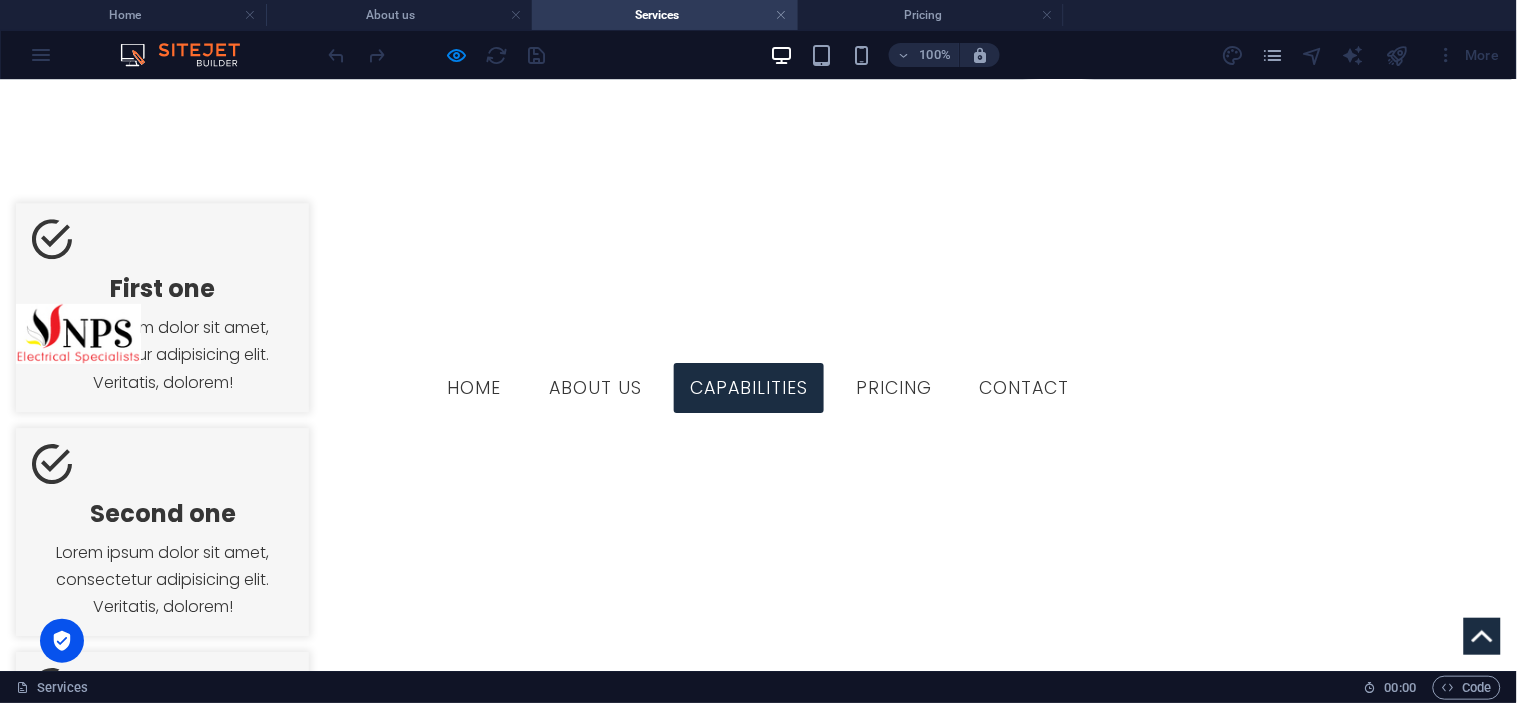 drag, startPoint x: 896, startPoint y: 241, endPoint x: 804, endPoint y: 442, distance: 221.05429 